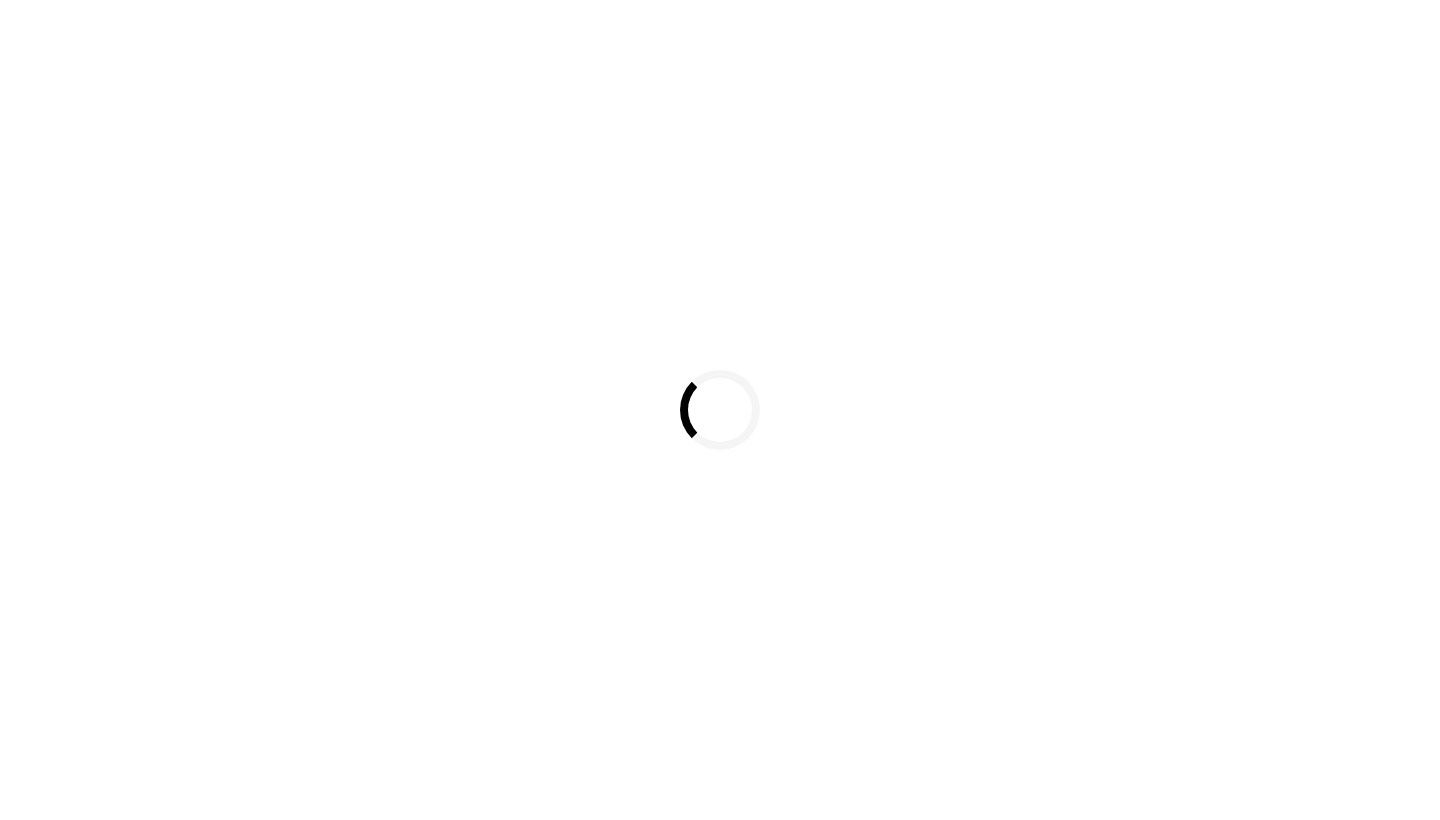 scroll, scrollTop: 0, scrollLeft: 0, axis: both 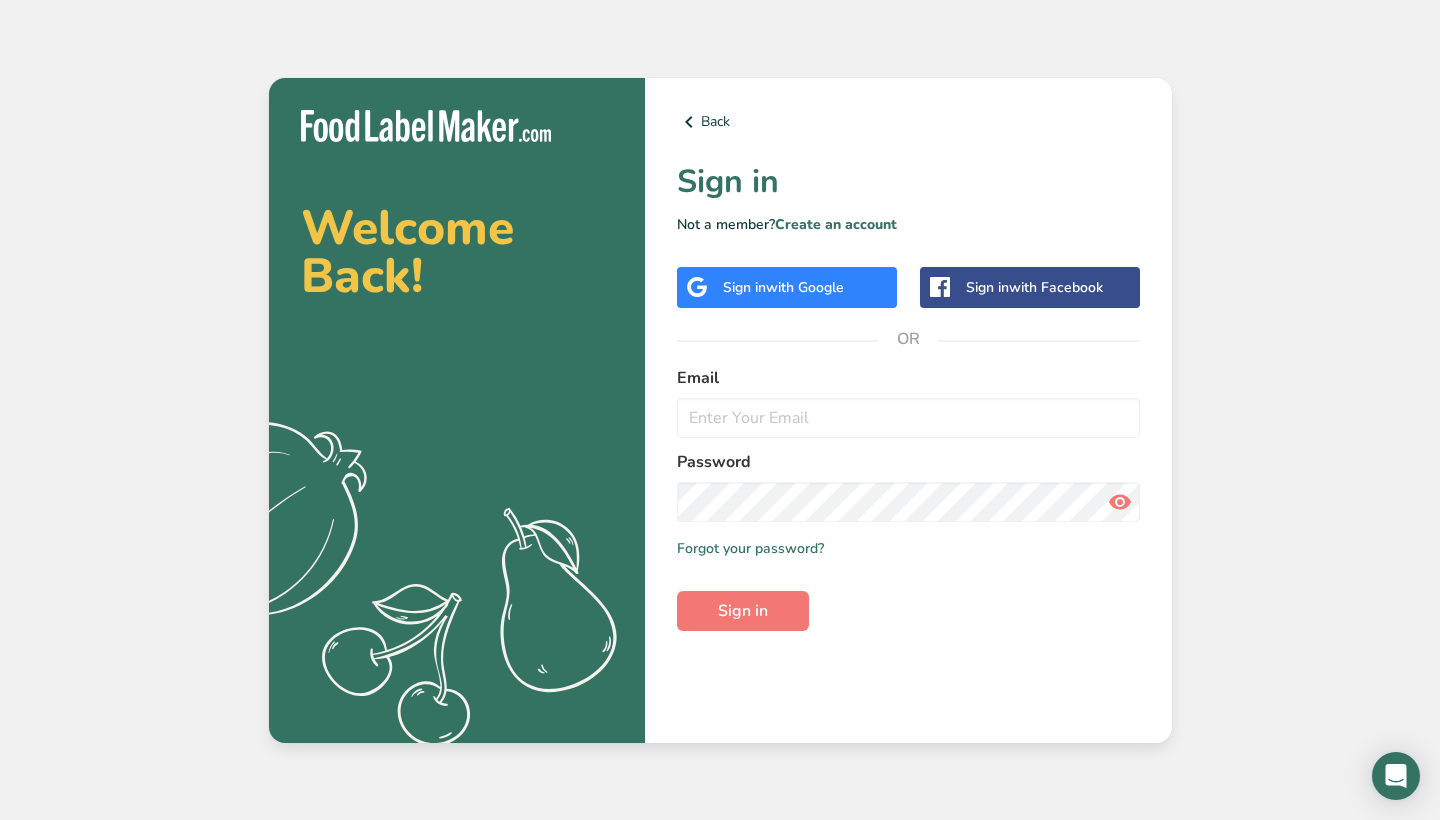 click on "with Google" at bounding box center [805, 287] 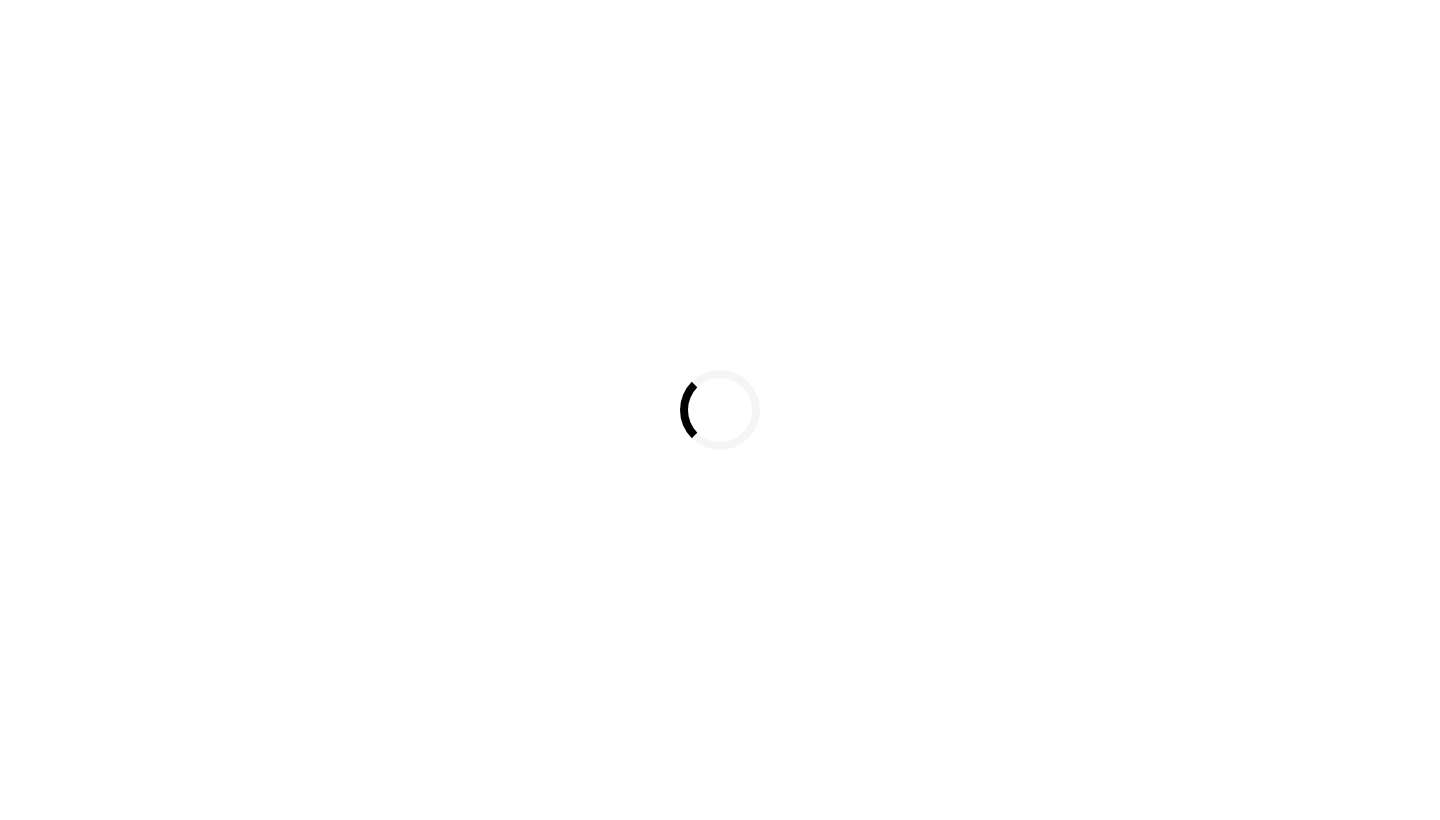 scroll, scrollTop: 0, scrollLeft: 0, axis: both 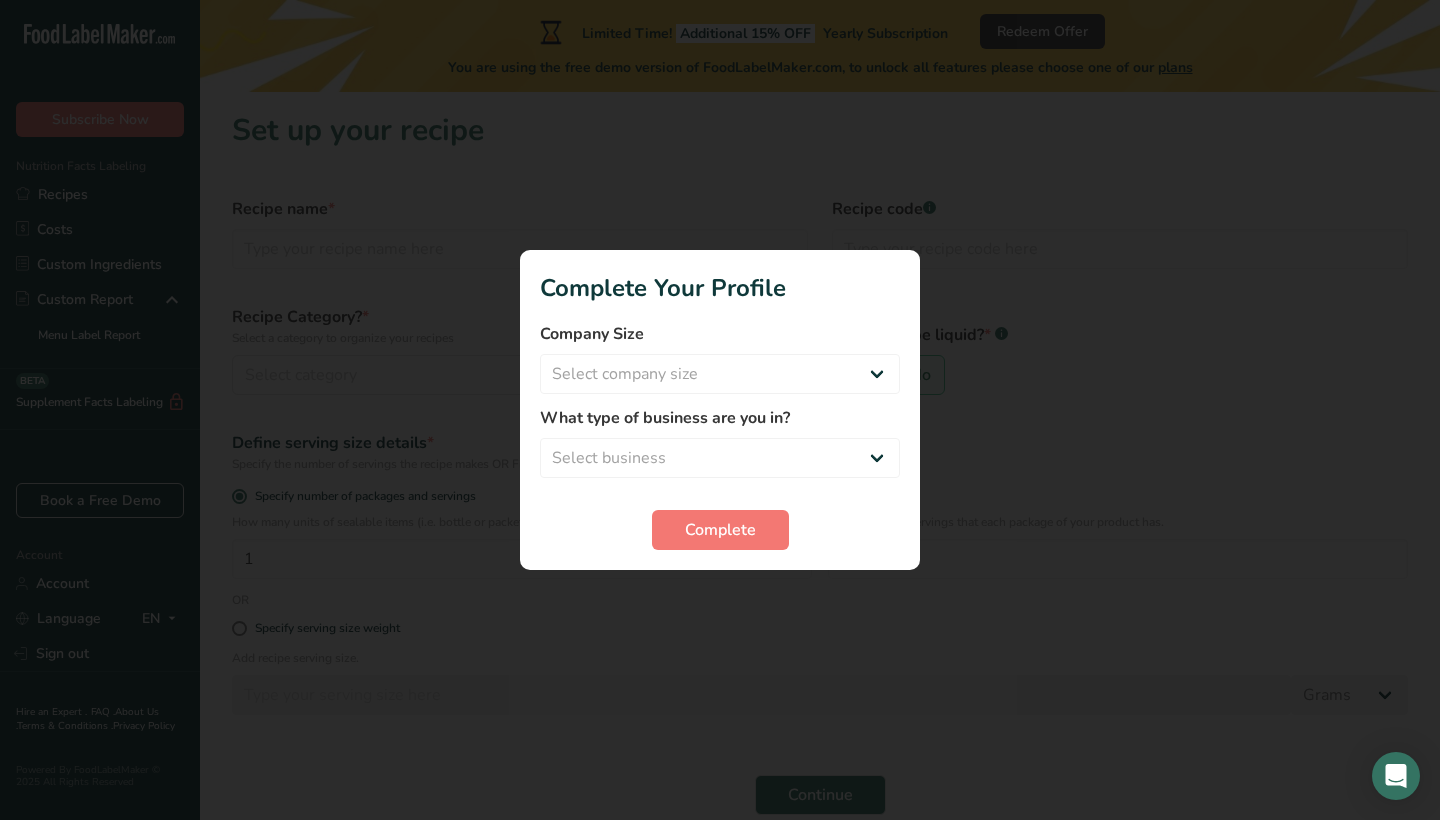 click at bounding box center (720, 410) 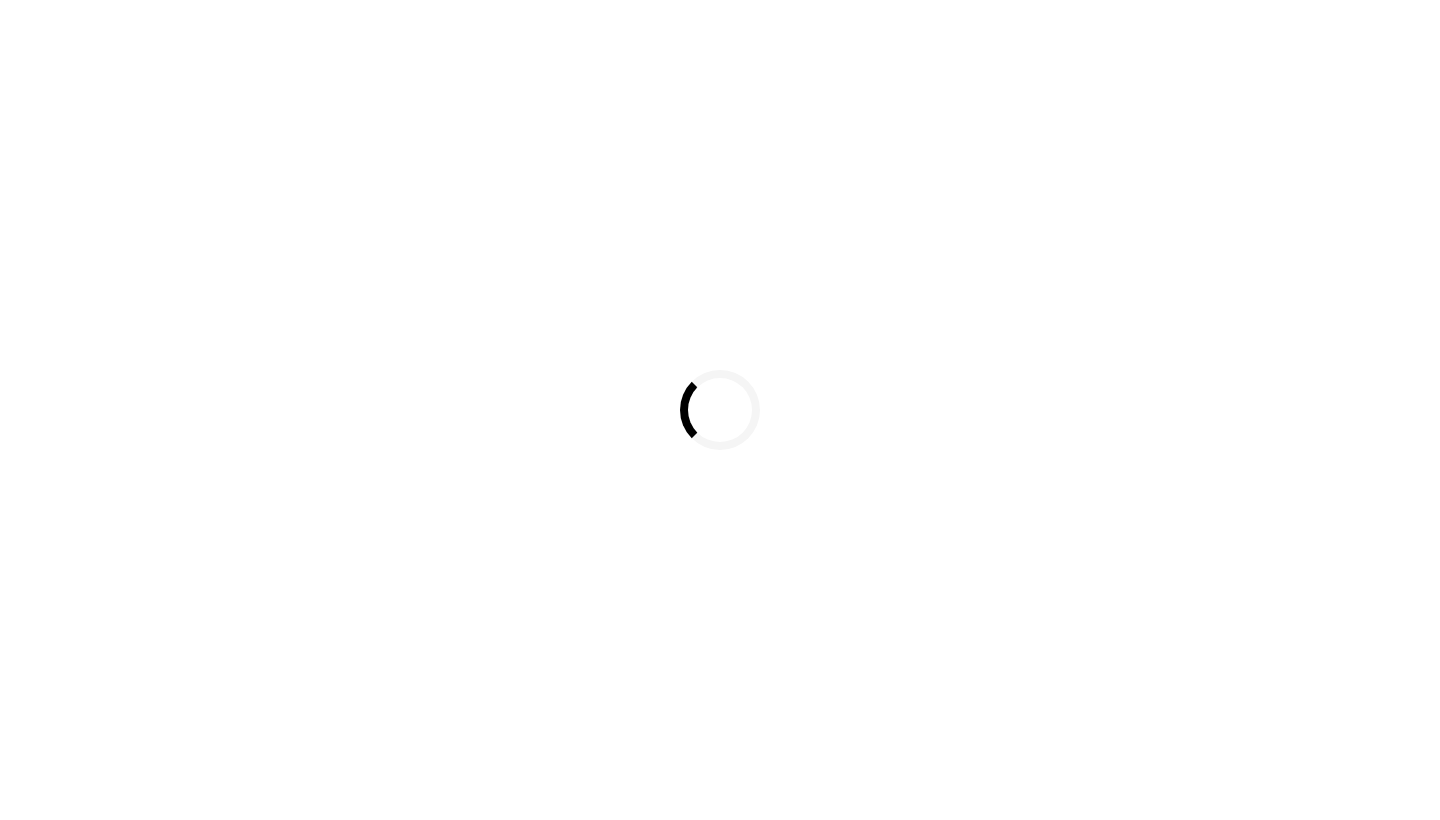 scroll, scrollTop: 0, scrollLeft: 0, axis: both 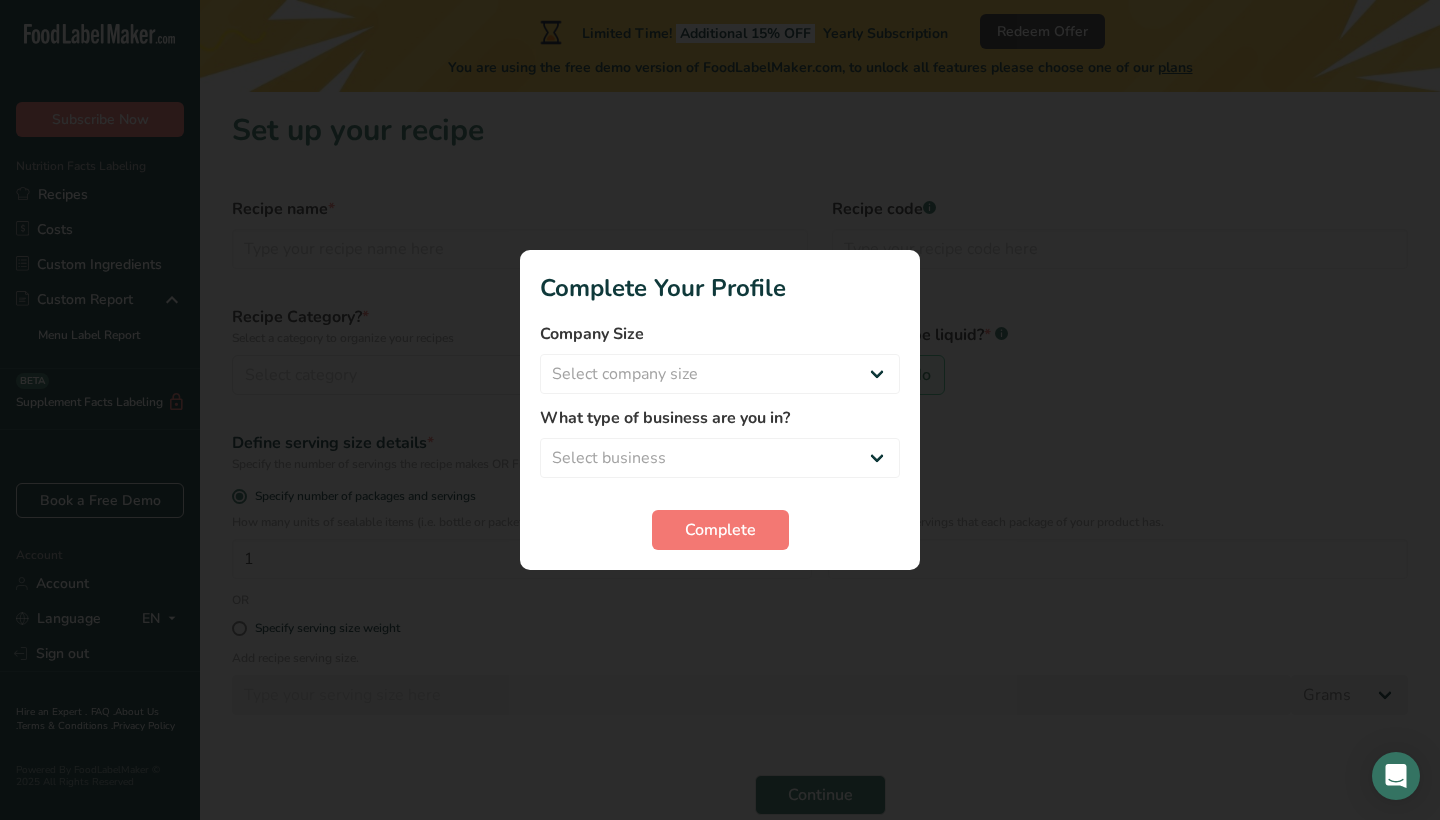 click at bounding box center [720, 410] 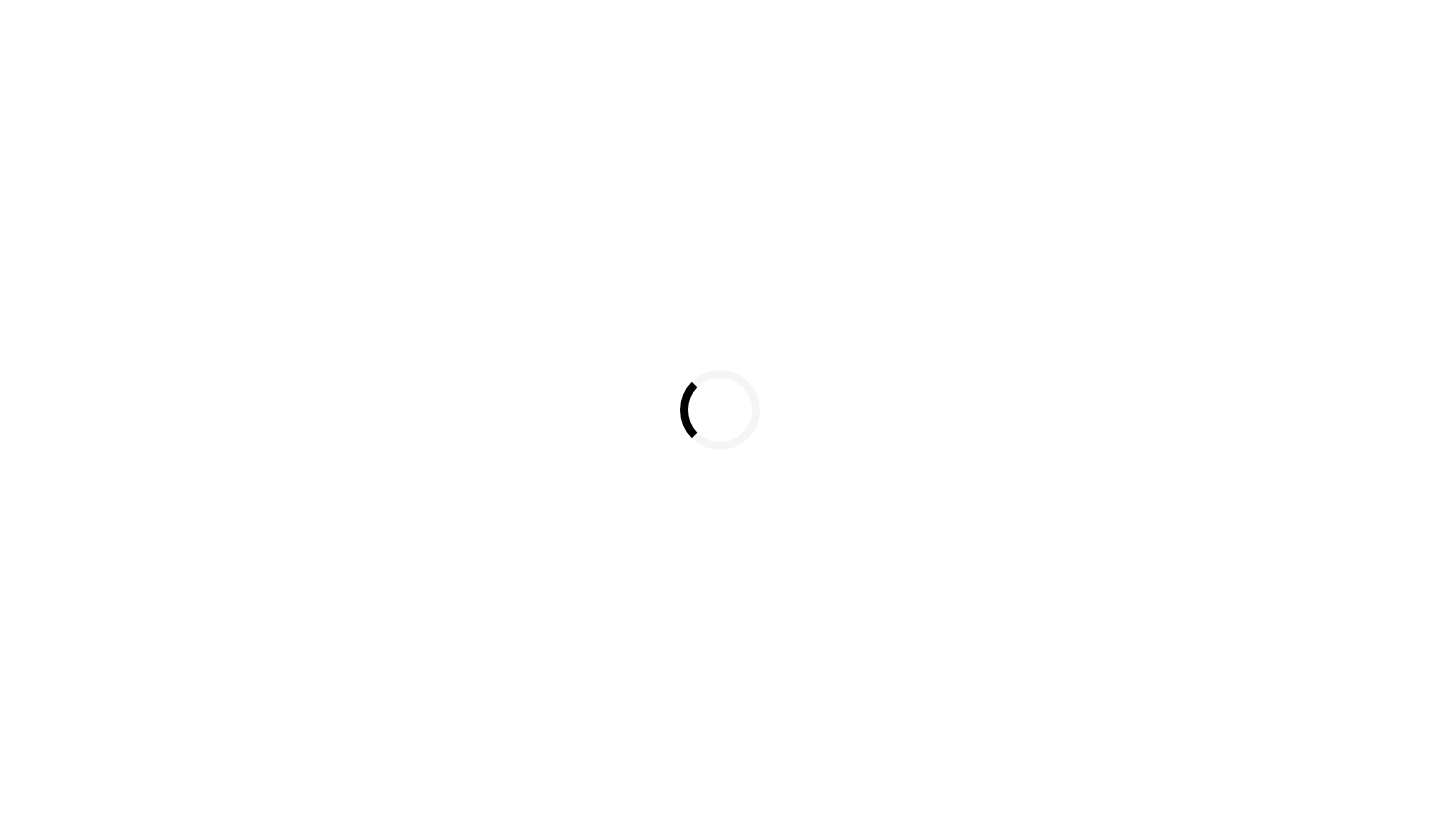 scroll, scrollTop: 0, scrollLeft: 0, axis: both 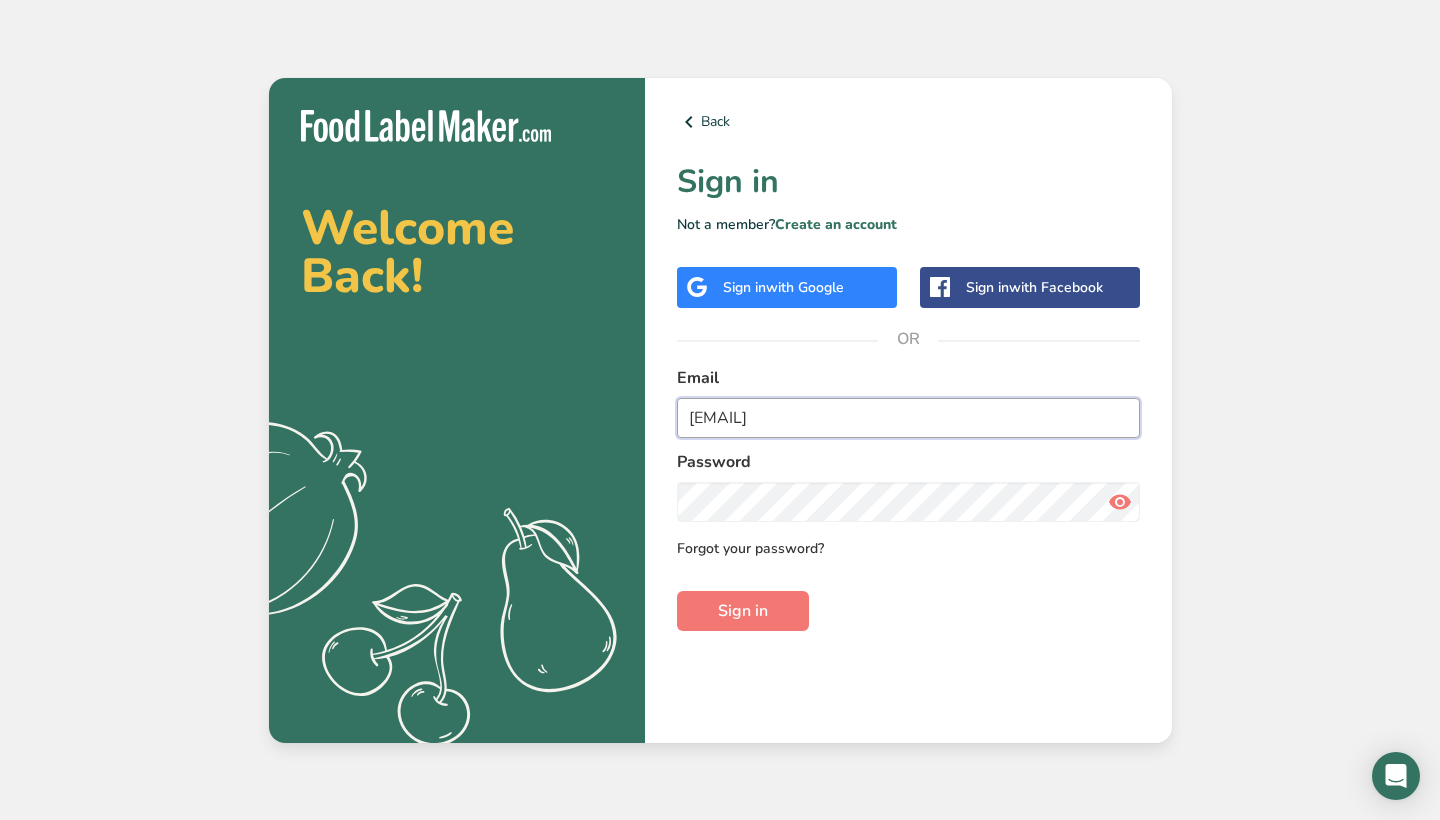 type on "gv@bvae.us" 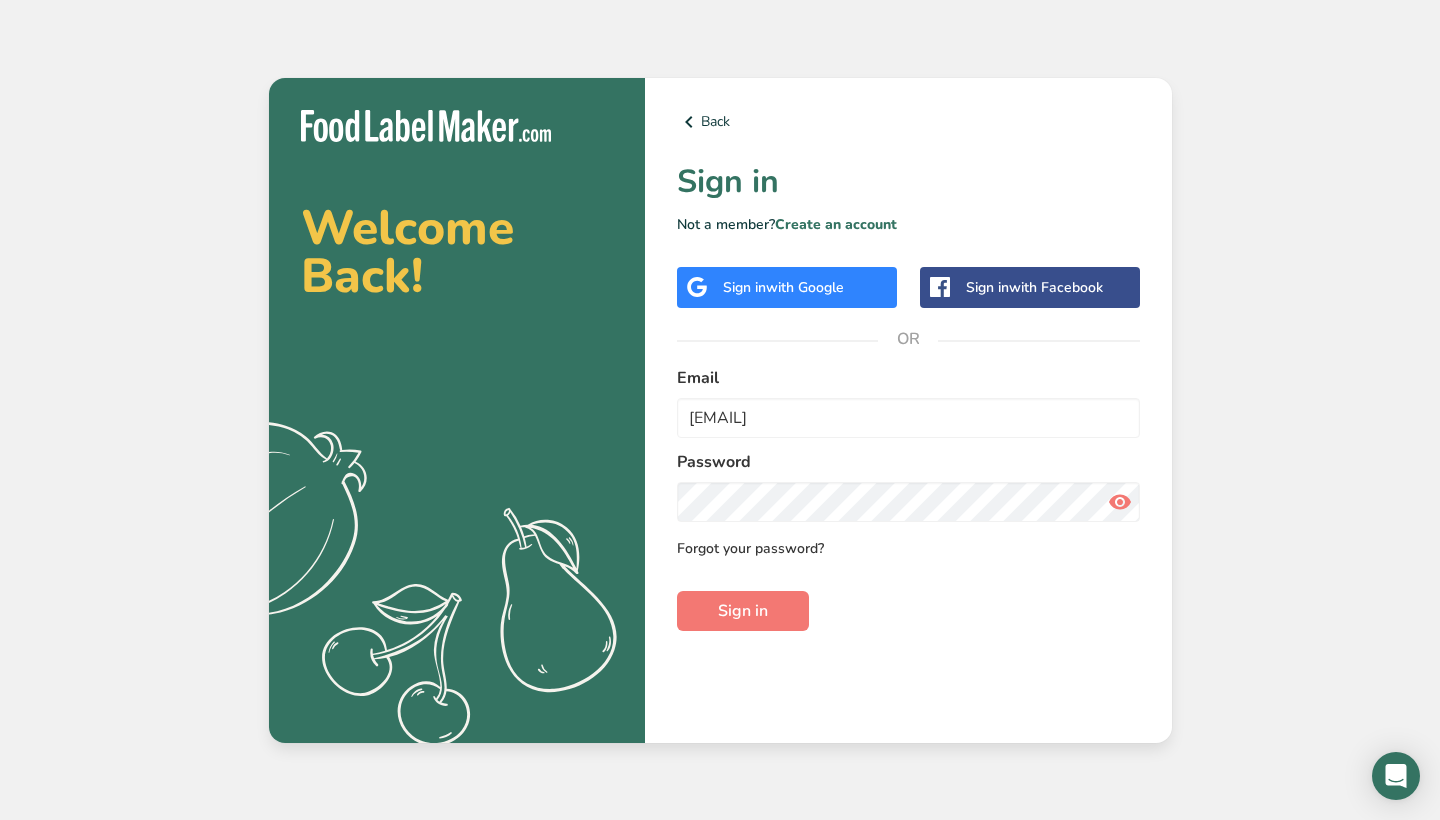 click on "Forgot your password?" at bounding box center (750, 548) 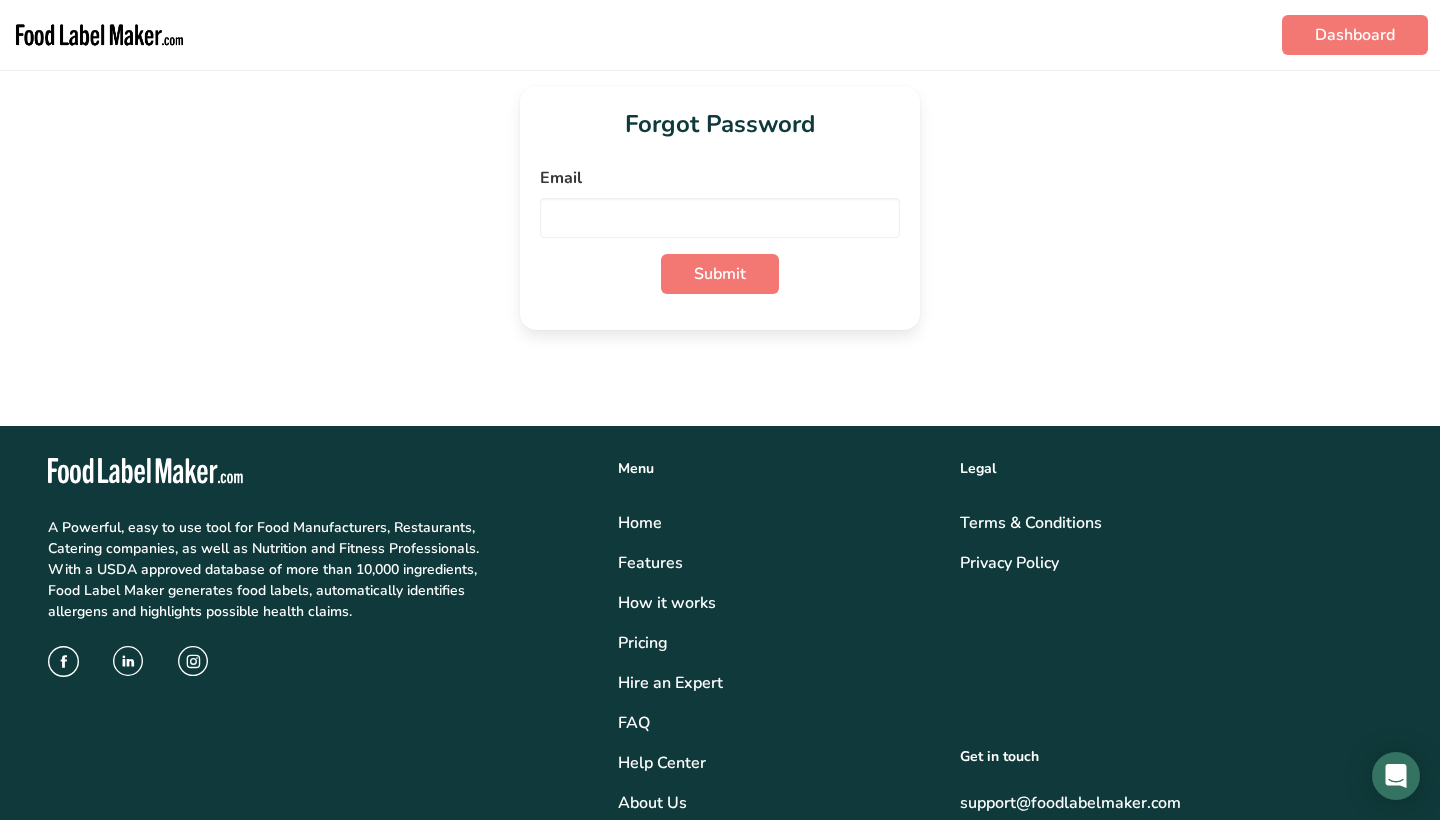 click on "Email" at bounding box center [720, 178] 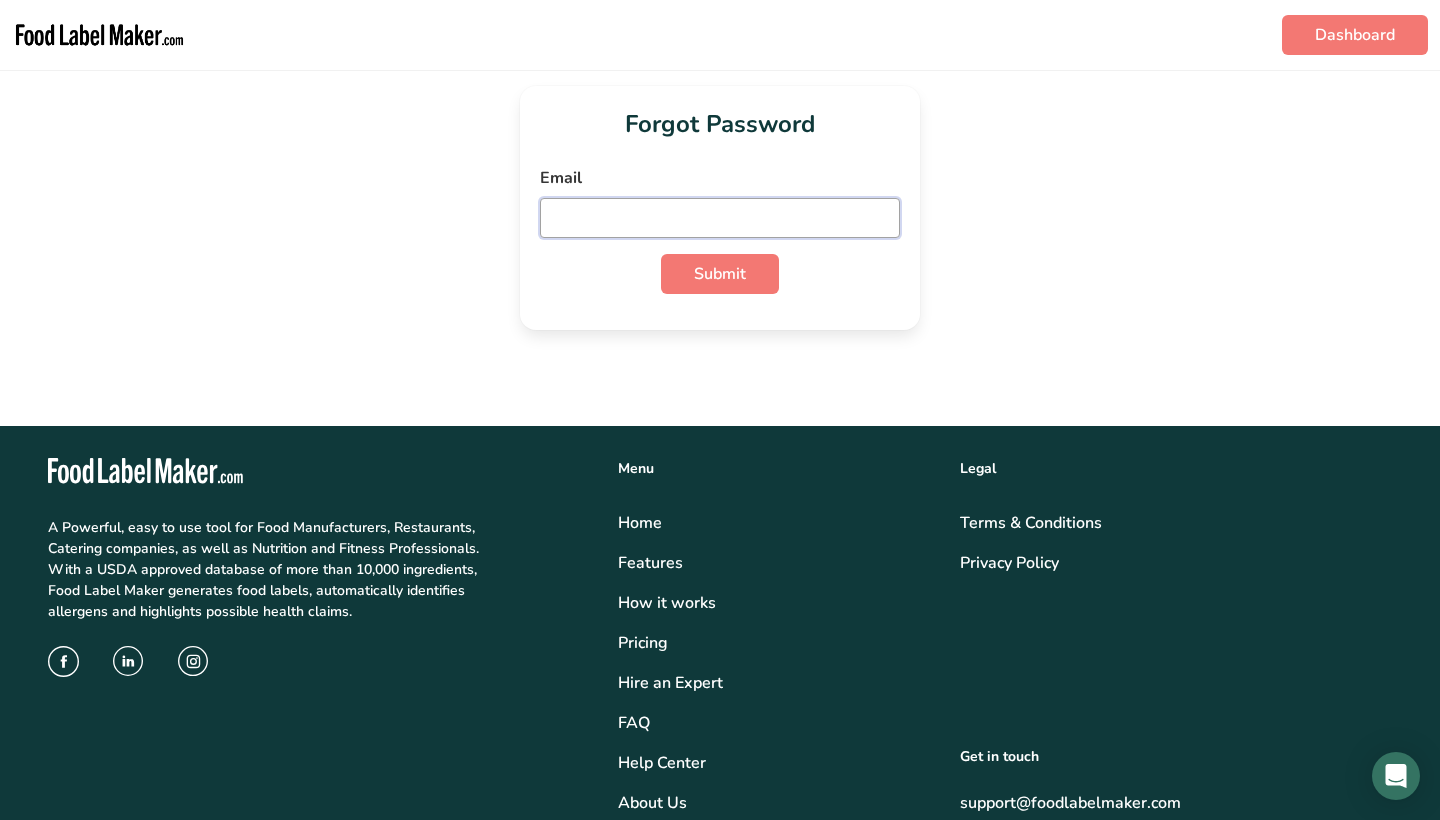 click at bounding box center (720, 218) 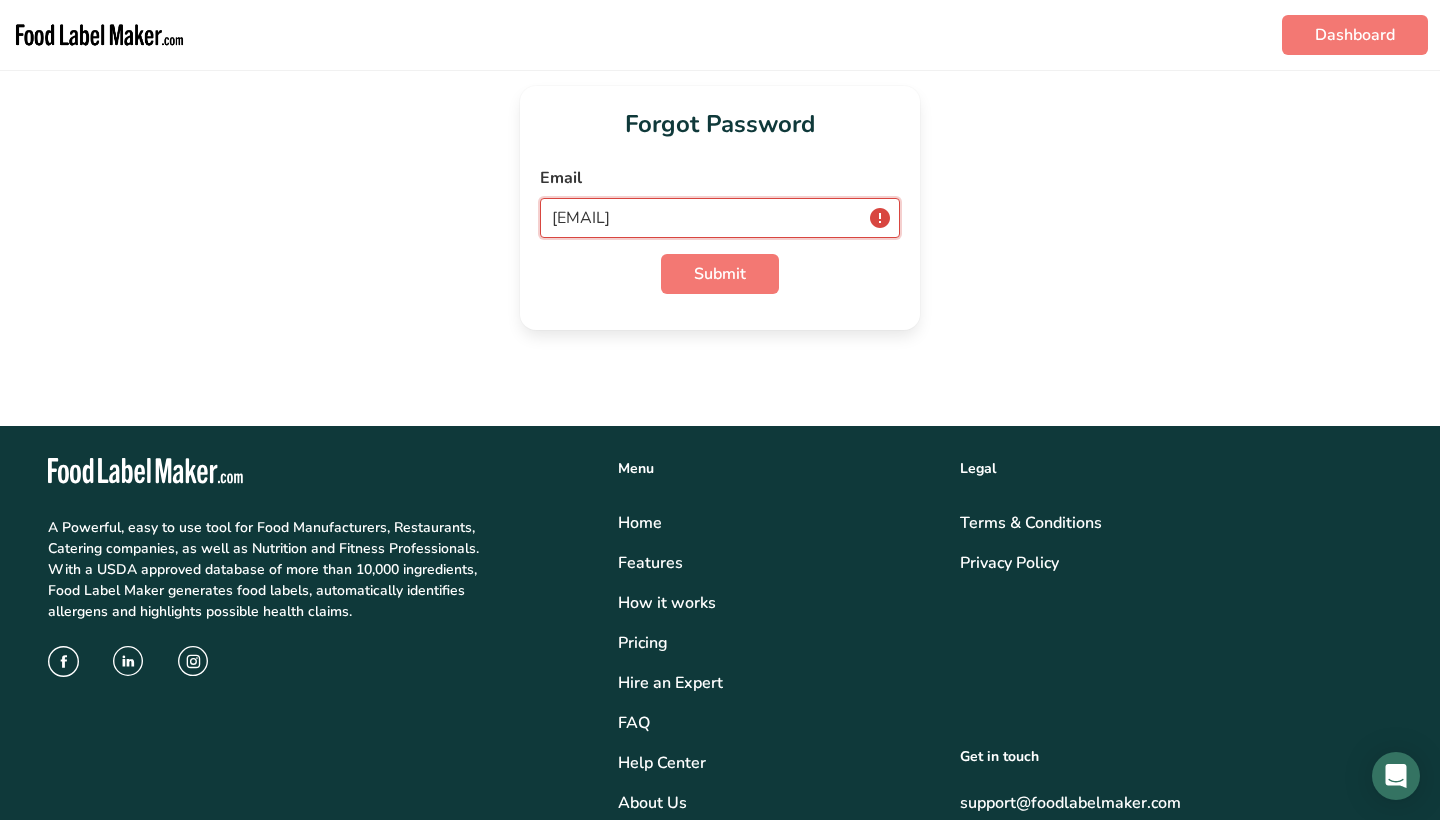 click on "Submit" at bounding box center (720, 274) 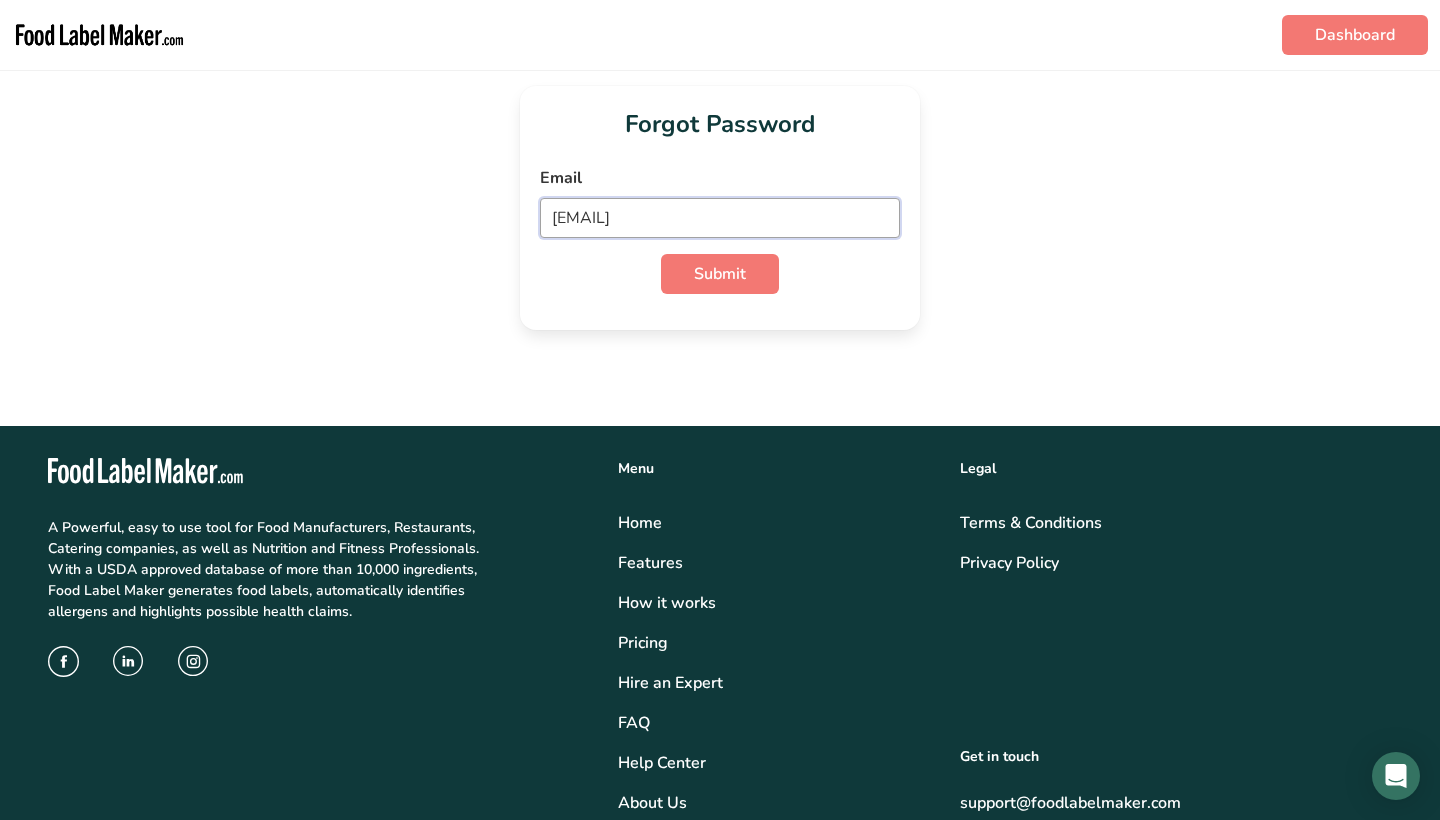 click on "gv@bave.us" at bounding box center (720, 218) 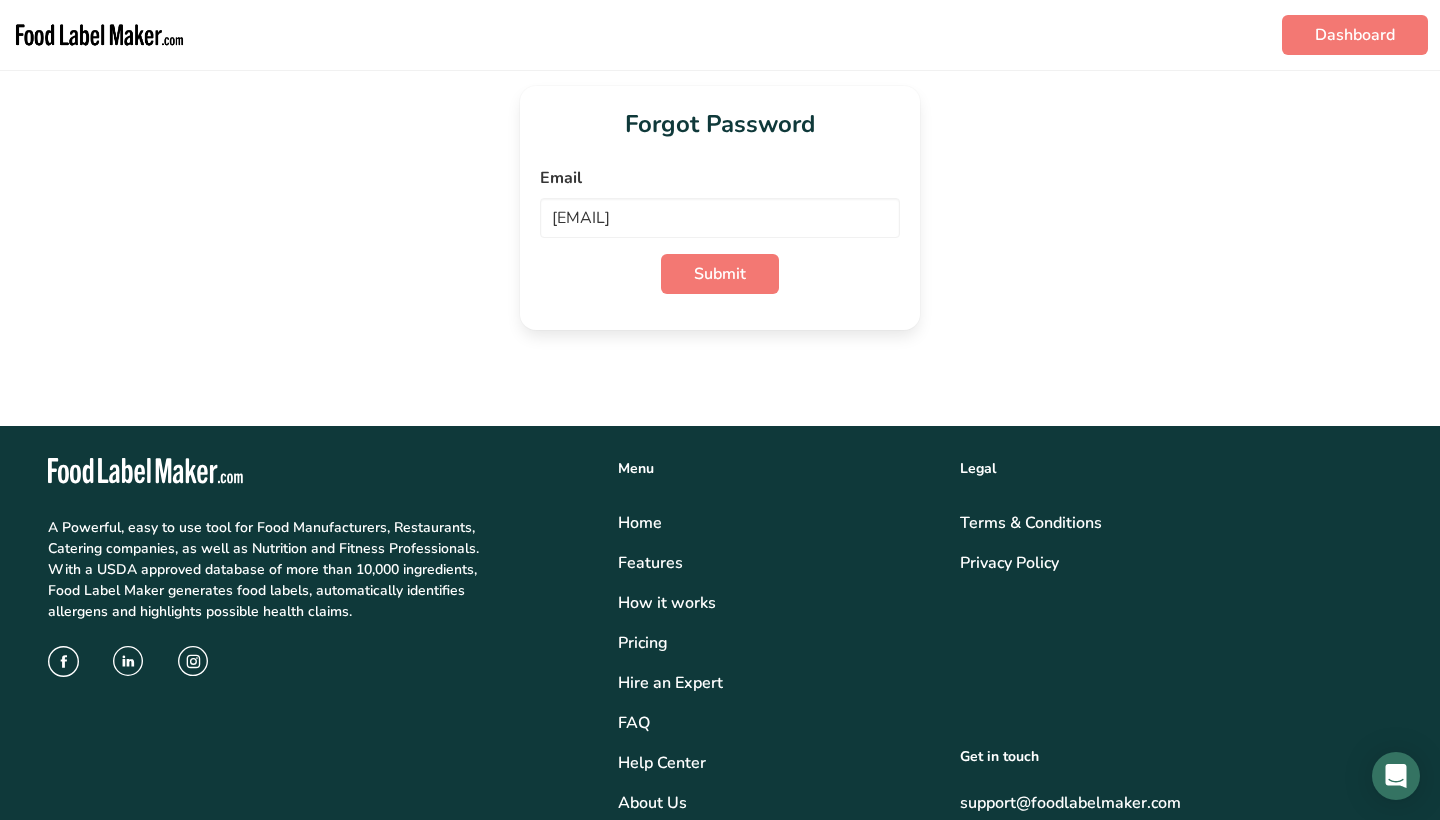 click on "Forgot Password
Email admin@bave.us
Submit" at bounding box center (720, 208) 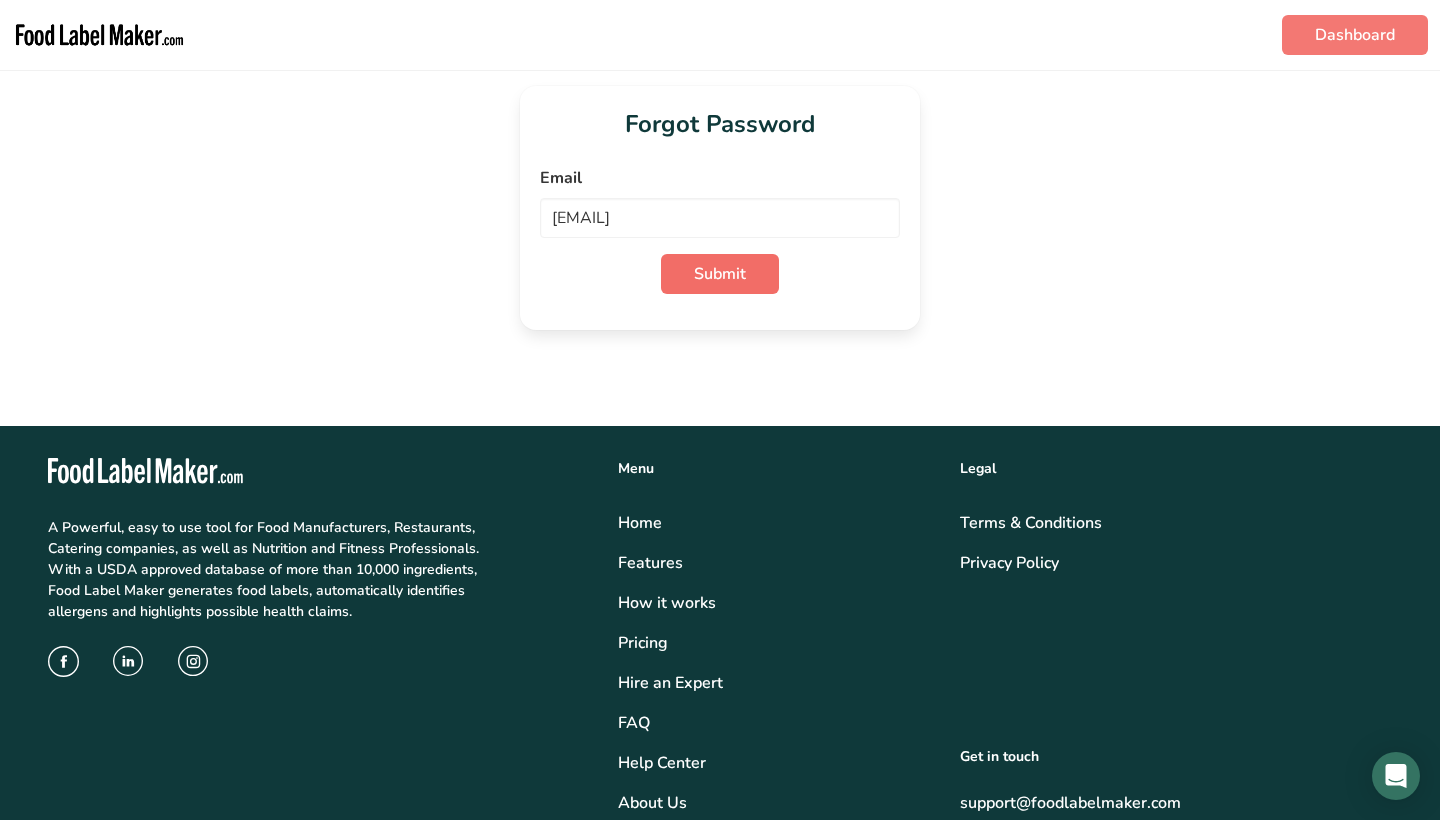 click on "Submit" at bounding box center [720, 274] 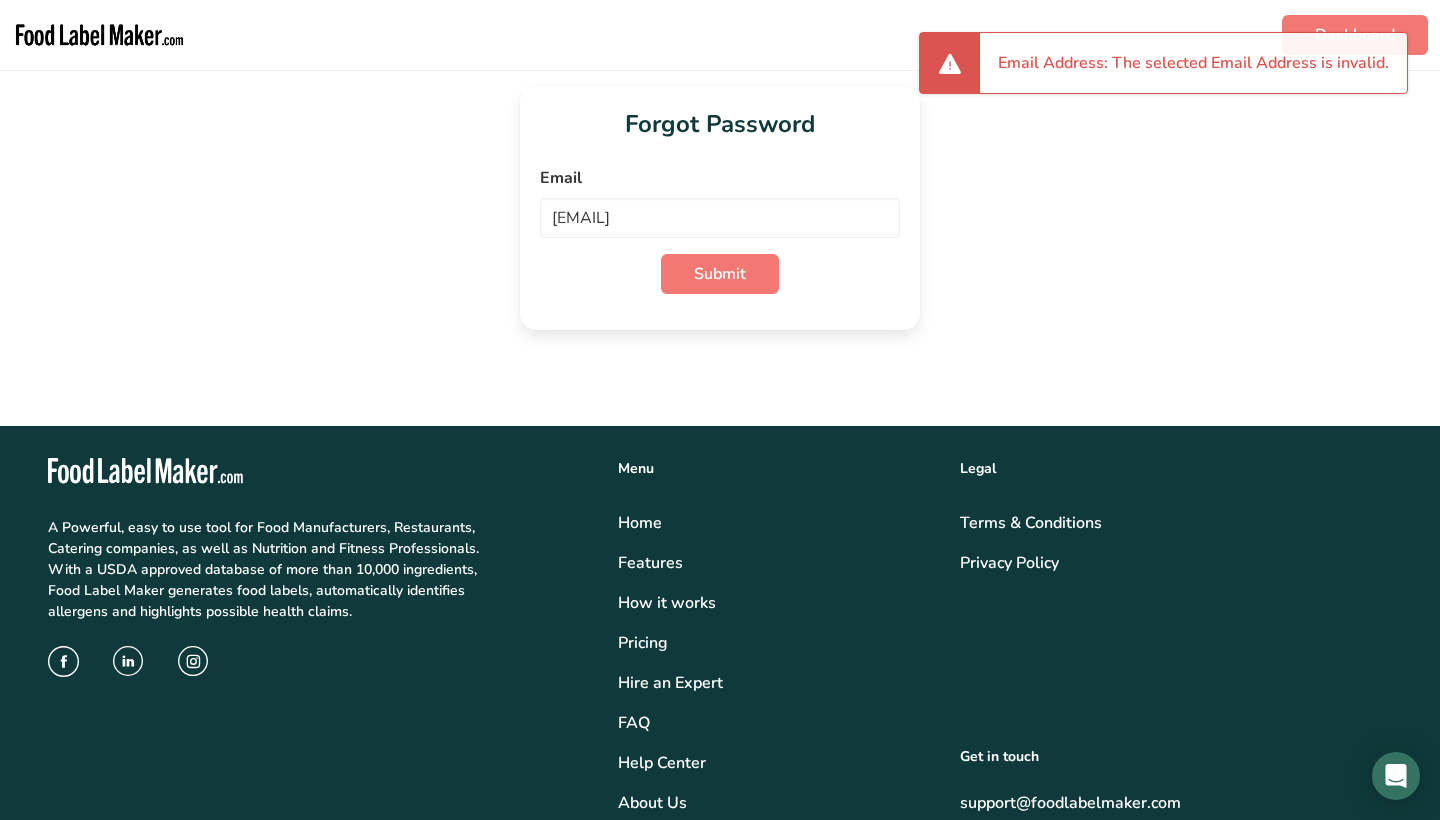 click on "Forgot Password
Email admin@bave.us
Submit" at bounding box center [720, 208] 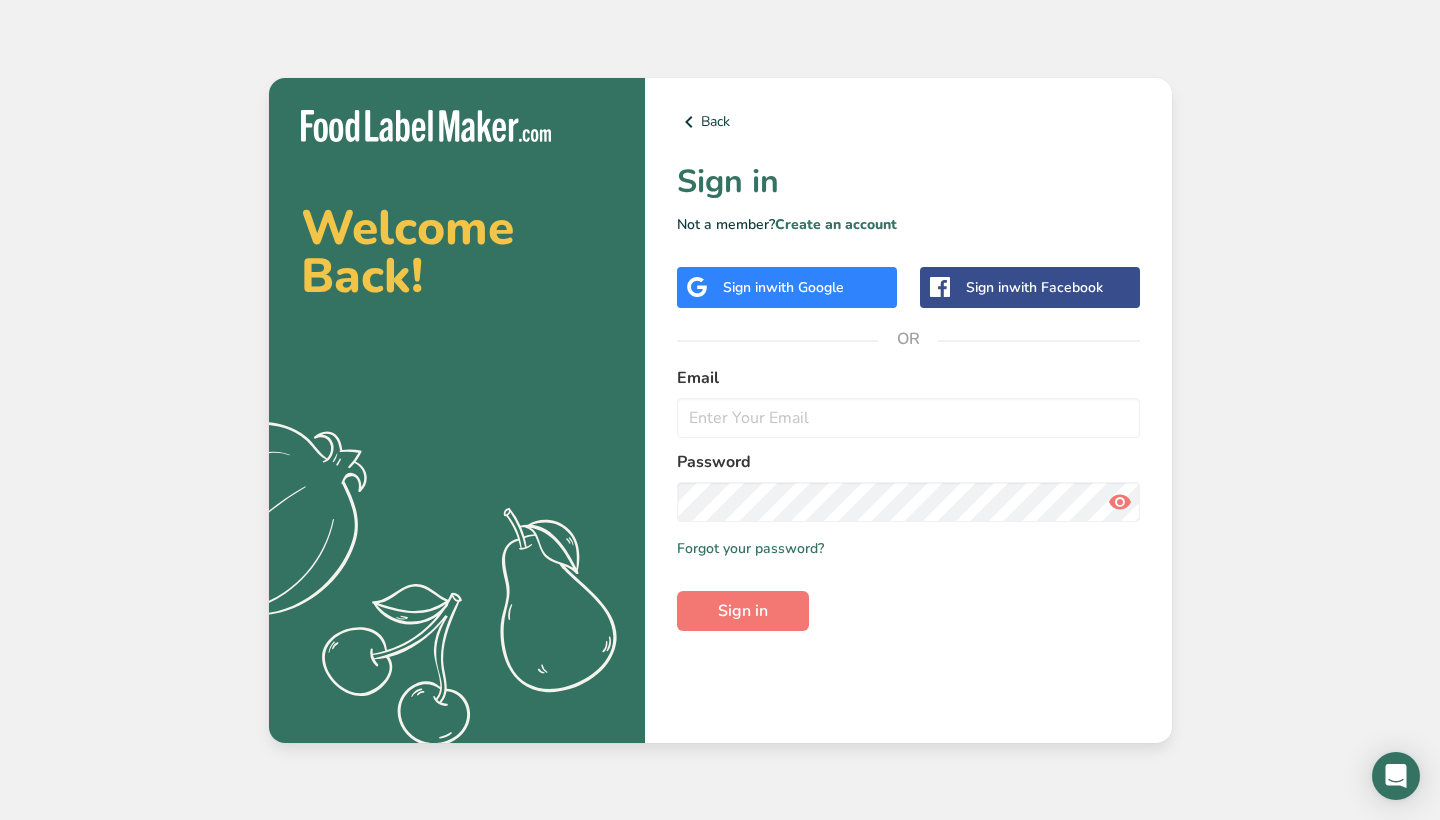 click on "Sign in   with Google" at bounding box center [783, 287] 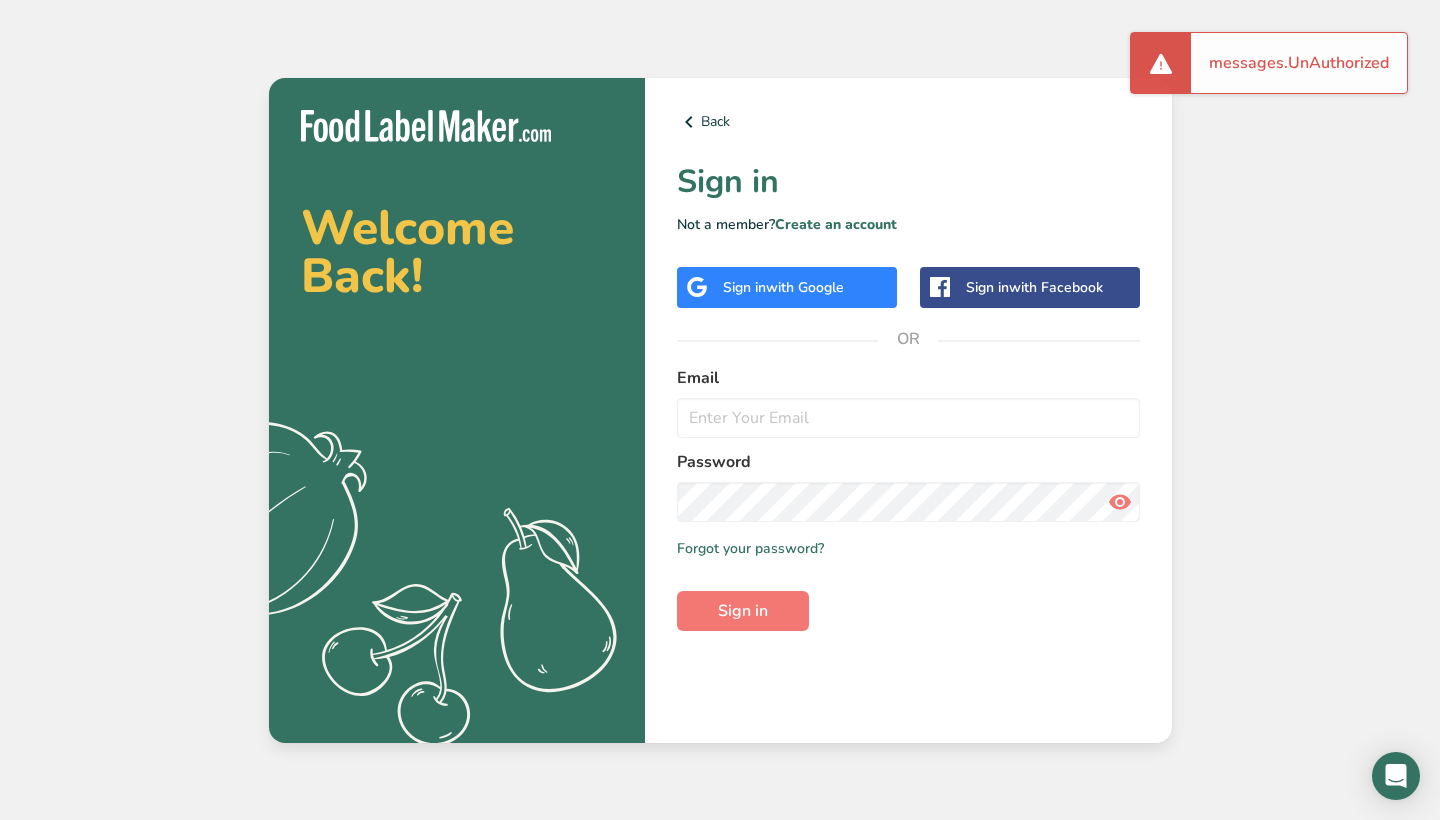 click on "with Google" at bounding box center [805, 287] 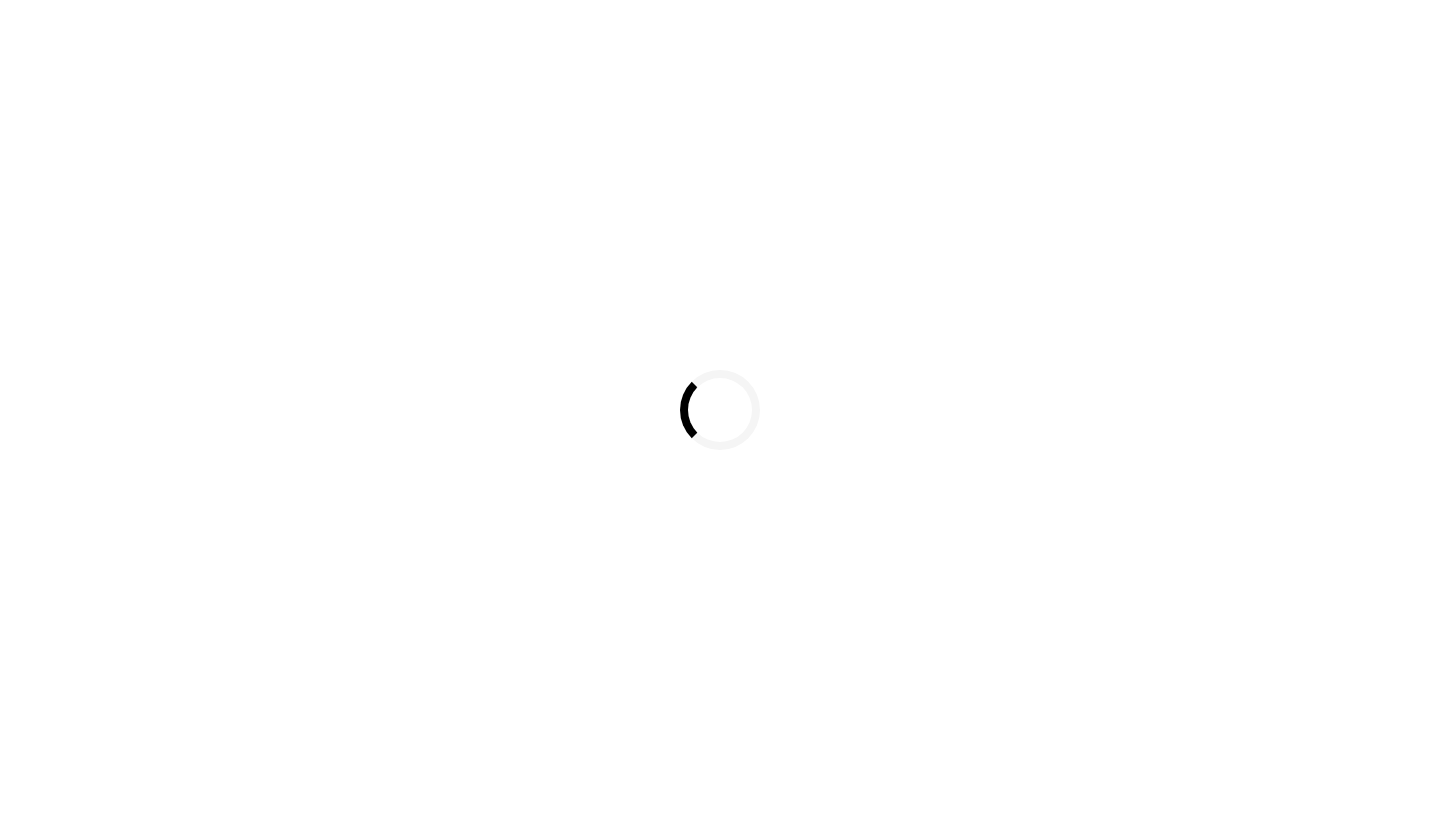 scroll, scrollTop: 0, scrollLeft: 0, axis: both 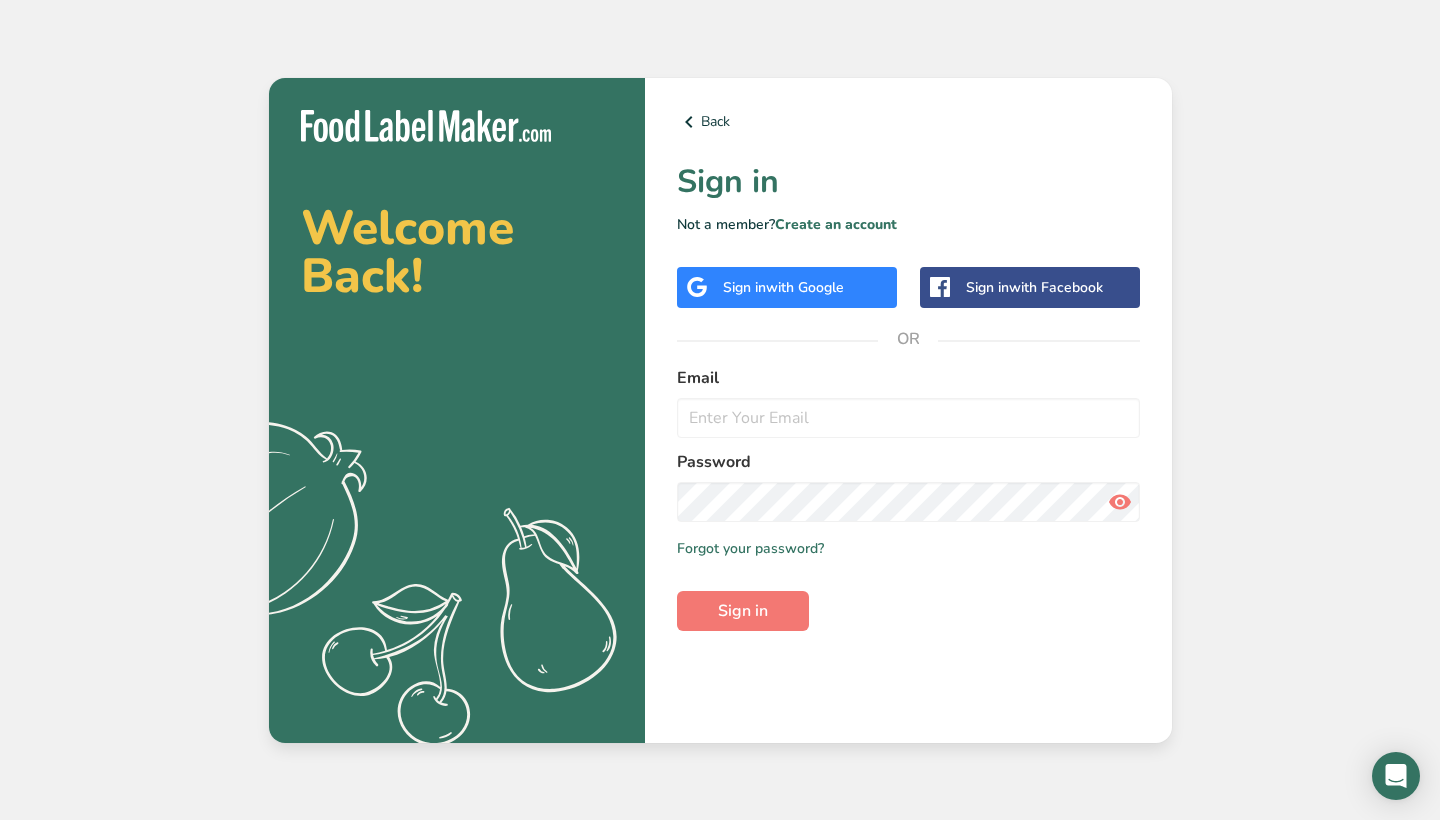 click on "Back
Sign in
Not a member?
Create an account
Sign in   with Google
Sign in   with Facebook   OR   Email   Password
Remember me
Forgot your password?
Sign in" at bounding box center (908, 410) 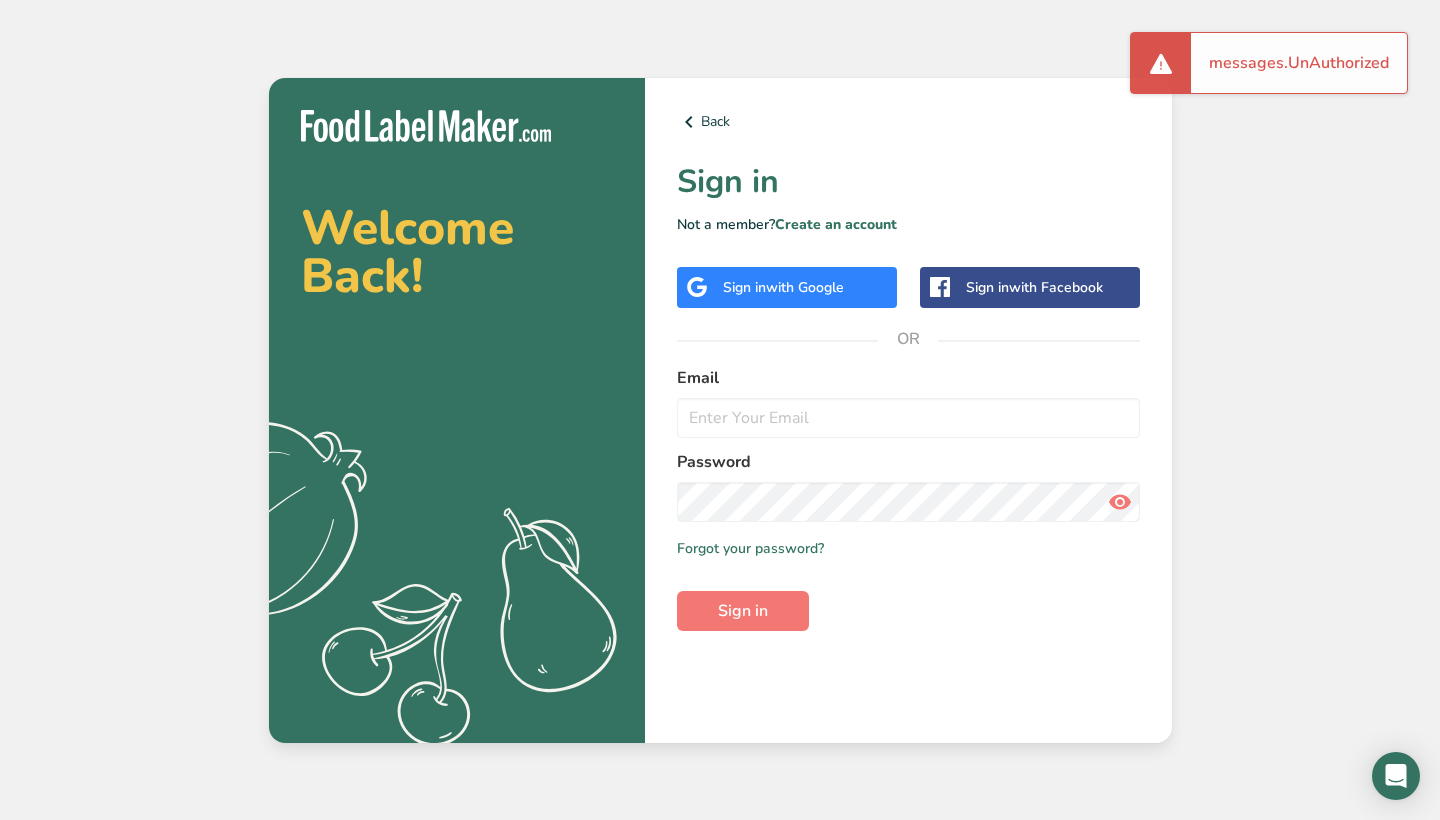 click on "with Google" at bounding box center [805, 287] 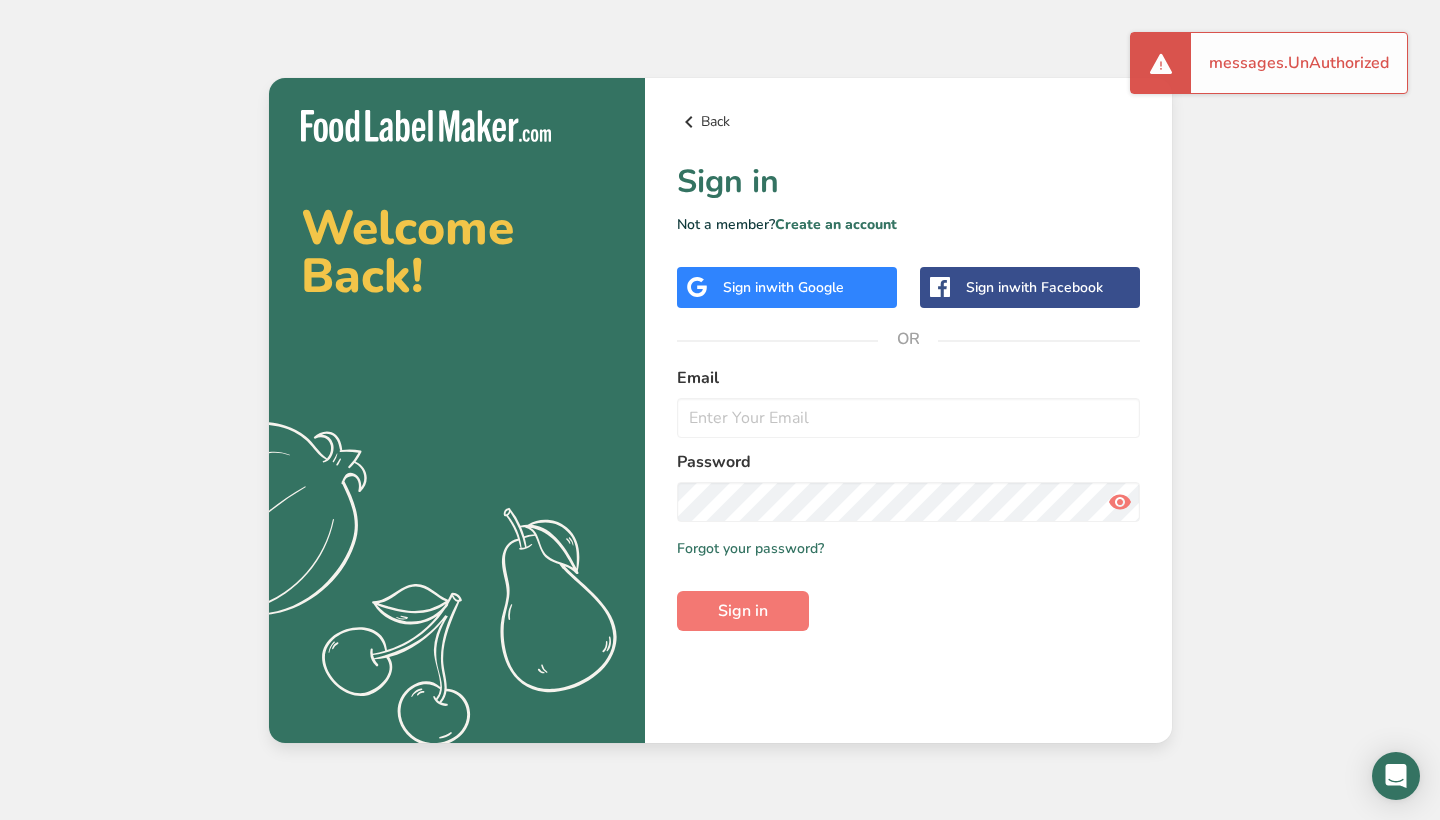 click on "Back" at bounding box center [908, 122] 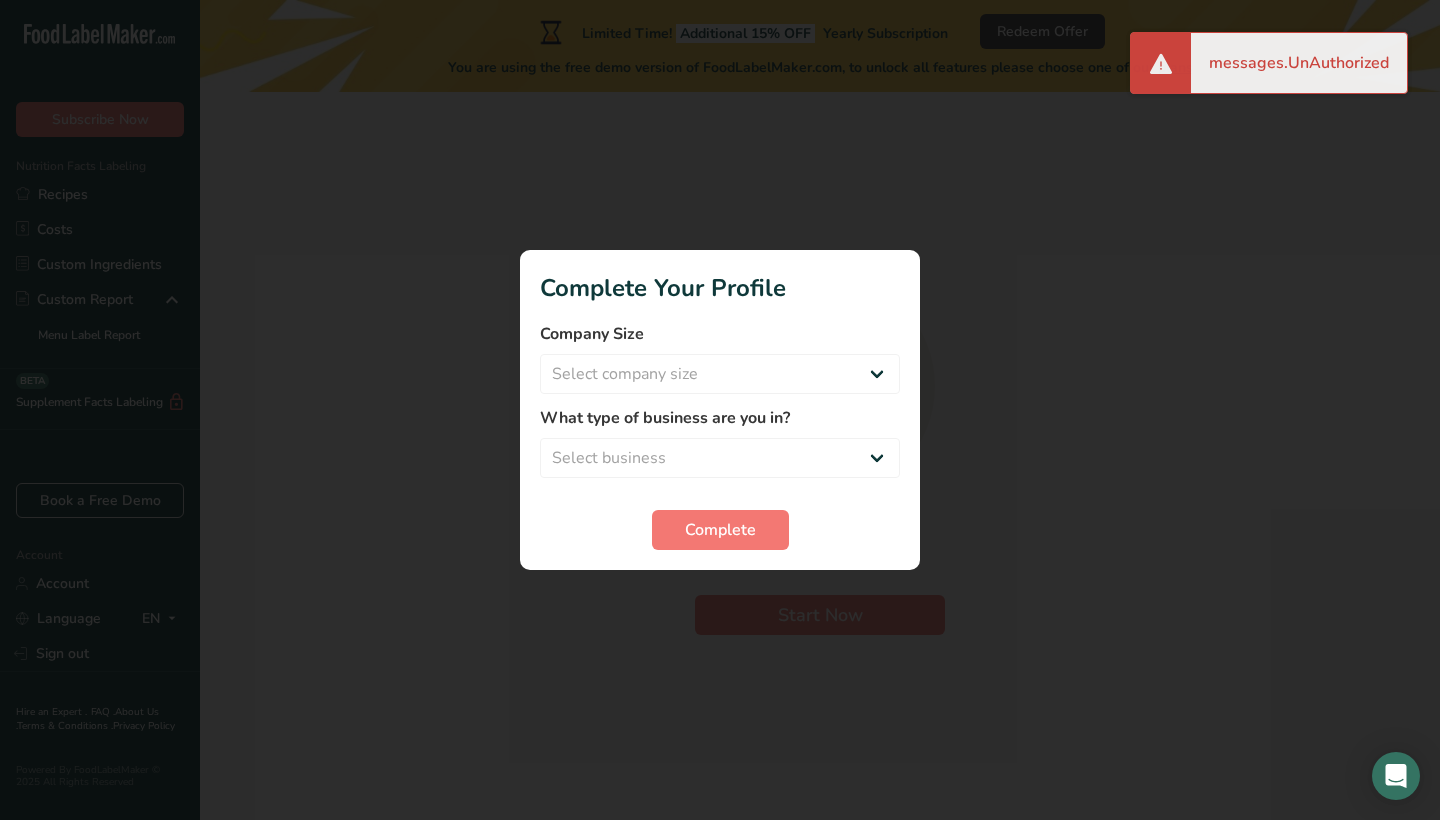 click at bounding box center [720, 410] 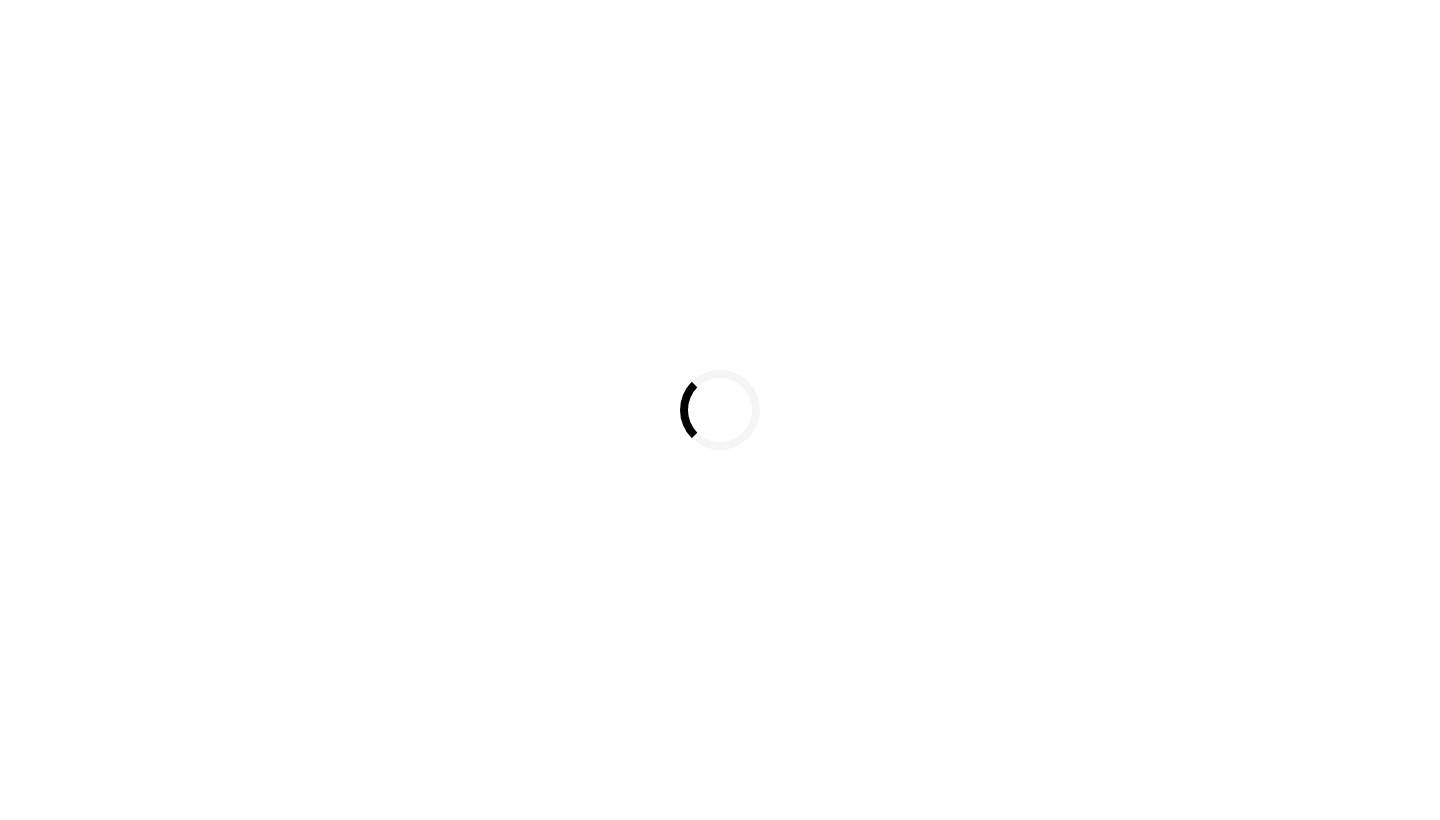 scroll, scrollTop: 0, scrollLeft: 0, axis: both 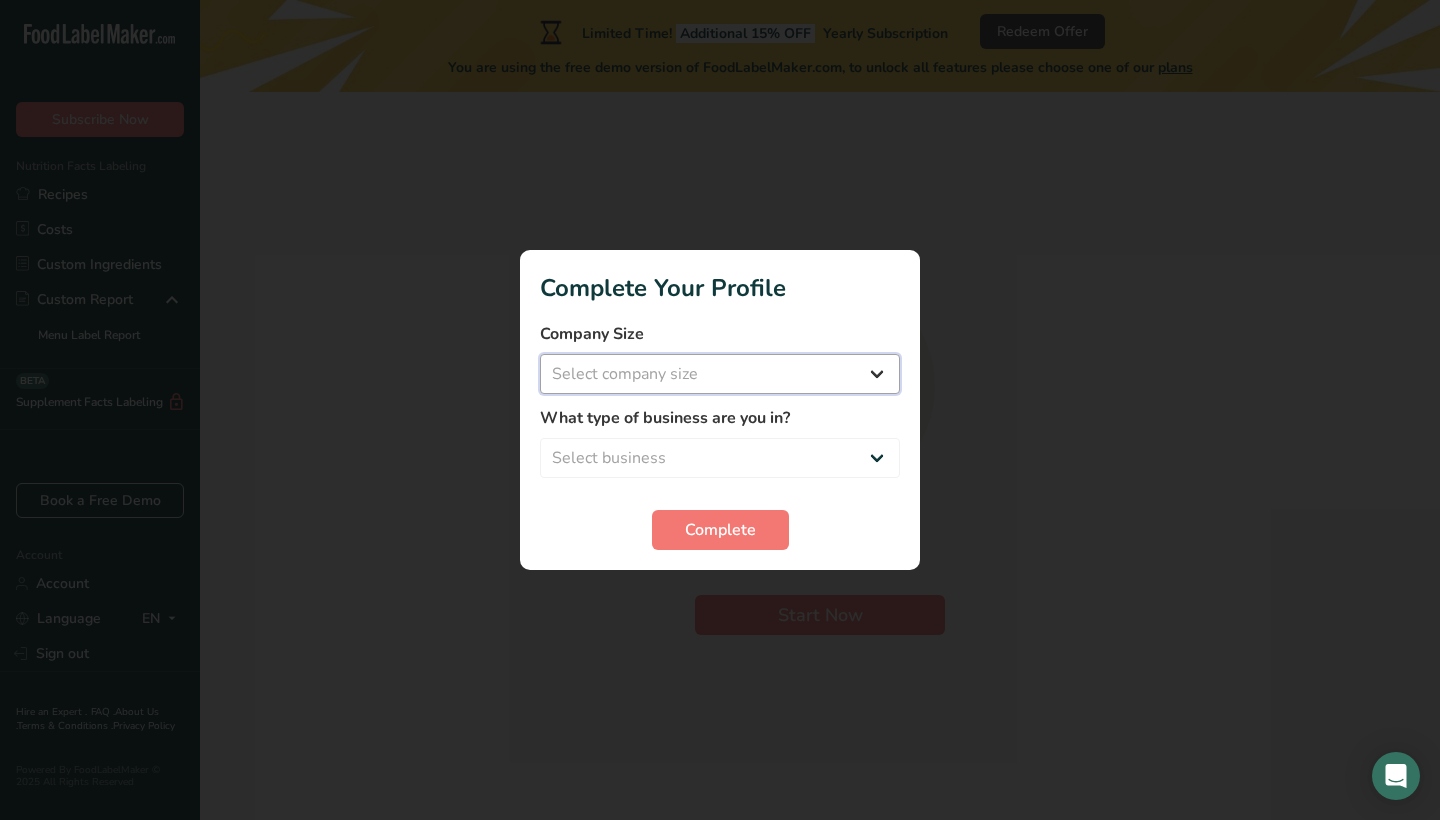 select on "1" 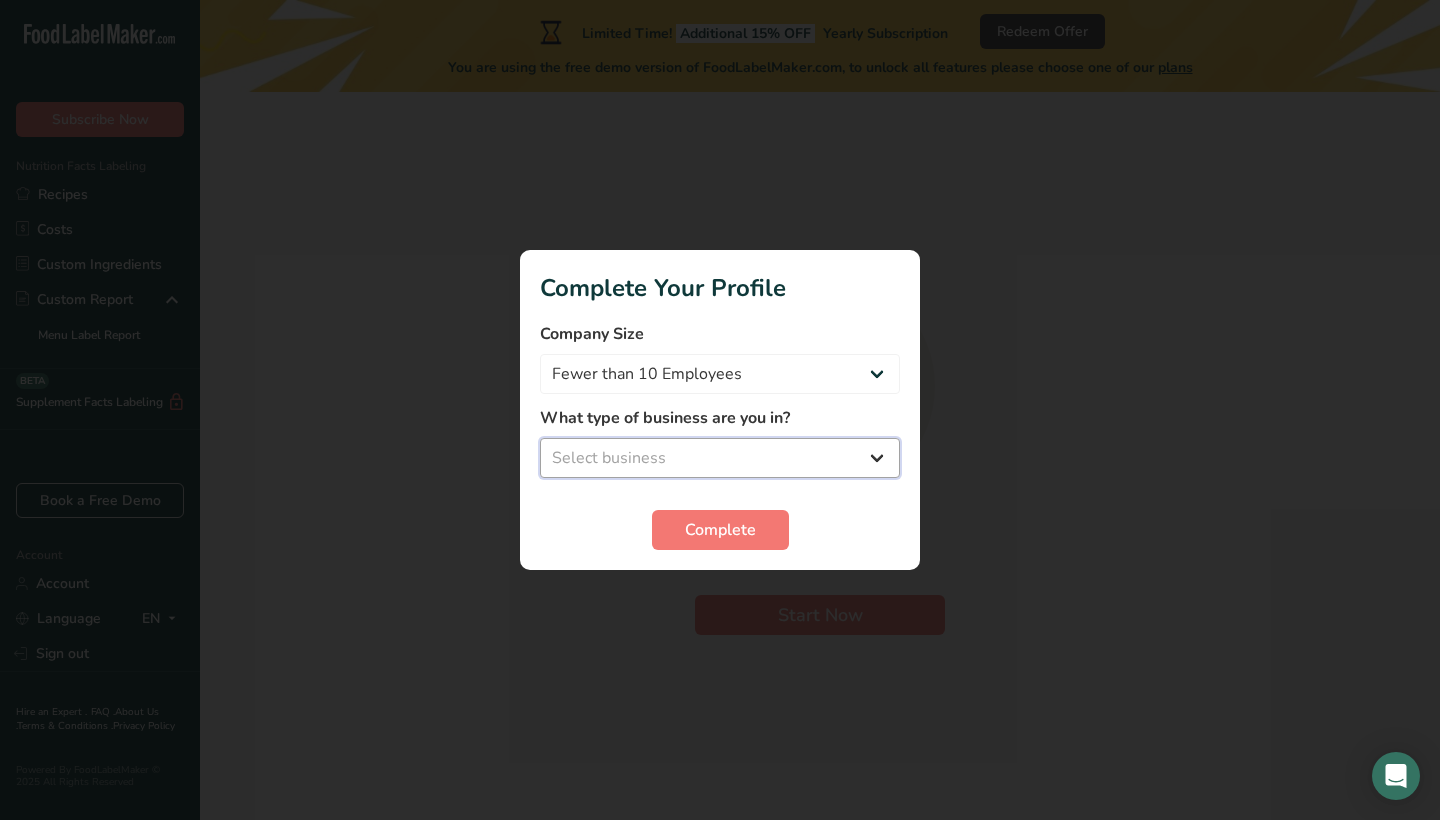 select on "4" 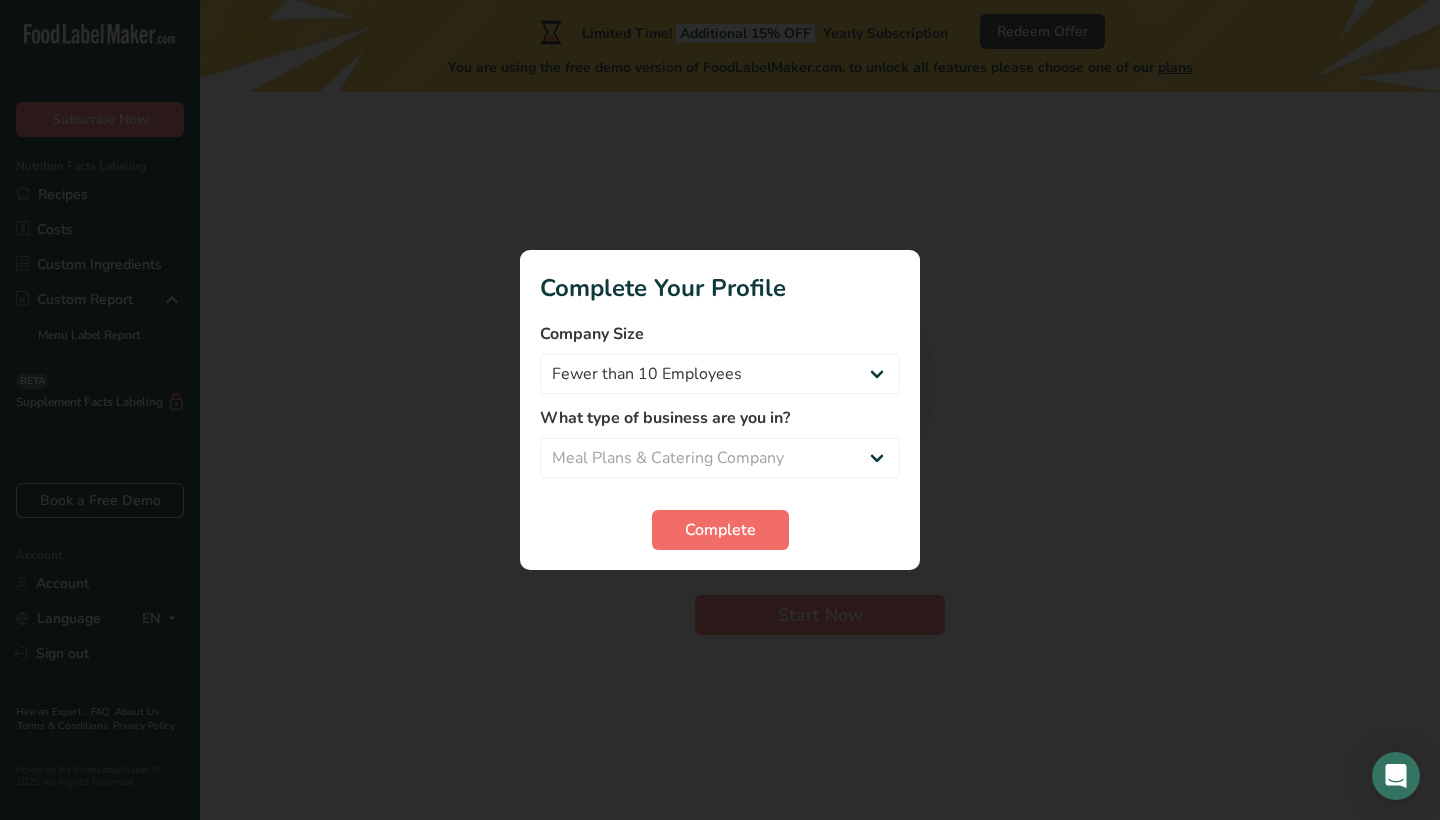 click on "Complete" at bounding box center (720, 530) 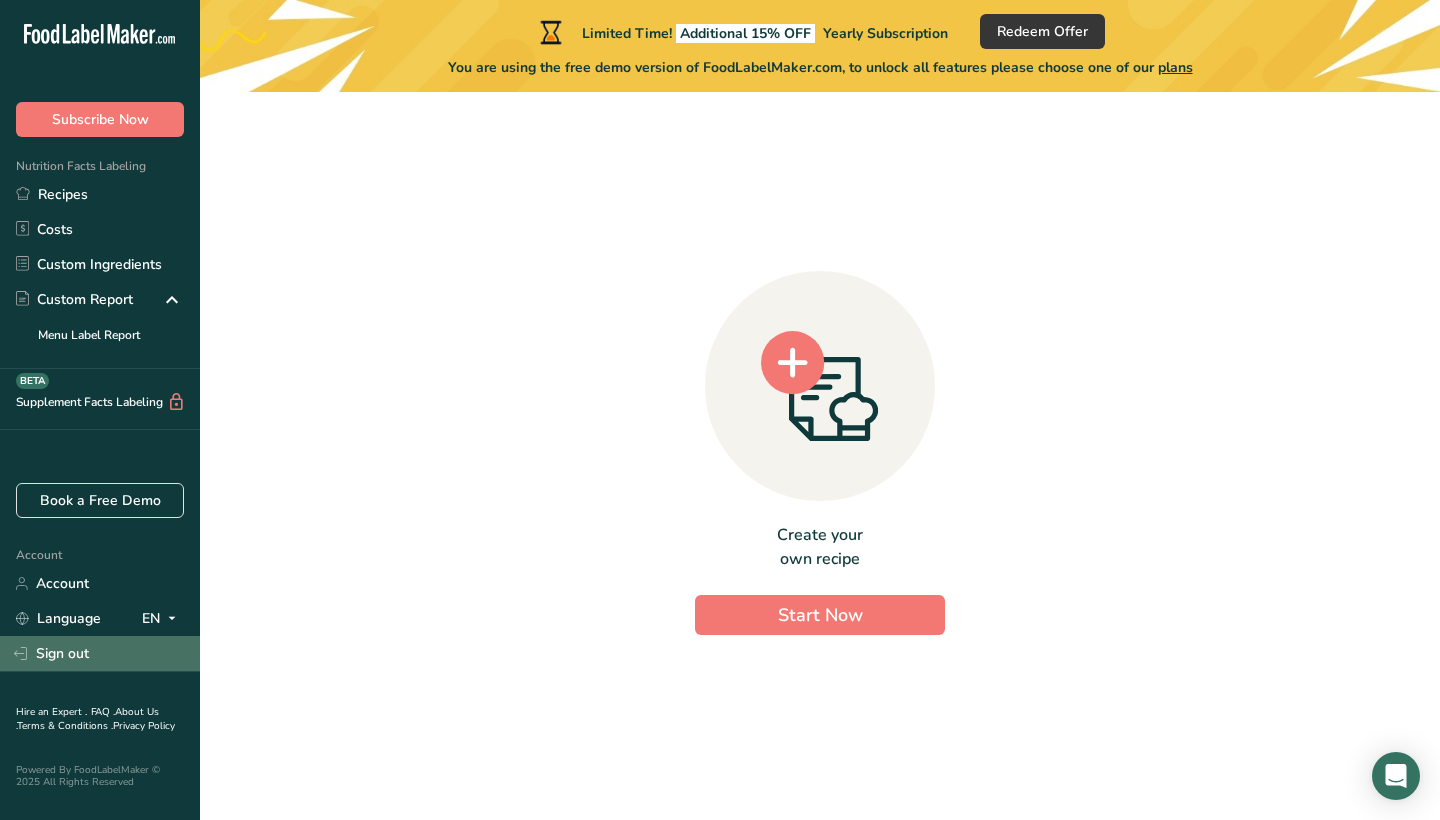 click on "Sign out" at bounding box center (100, 653) 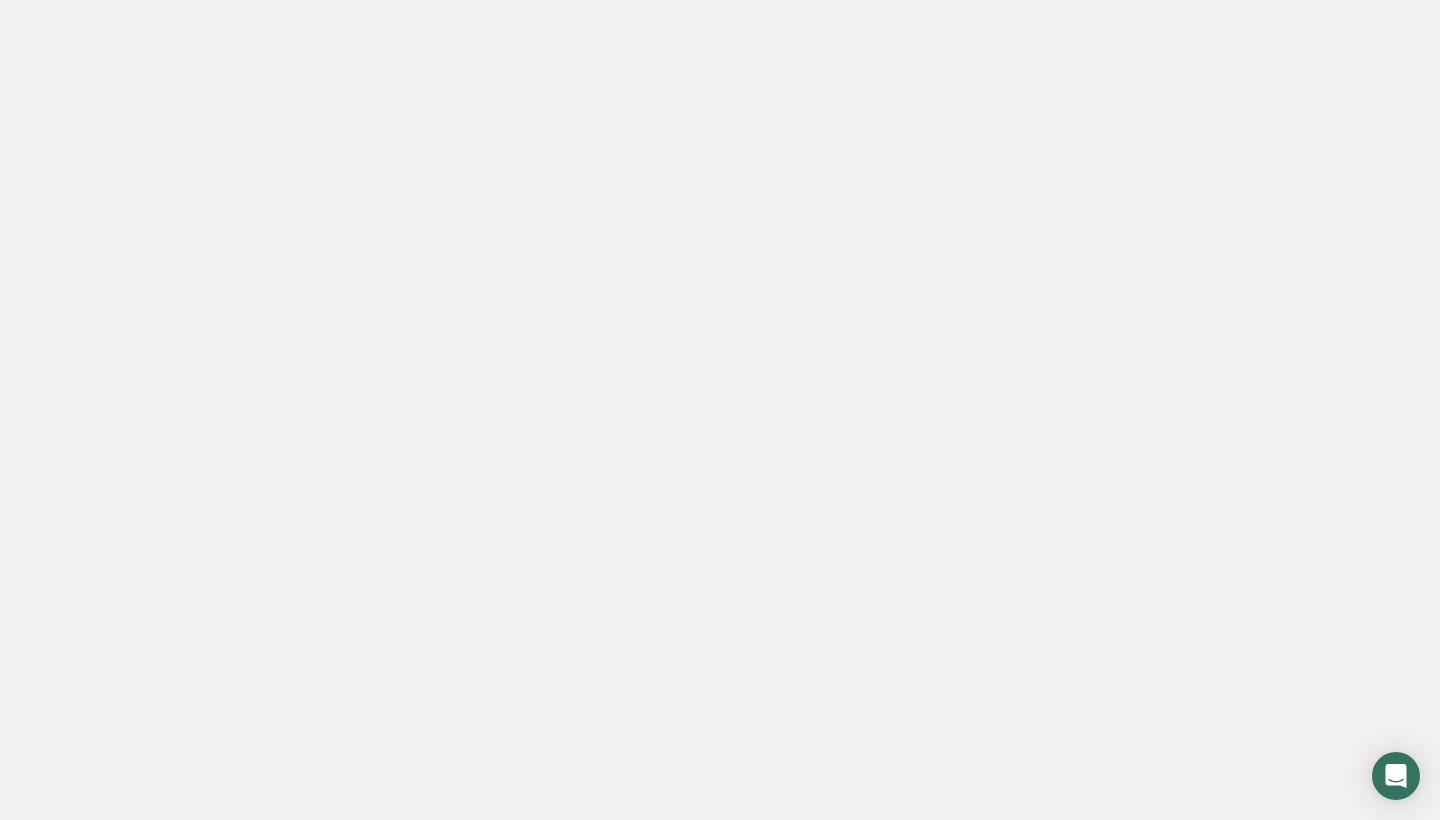 scroll, scrollTop: 0, scrollLeft: 0, axis: both 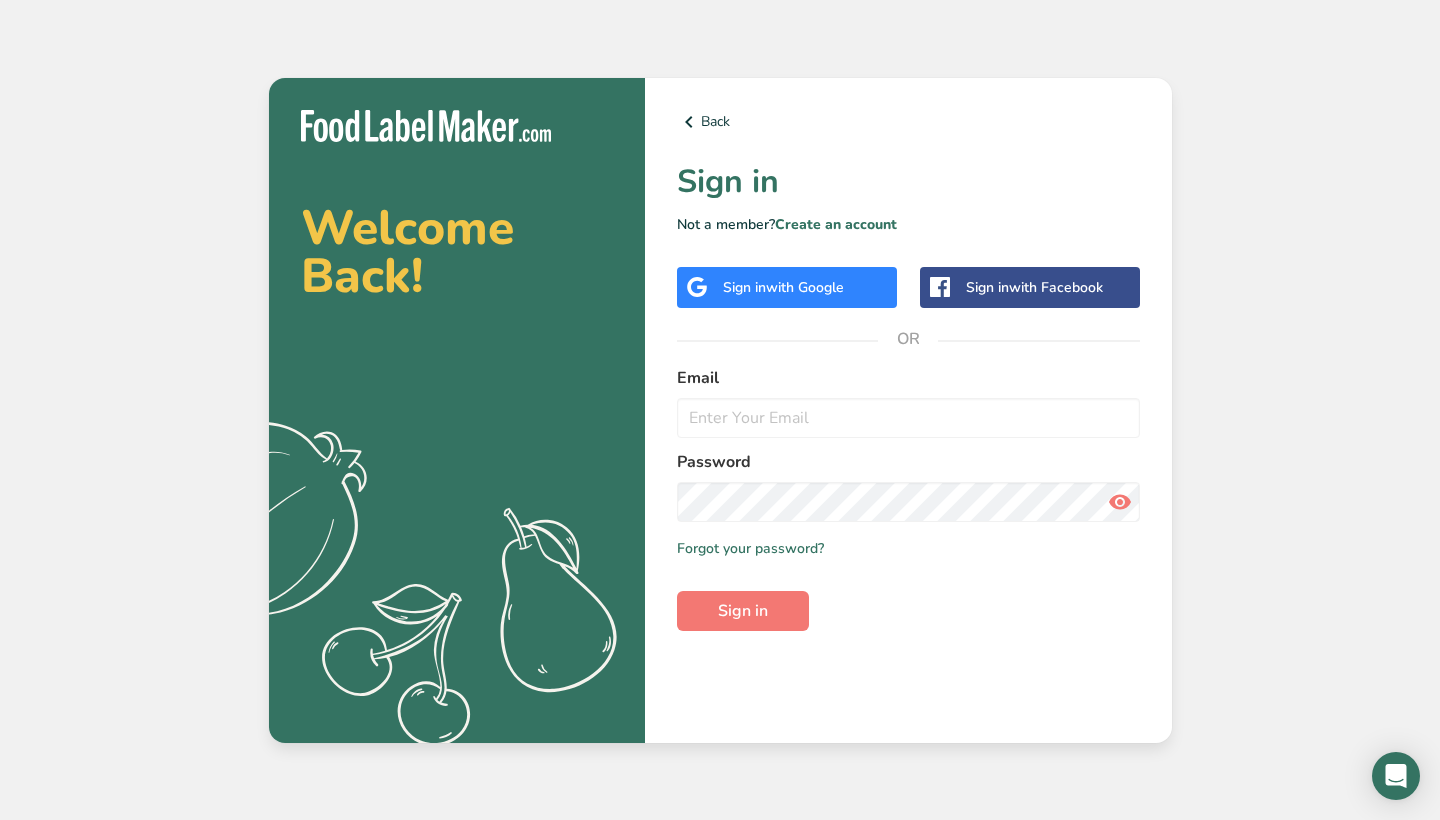 click on "with Google" at bounding box center [805, 287] 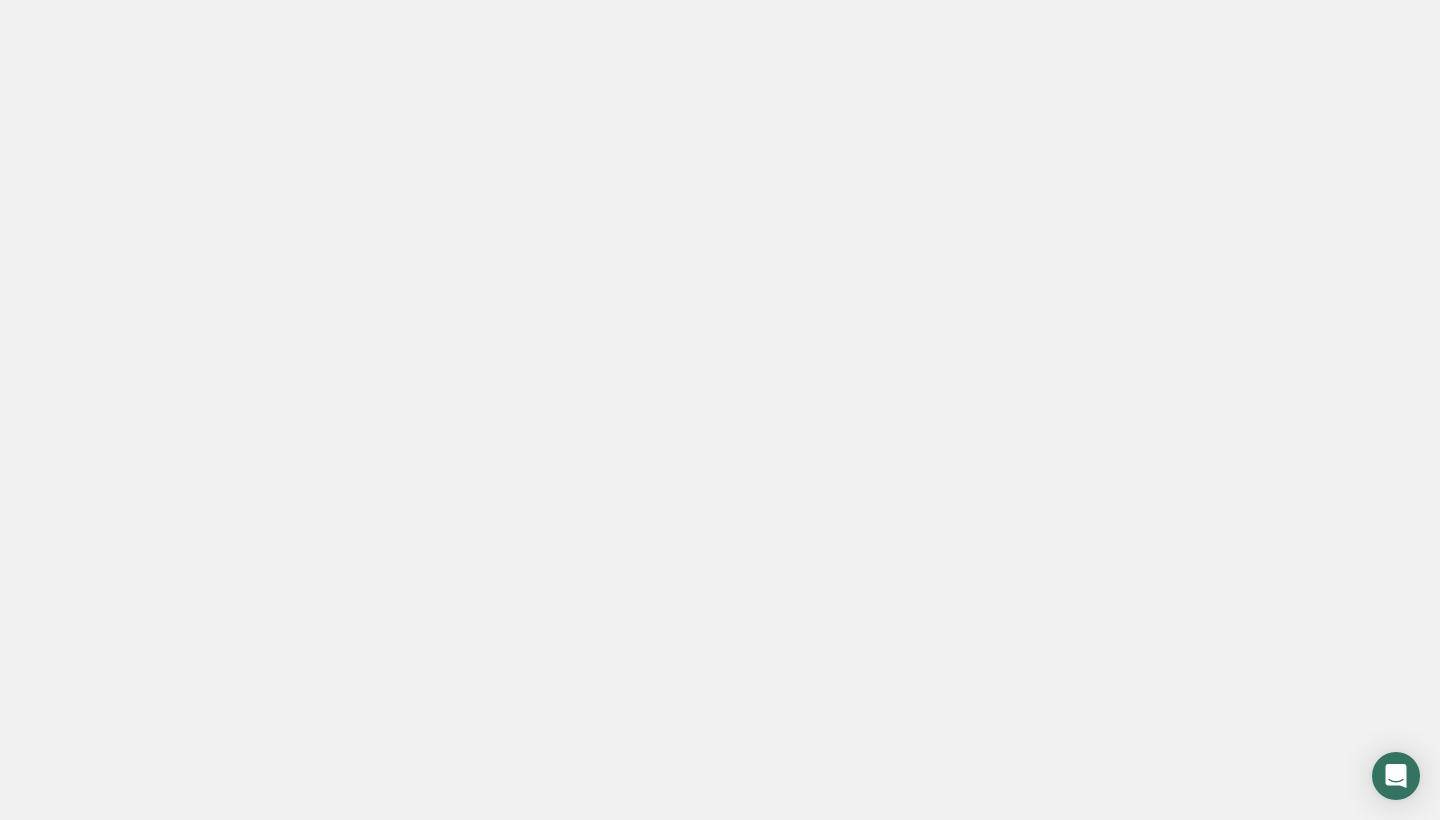 scroll, scrollTop: 0, scrollLeft: 0, axis: both 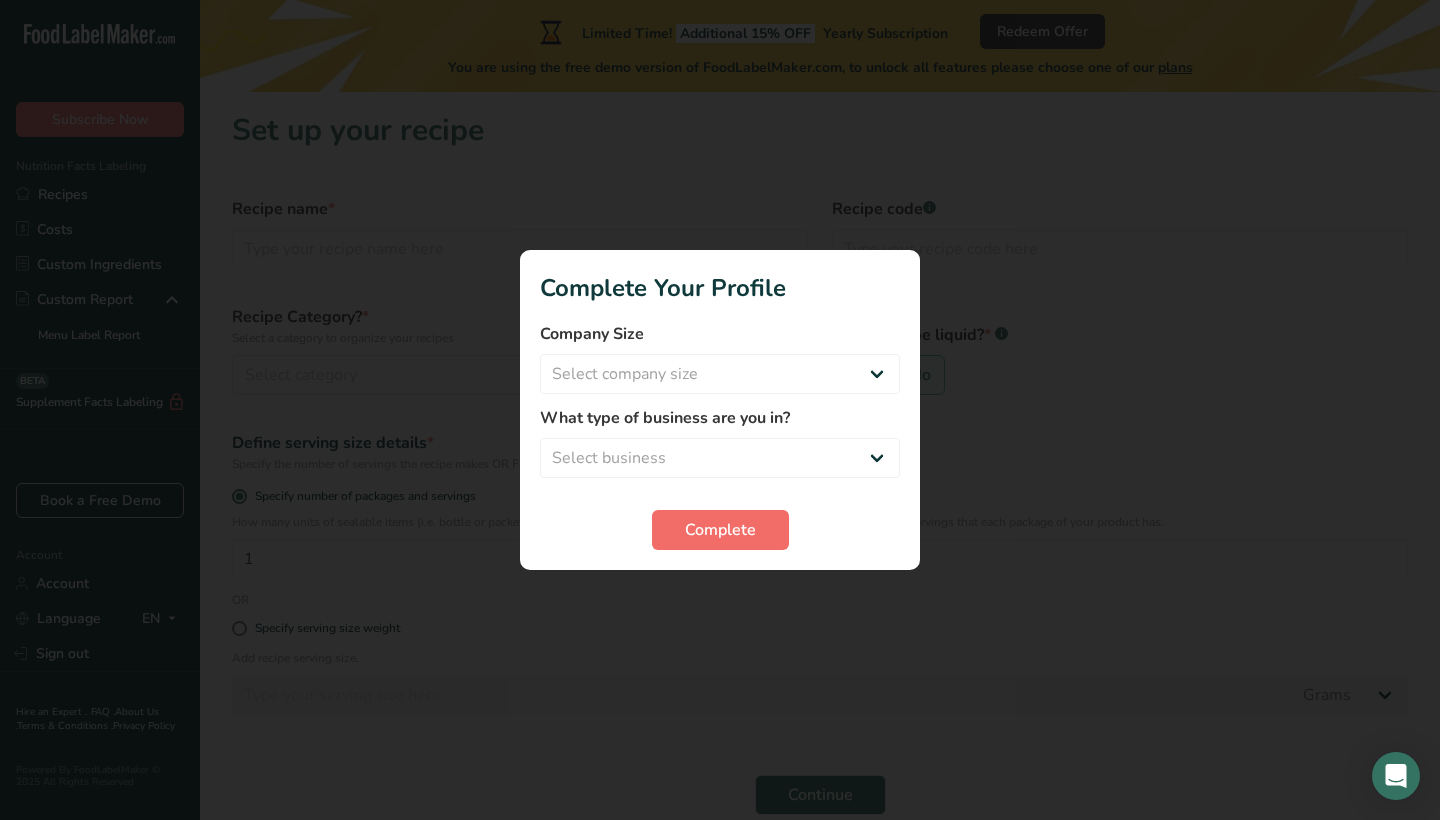 click on "Complete" at bounding box center [720, 530] 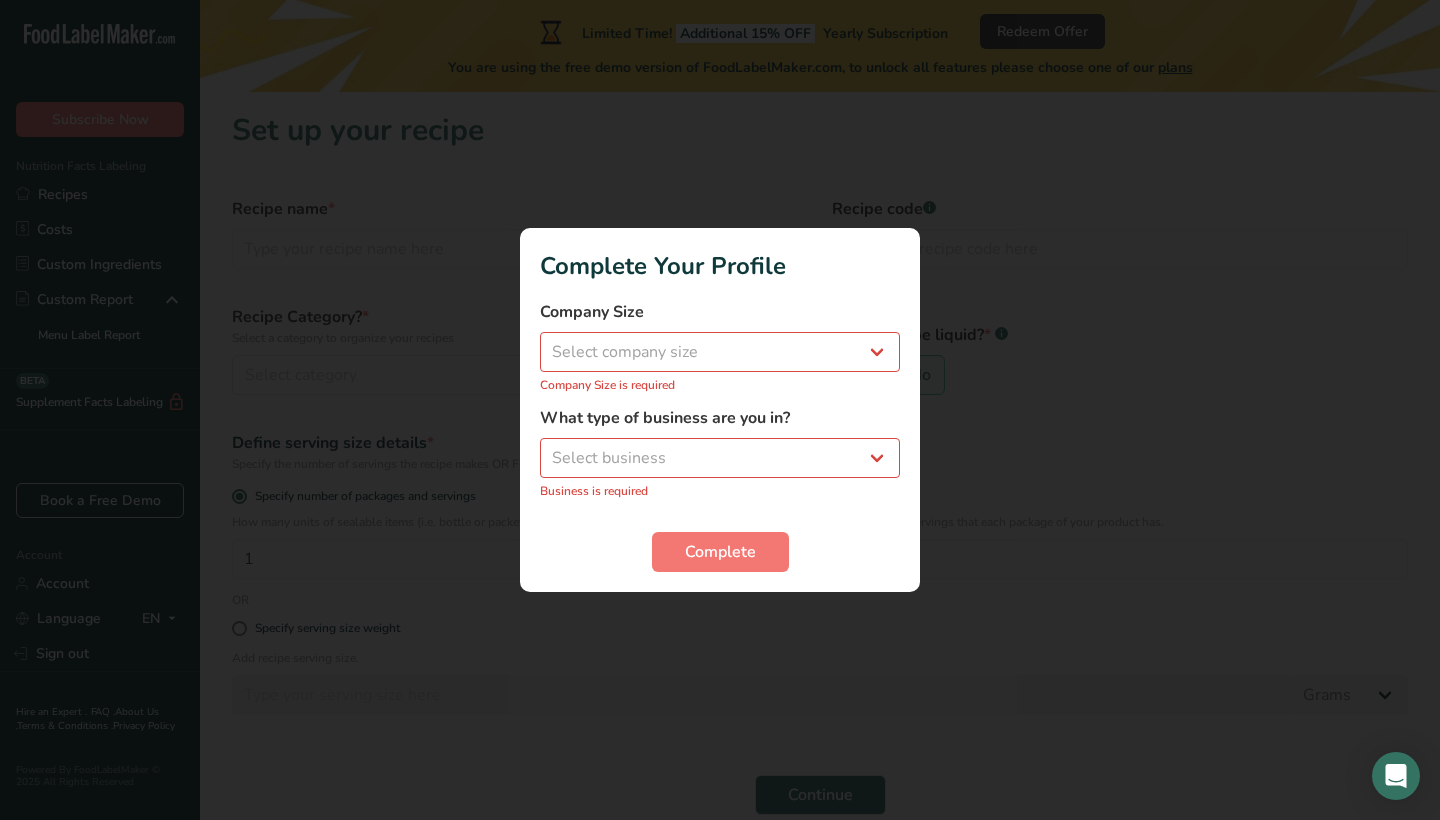 click at bounding box center (720, 410) 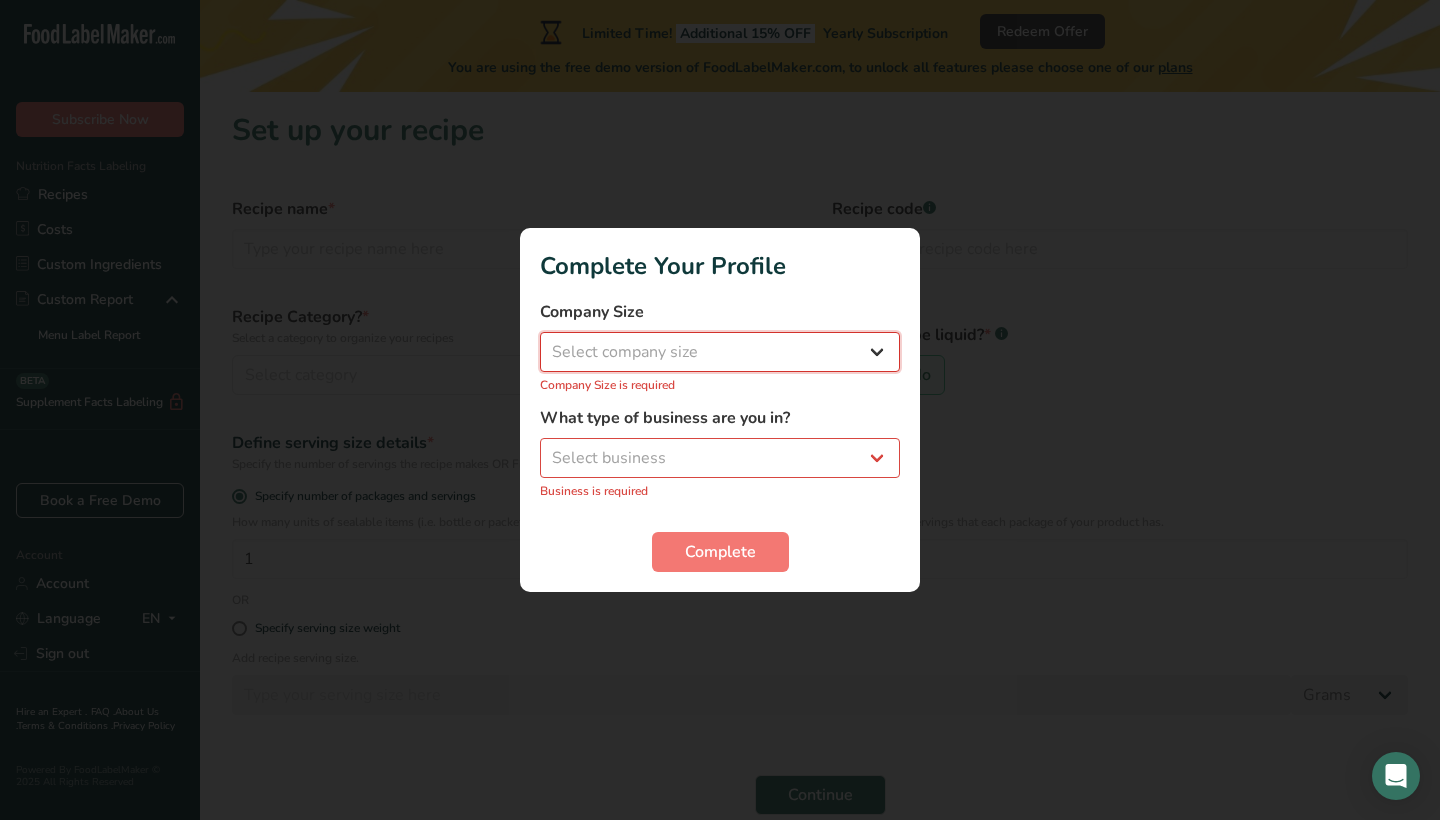 select on "2" 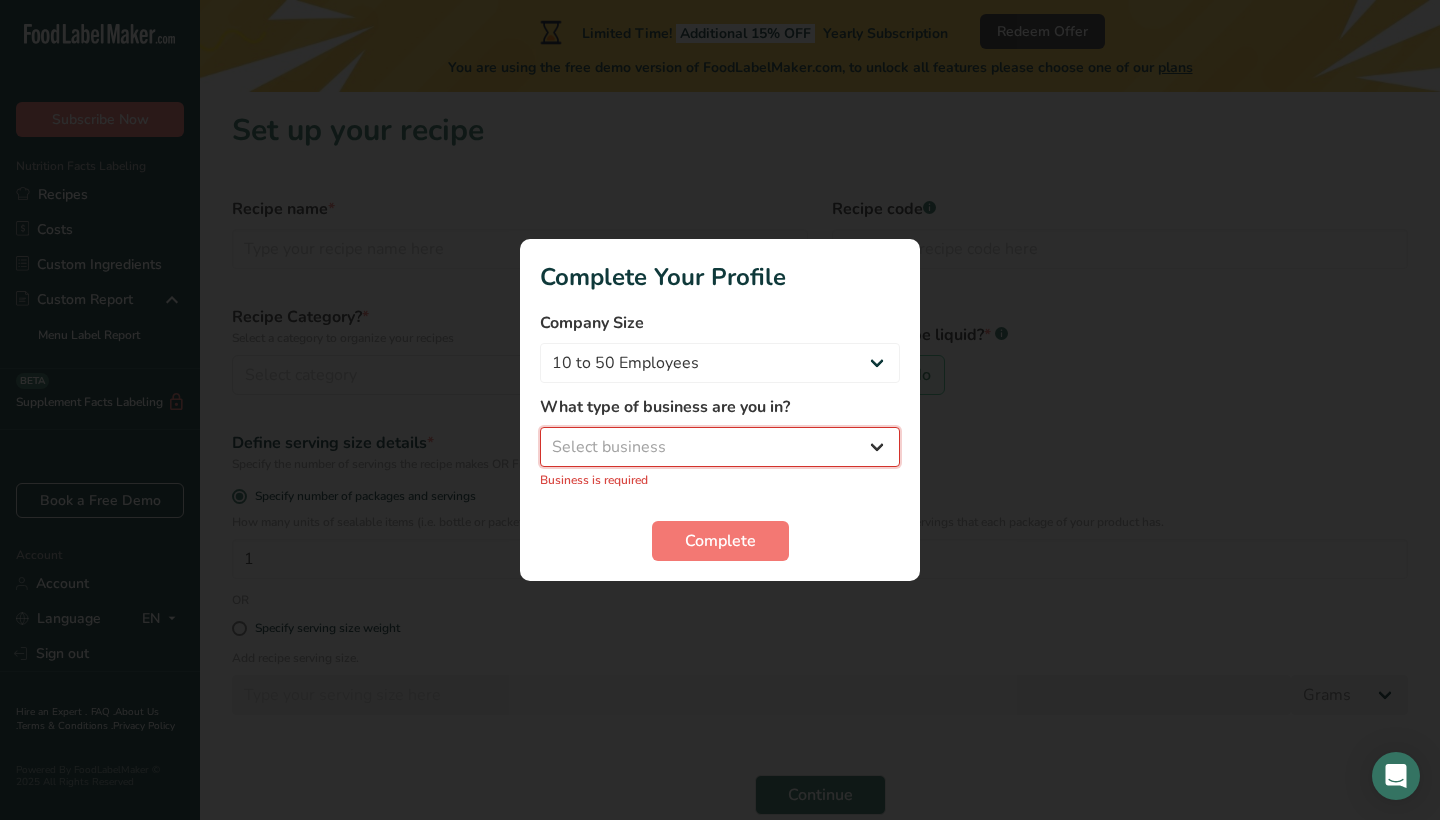 select on "2" 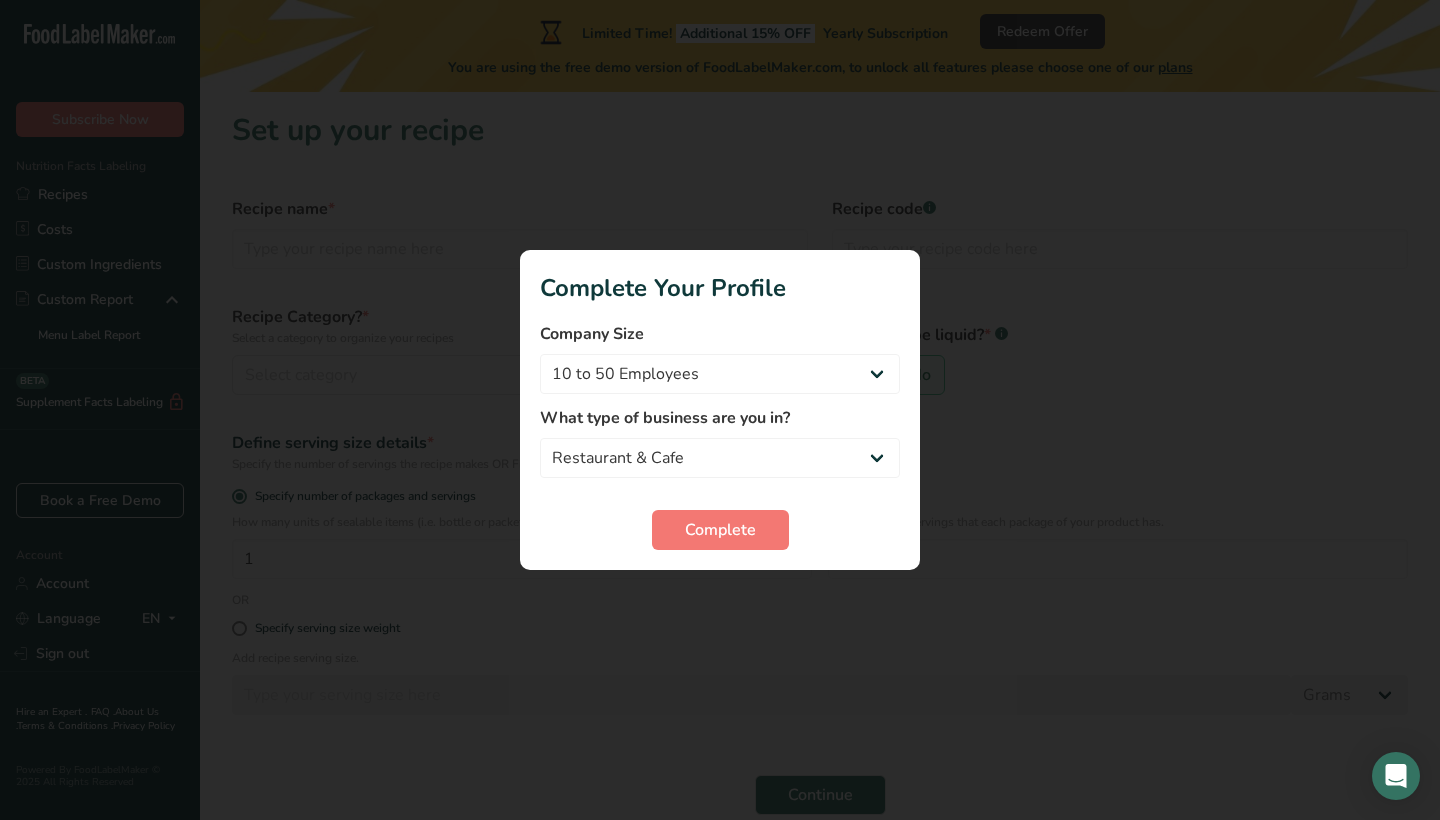 click on "Complete Your Profile
Company Size
Fewer than 10 Employees
10 to 50 Employees
51 to 500 Employees
Over 500 Employees
What type of business are you in?
Packaged Food Manufacturer
Restaurant & Cafe
Bakery
Meal Plans & Catering Company
Nutritionist
Food Blogger
Personal Trainer
Other
Complete" at bounding box center (720, 410) 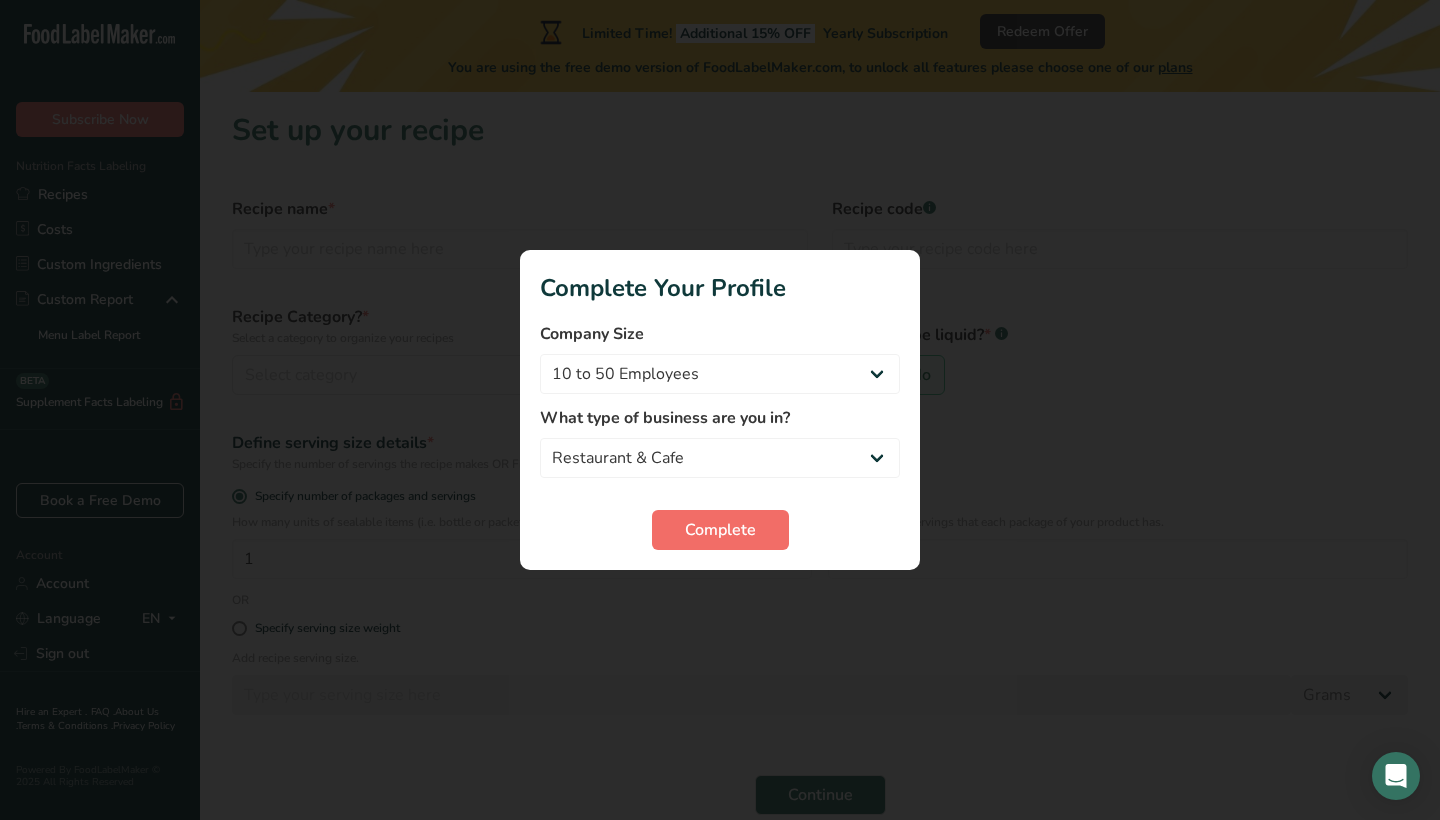 click on "Complete" at bounding box center (720, 530) 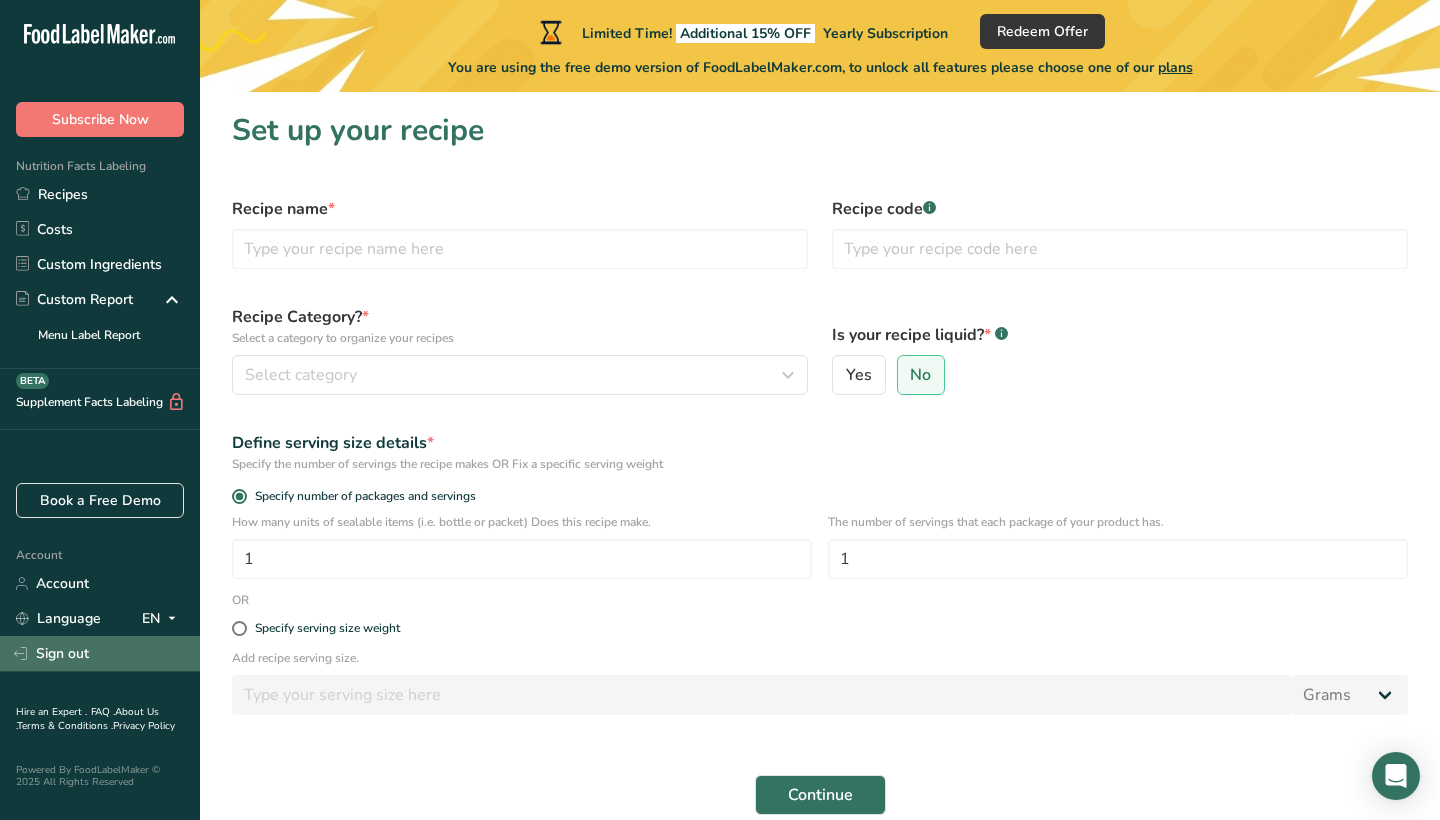 click on "Sign out" at bounding box center [100, 653] 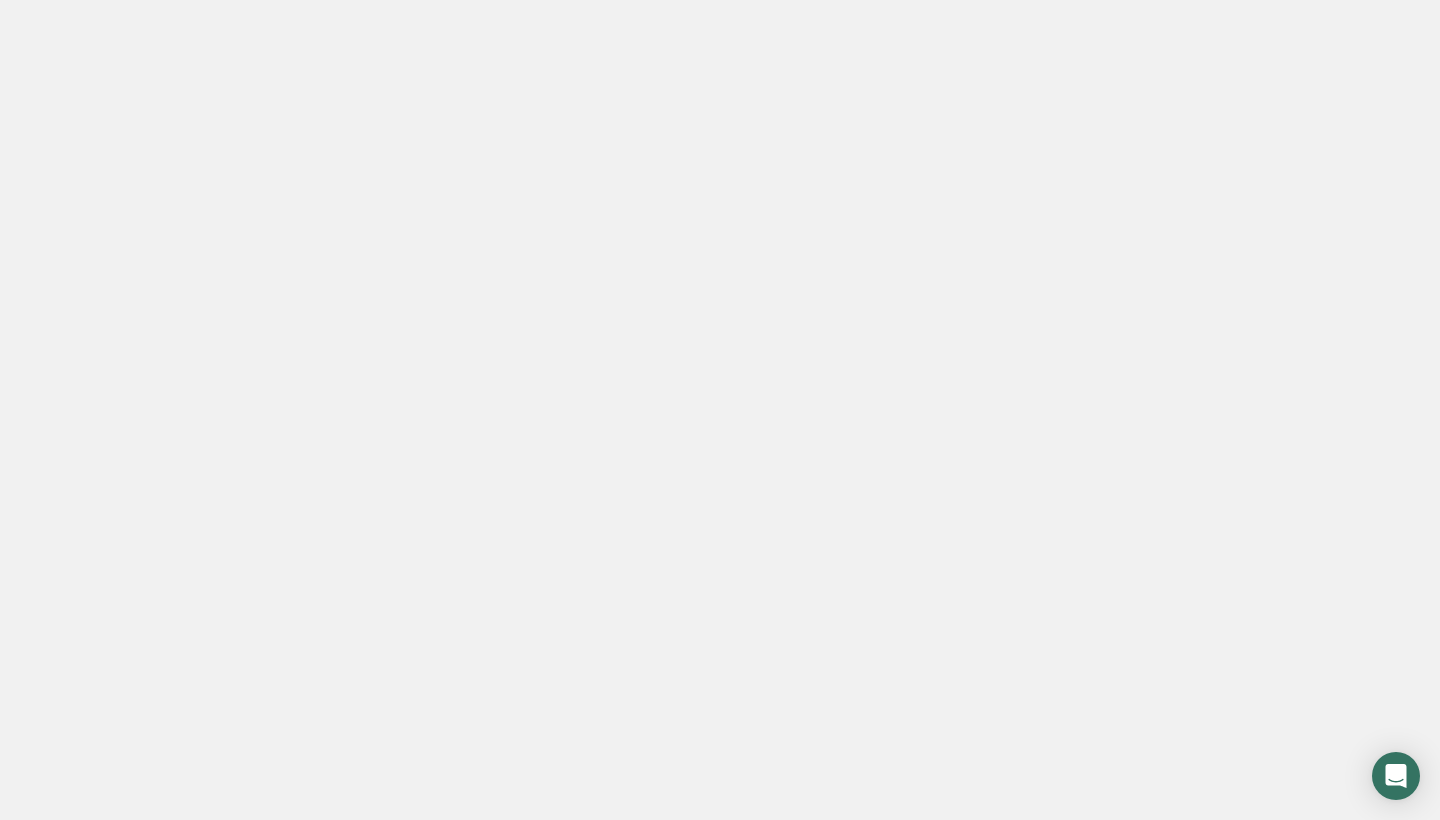 scroll, scrollTop: 0, scrollLeft: 0, axis: both 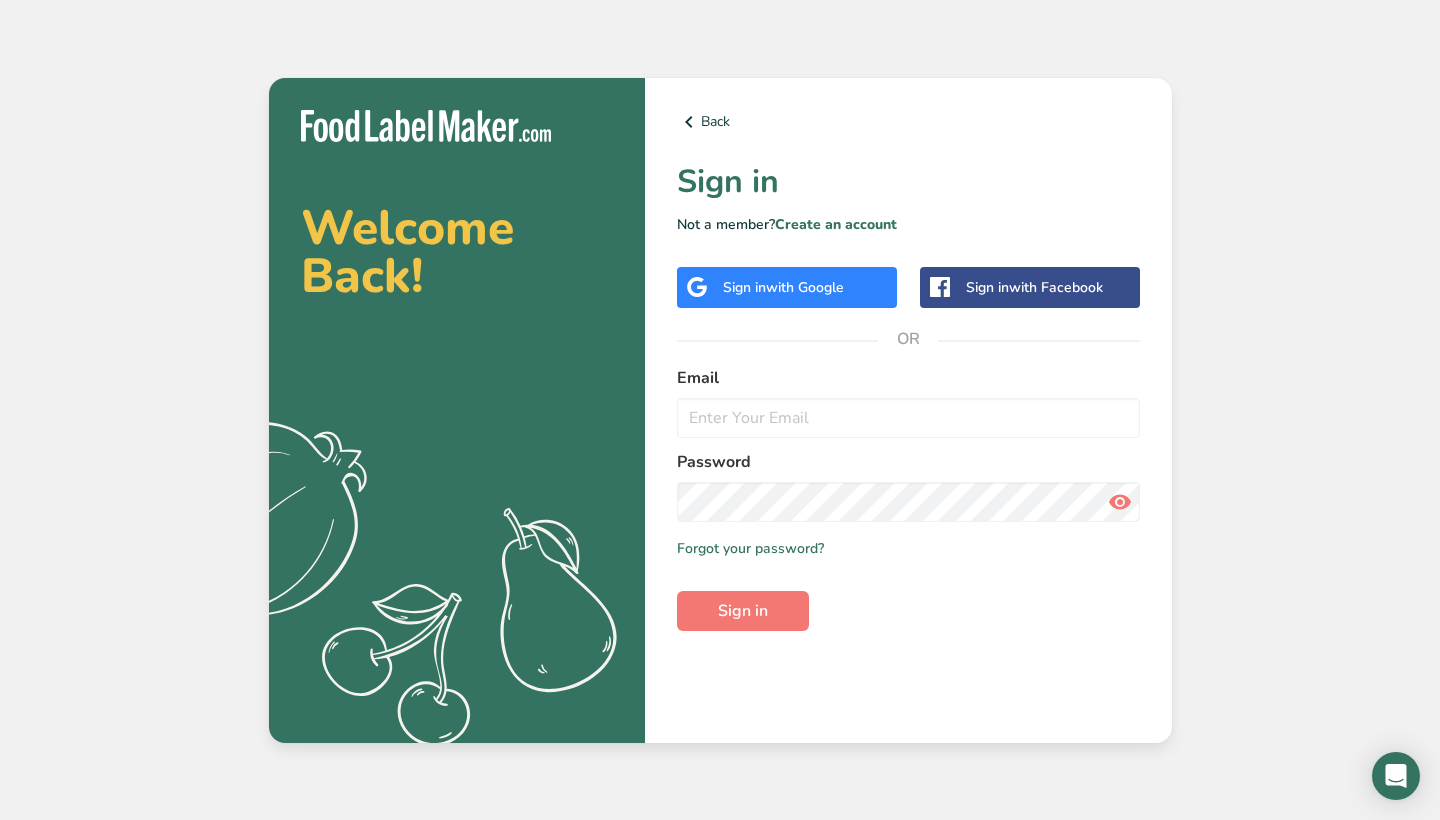 click on "Email" at bounding box center (908, 378) 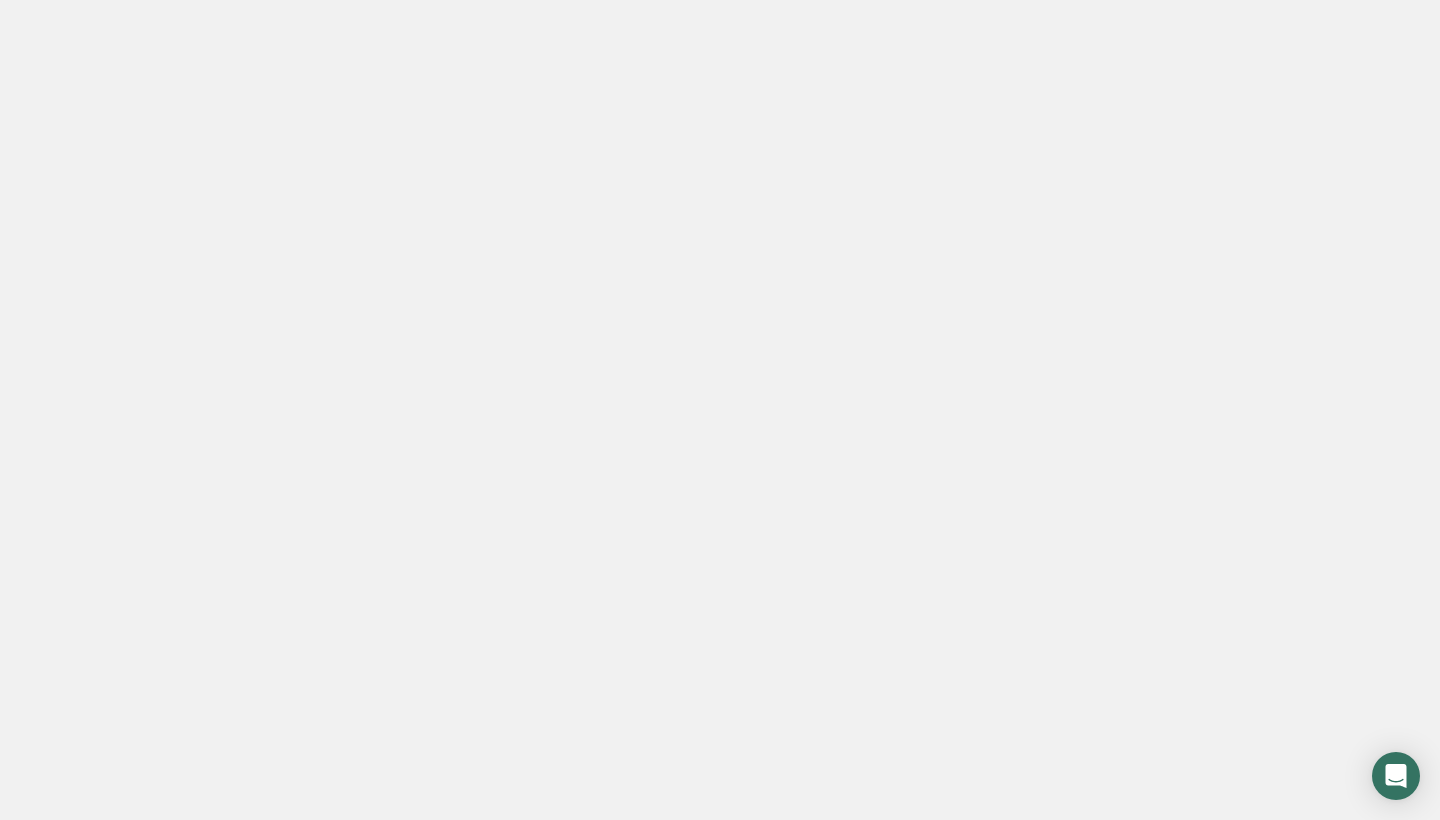 scroll, scrollTop: 0, scrollLeft: 0, axis: both 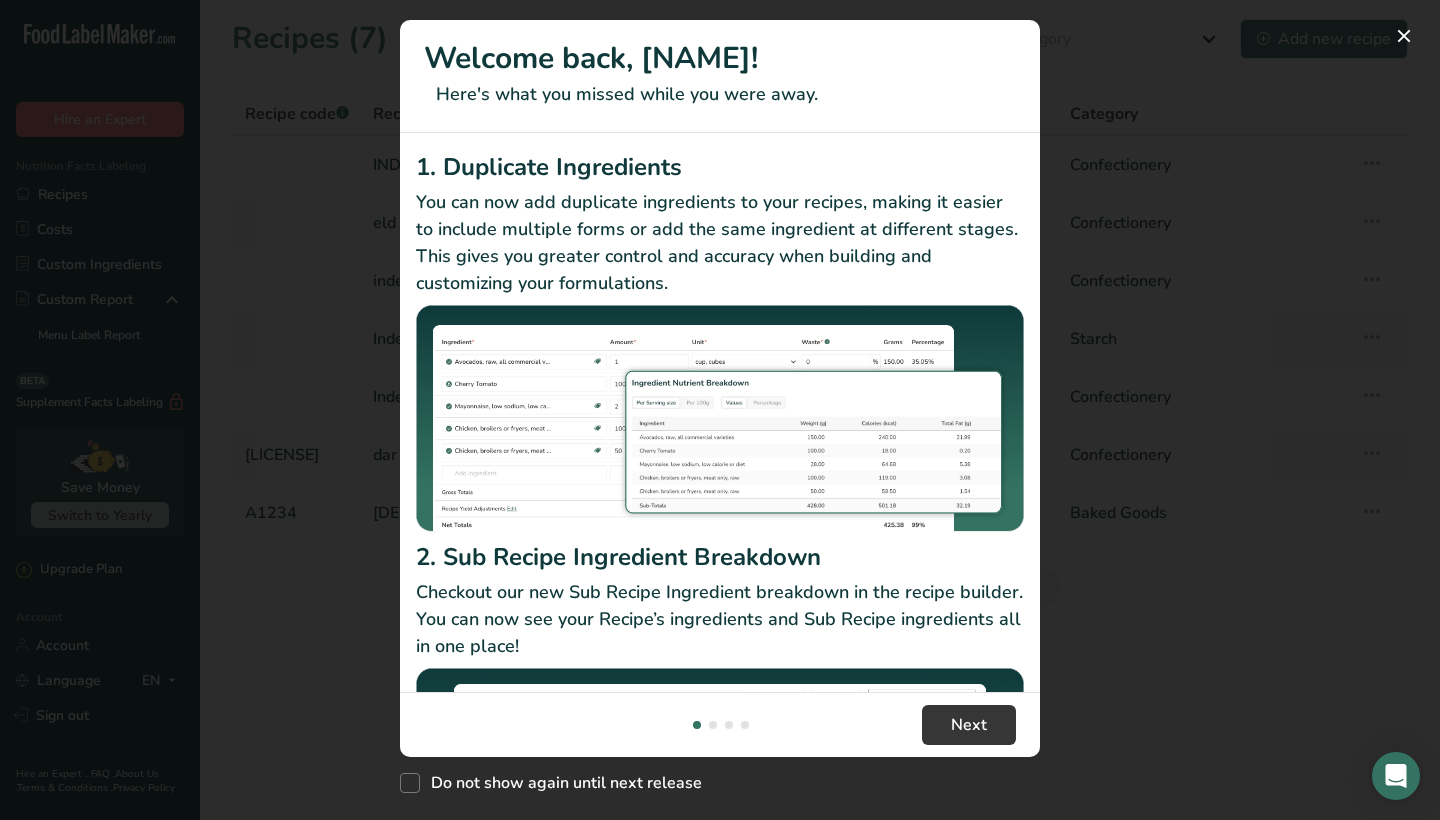 click at bounding box center [720, 410] 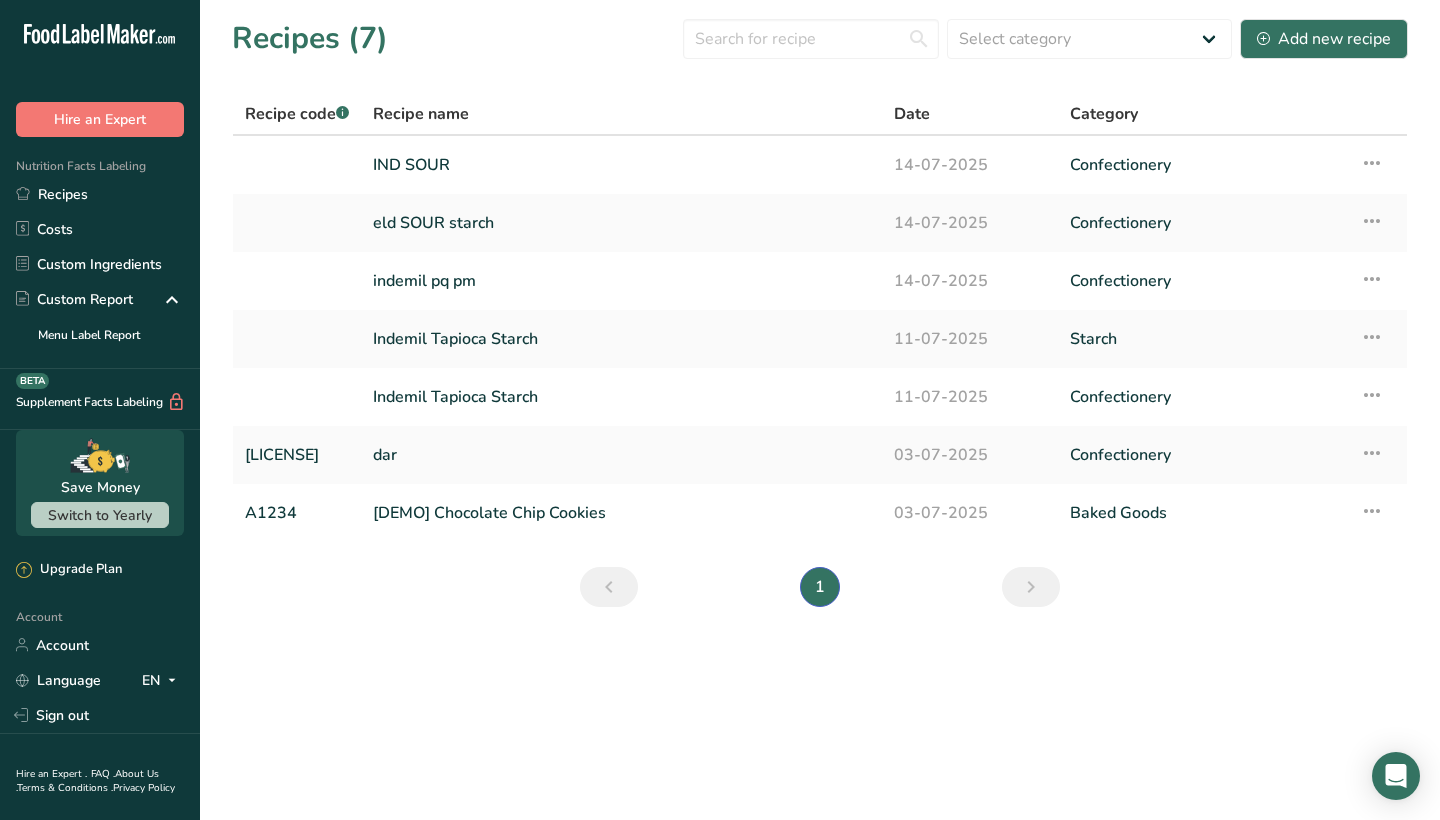 click on "Recipes (7)
Select category
All
Baked Goods
Beverages
Confectionery
Cooked Meals, Salads, & Sauces
Dairy
Snacks
Starch
Add new recipe
Recipe code
.a-a{fill:#347362;}.b-a{fill:#fff;}          Recipe name   Date   Category
IND SOUR
14-07-2025
Confectionery
Recipe Setup       Delete Recipe           Duplicate Recipe             Scale Recipe             Save as Sub-Recipe   .a-a{fill:#347362;}.b-a{fill:#fff;}                               Nutrition Breakdown                 Recipe Card
NEW
Amino Acids Pattern Report           Activity History" at bounding box center (820, 319) 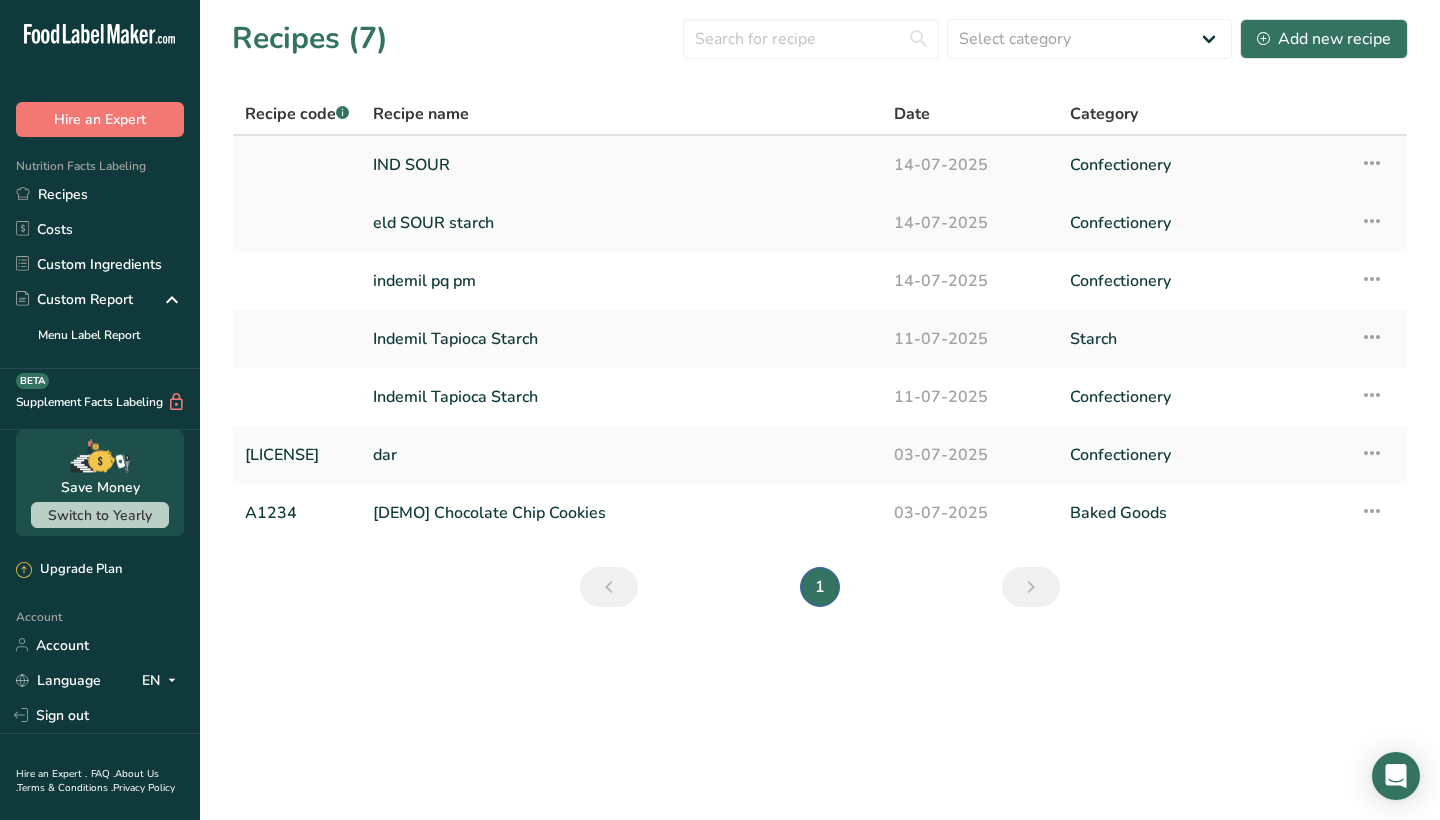click on "IND SOUR" at bounding box center (621, 165) 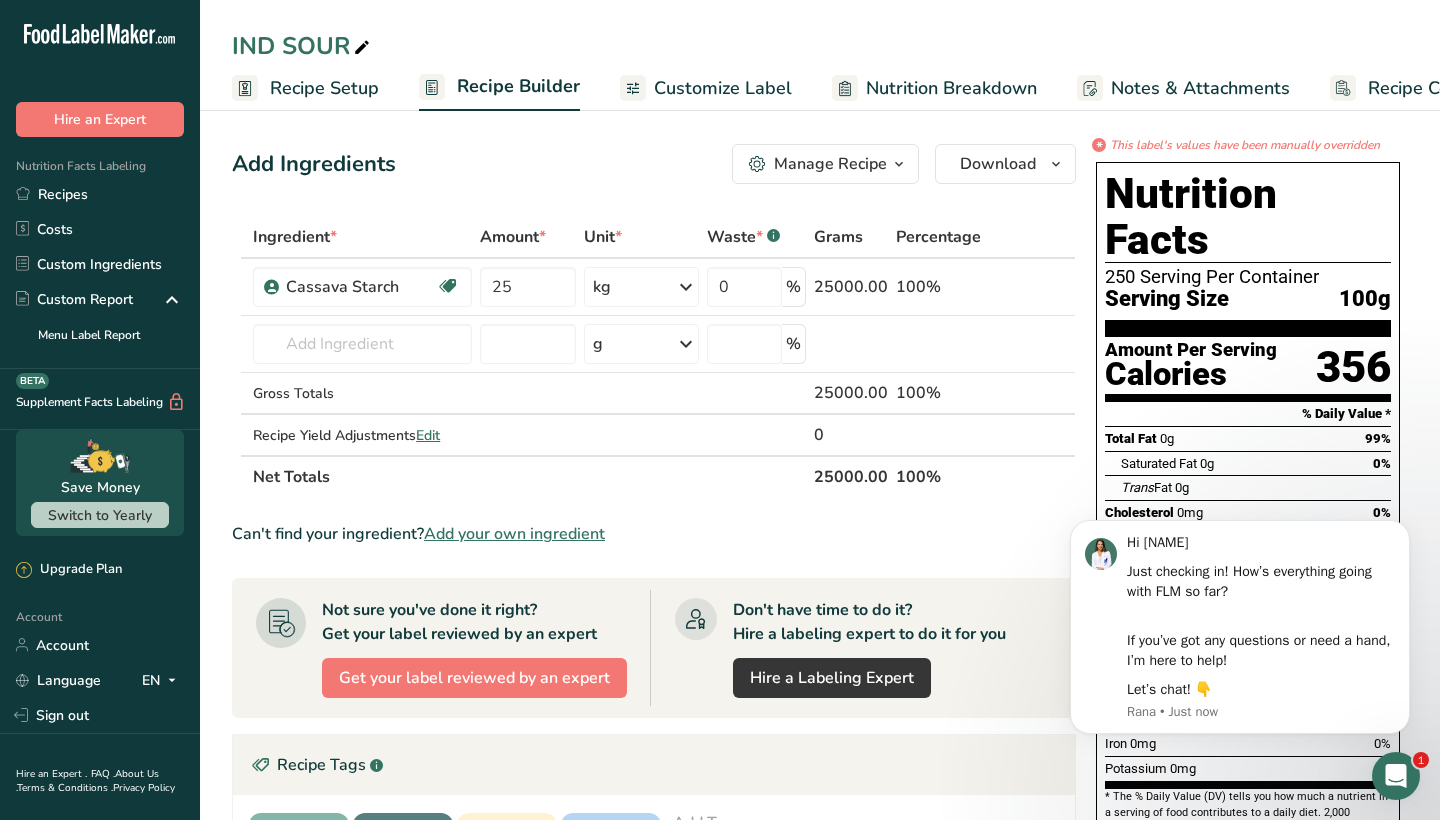 scroll, scrollTop: 0, scrollLeft: 0, axis: both 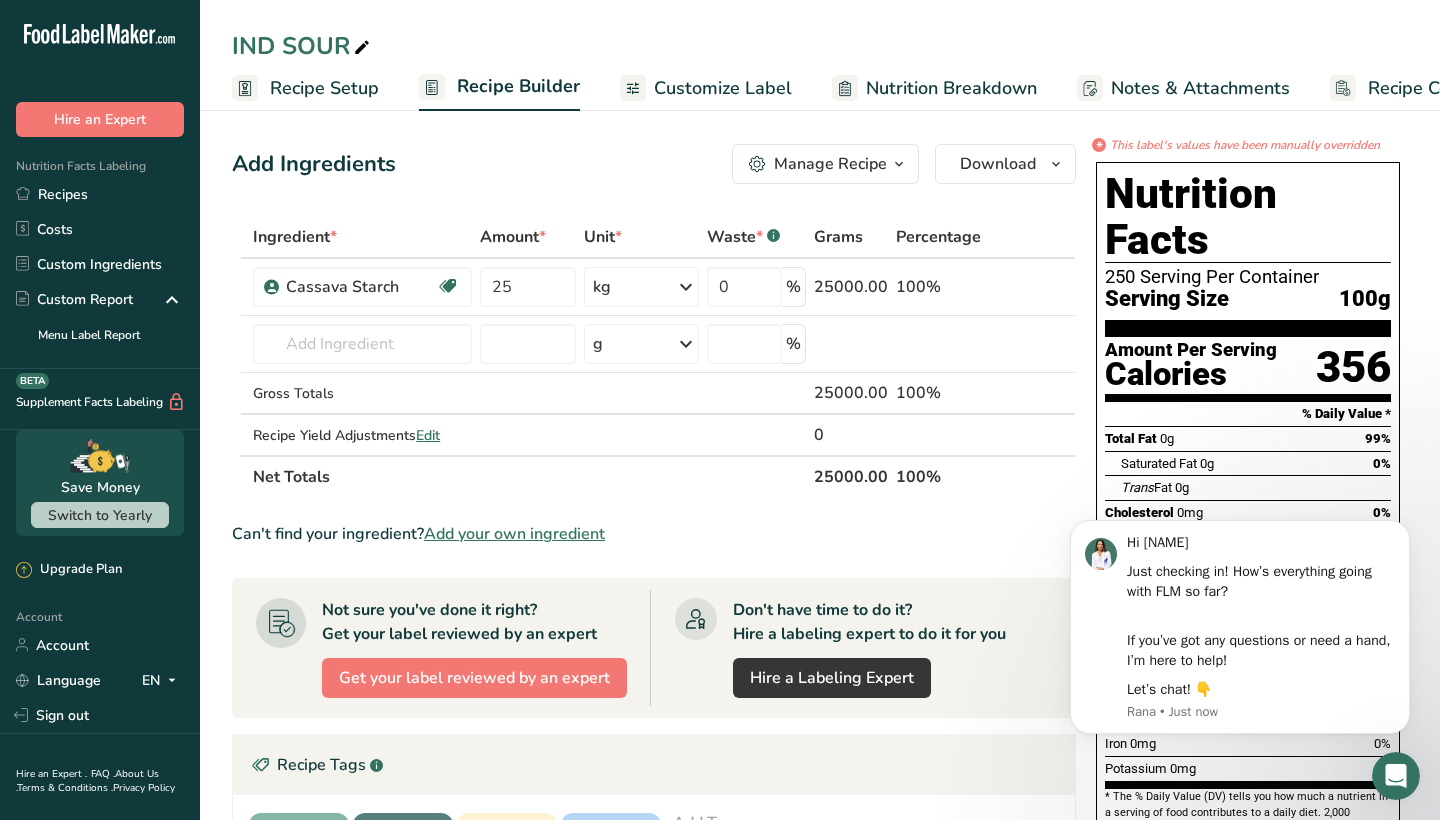 click on "Customize Label" at bounding box center [723, 88] 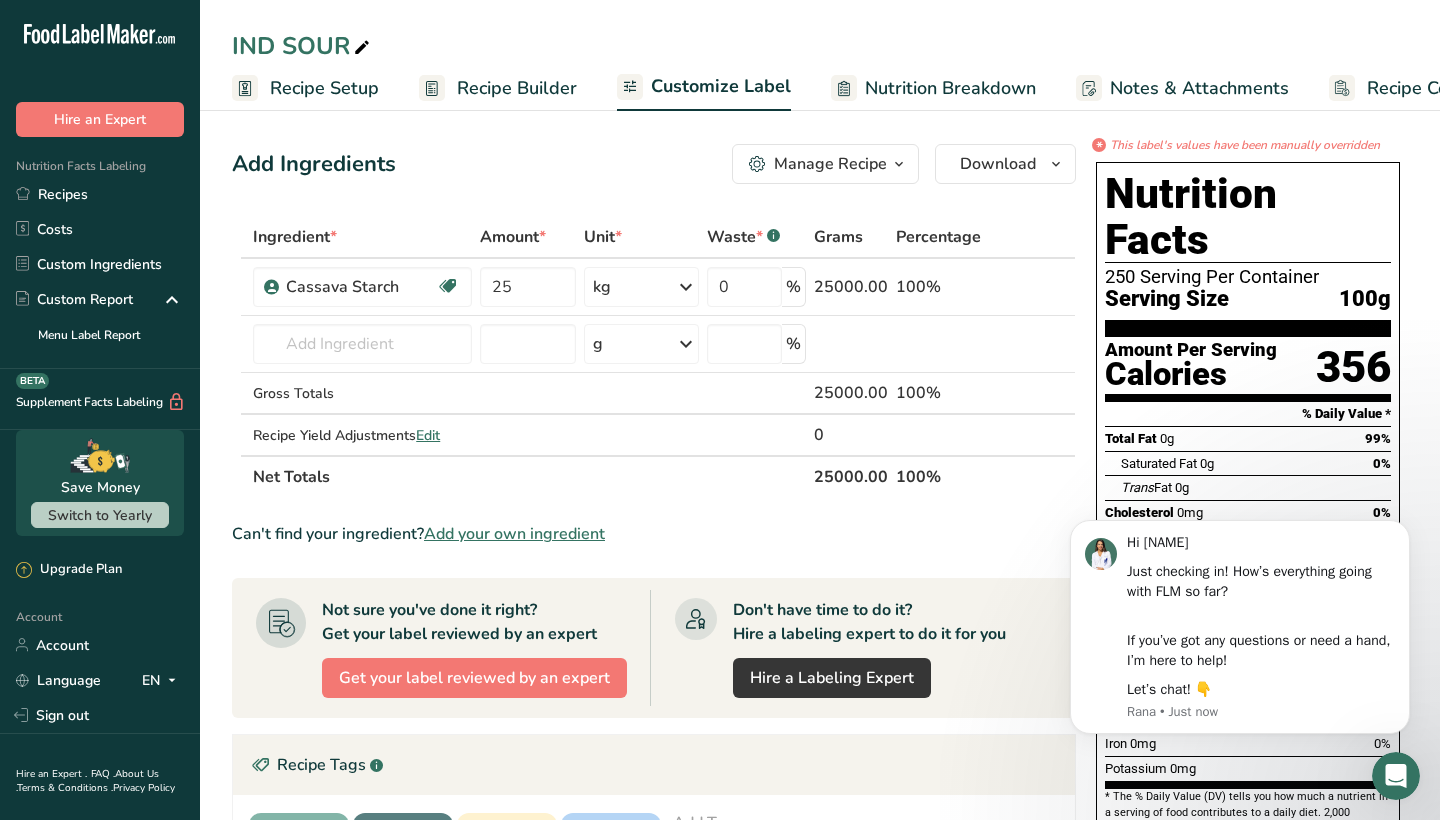 scroll, scrollTop: 0, scrollLeft: 81, axis: horizontal 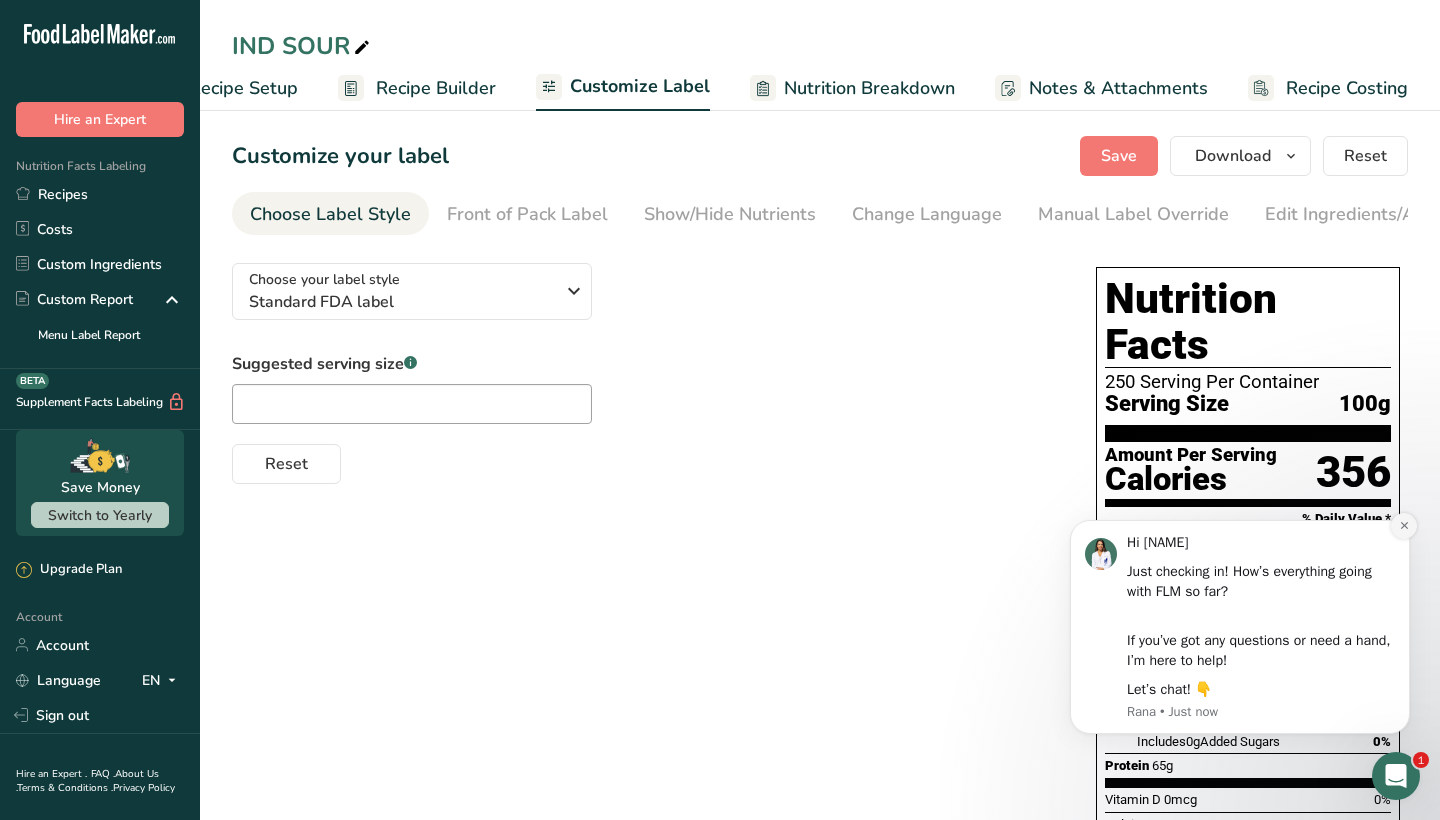 click at bounding box center [1404, 526] 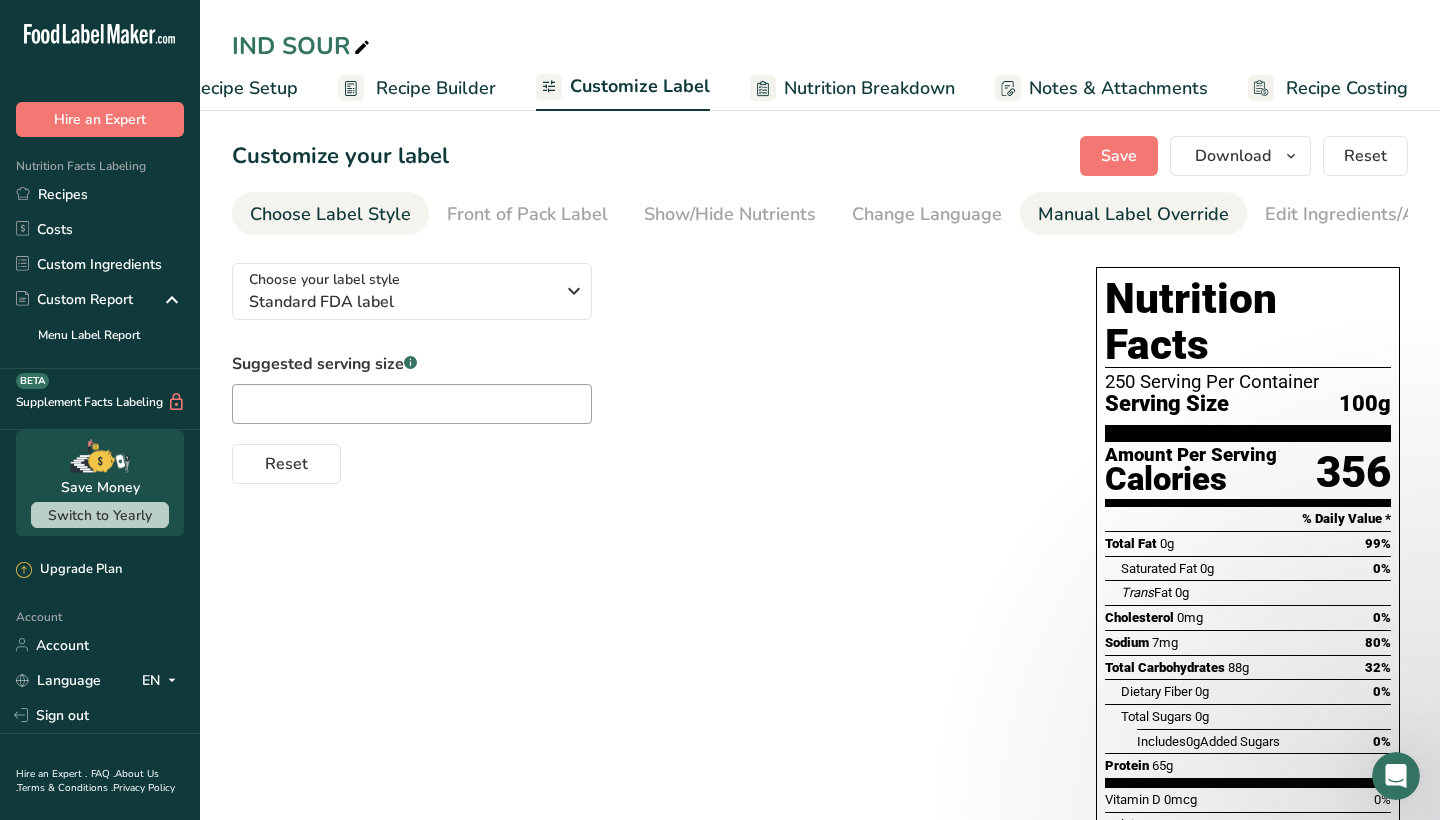 click on "Manual Label Override" at bounding box center [1133, 214] 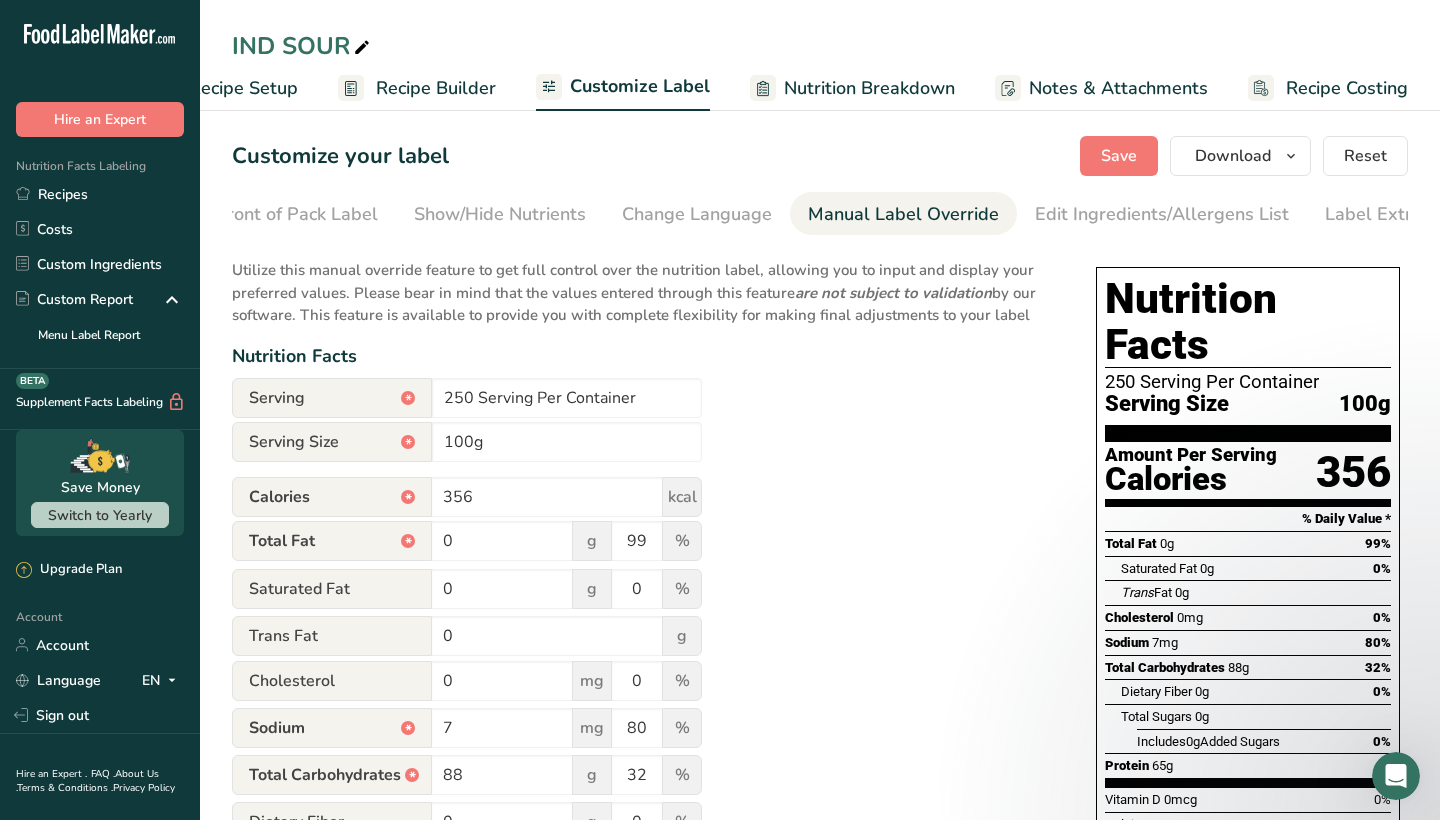 scroll, scrollTop: 0, scrollLeft: 277, axis: horizontal 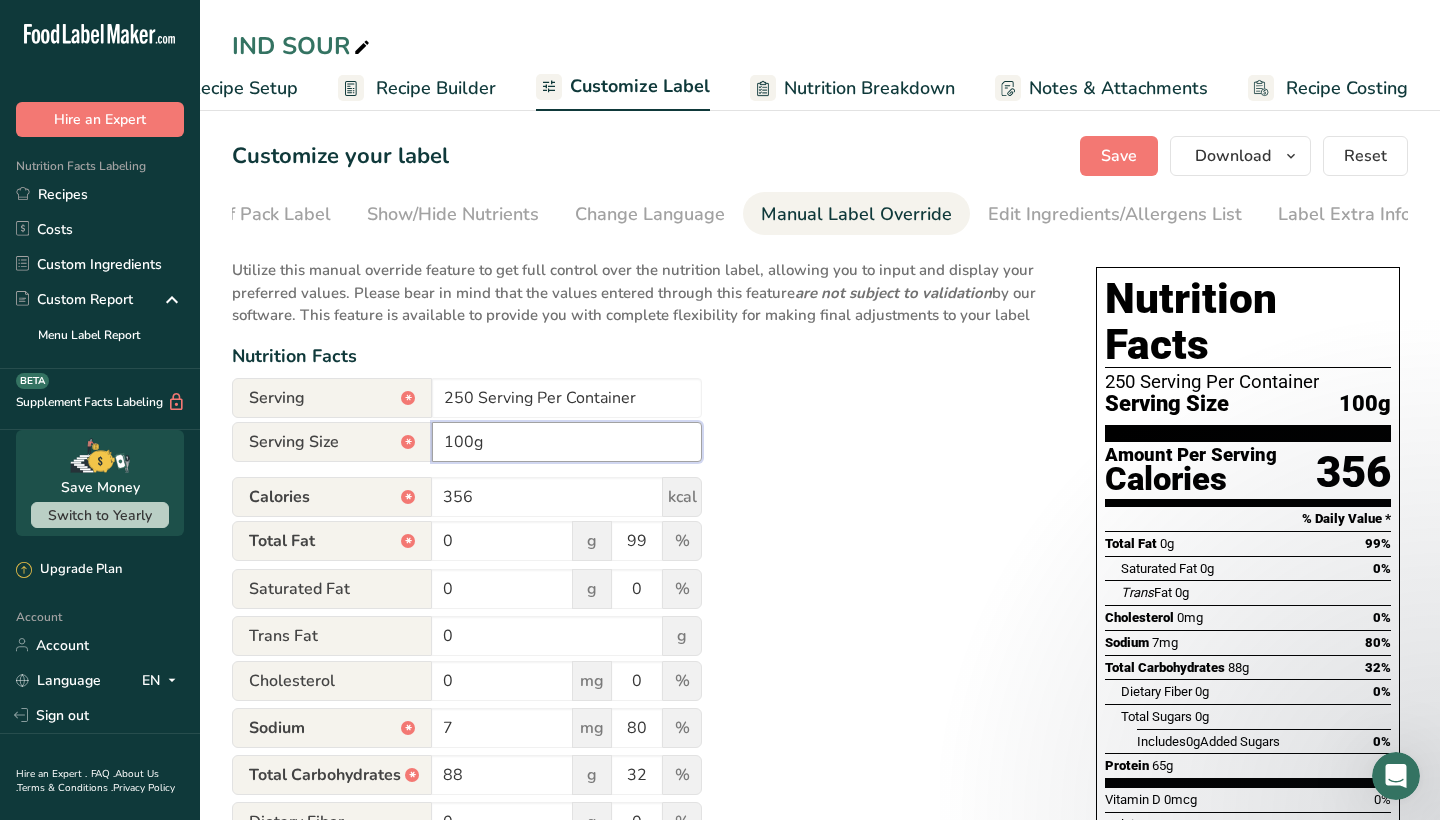 click on "100g" at bounding box center [567, 442] 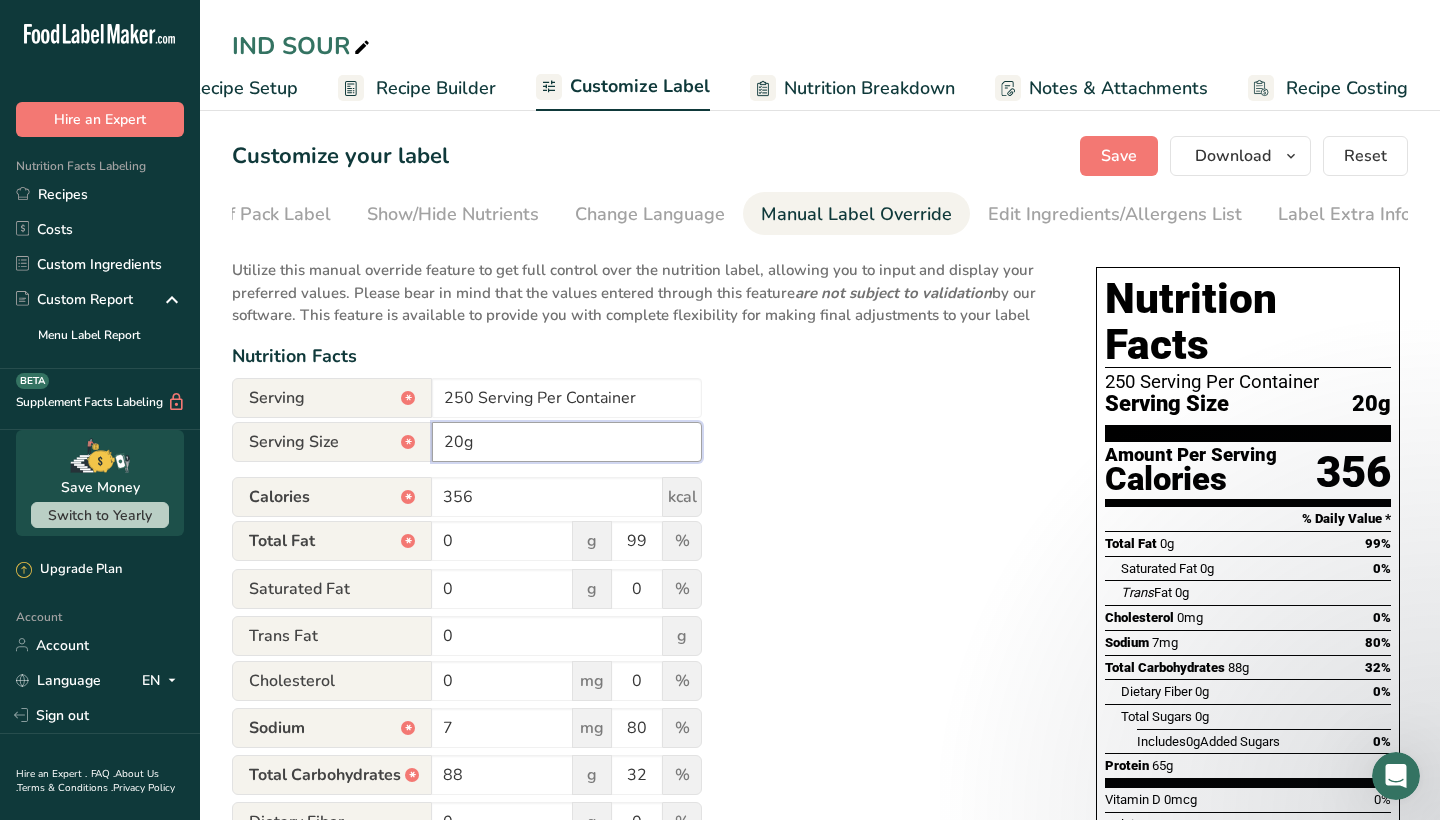 type on "20g" 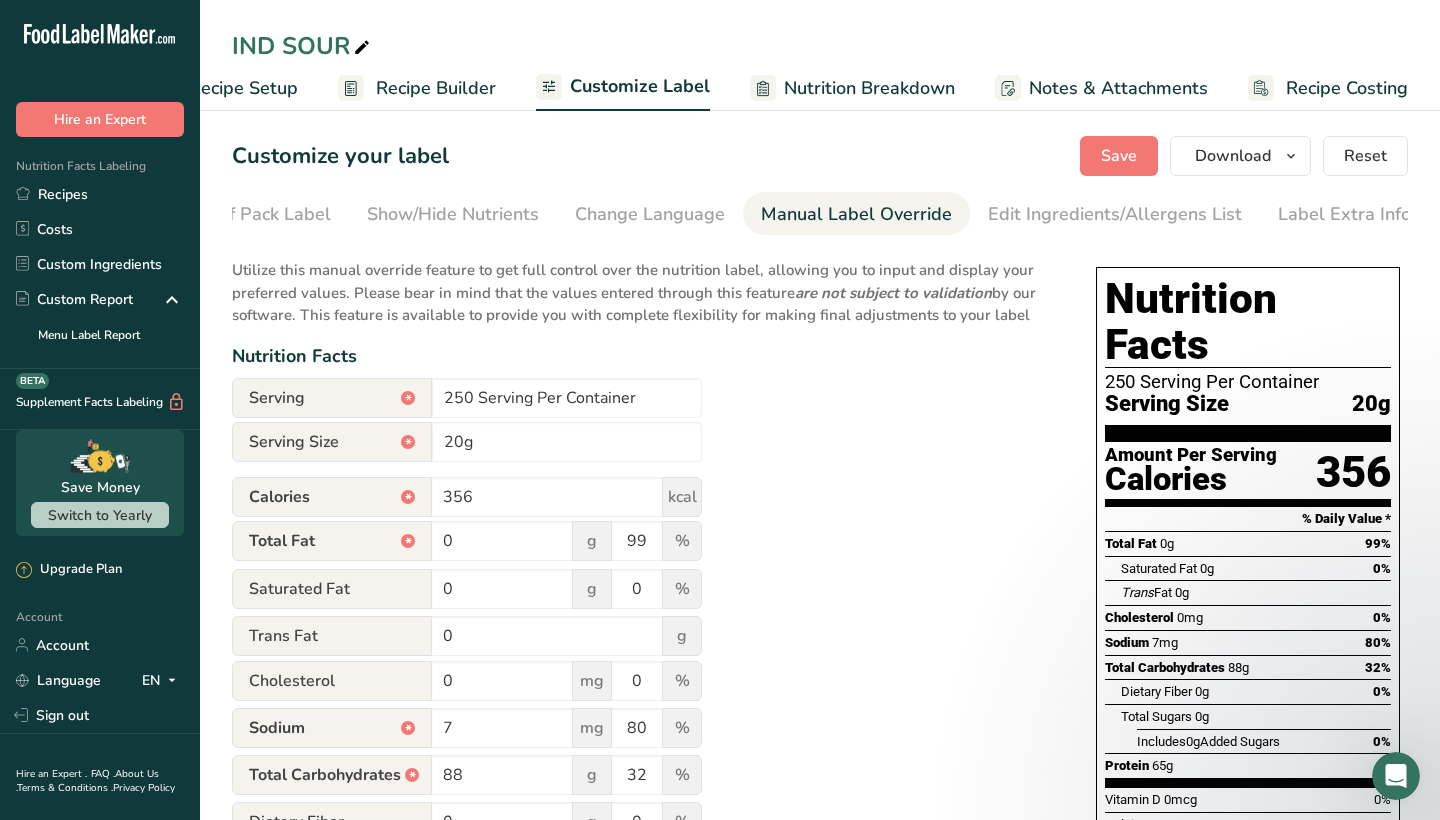 click on "Utilize this manual override feature to get full control over the nutrition label, allowing you to input and display your preferred values. Please bear in mind that the values entered through this feature
are not subject to validation
by our software. This feature is available to provide you with complete flexibility for making final adjustments to your label
Nutrition Facts
Serving
*
250 Serving Per Container
Serving Size
*
20g
Calories
*
356
kcal
Total Fat
*
0
g
99
%
Saturated Fat
0
g
0
%
Trans Fat
0
g
Cholesterol
0
mg
0     7" at bounding box center (644, 737) 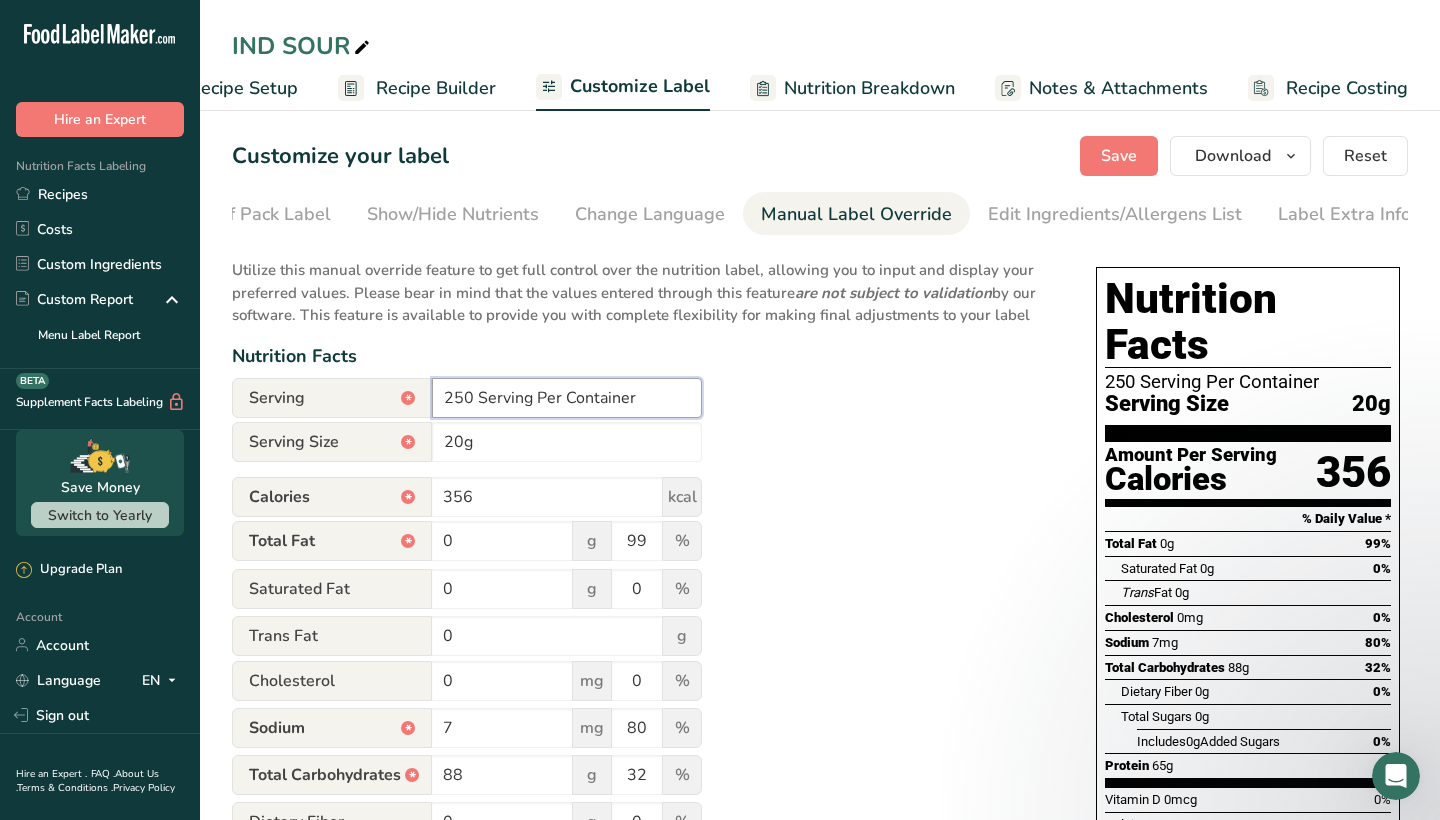 click on "250 Serving Per Container" at bounding box center [567, 398] 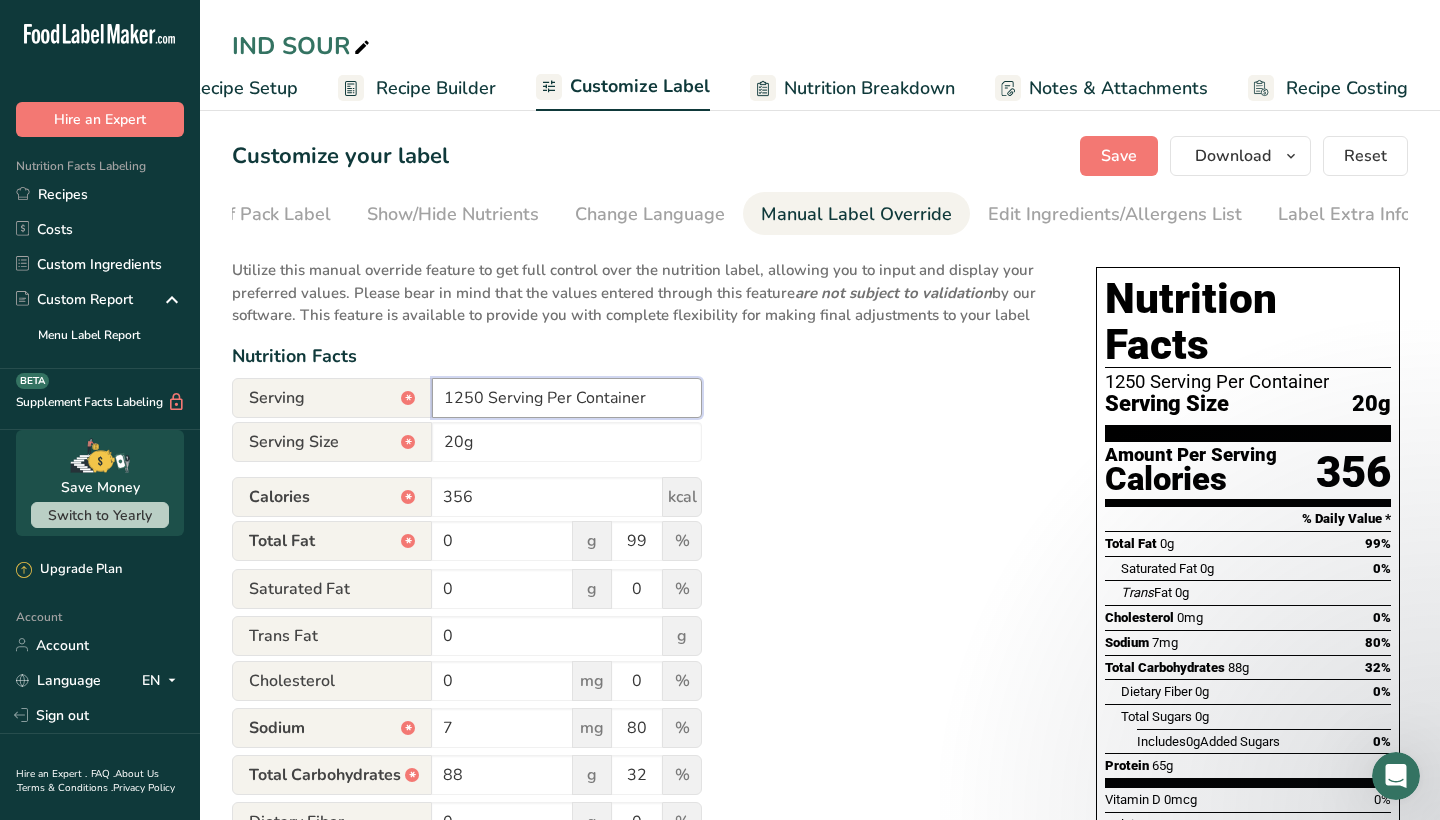 type on "1250 Serving Per Container" 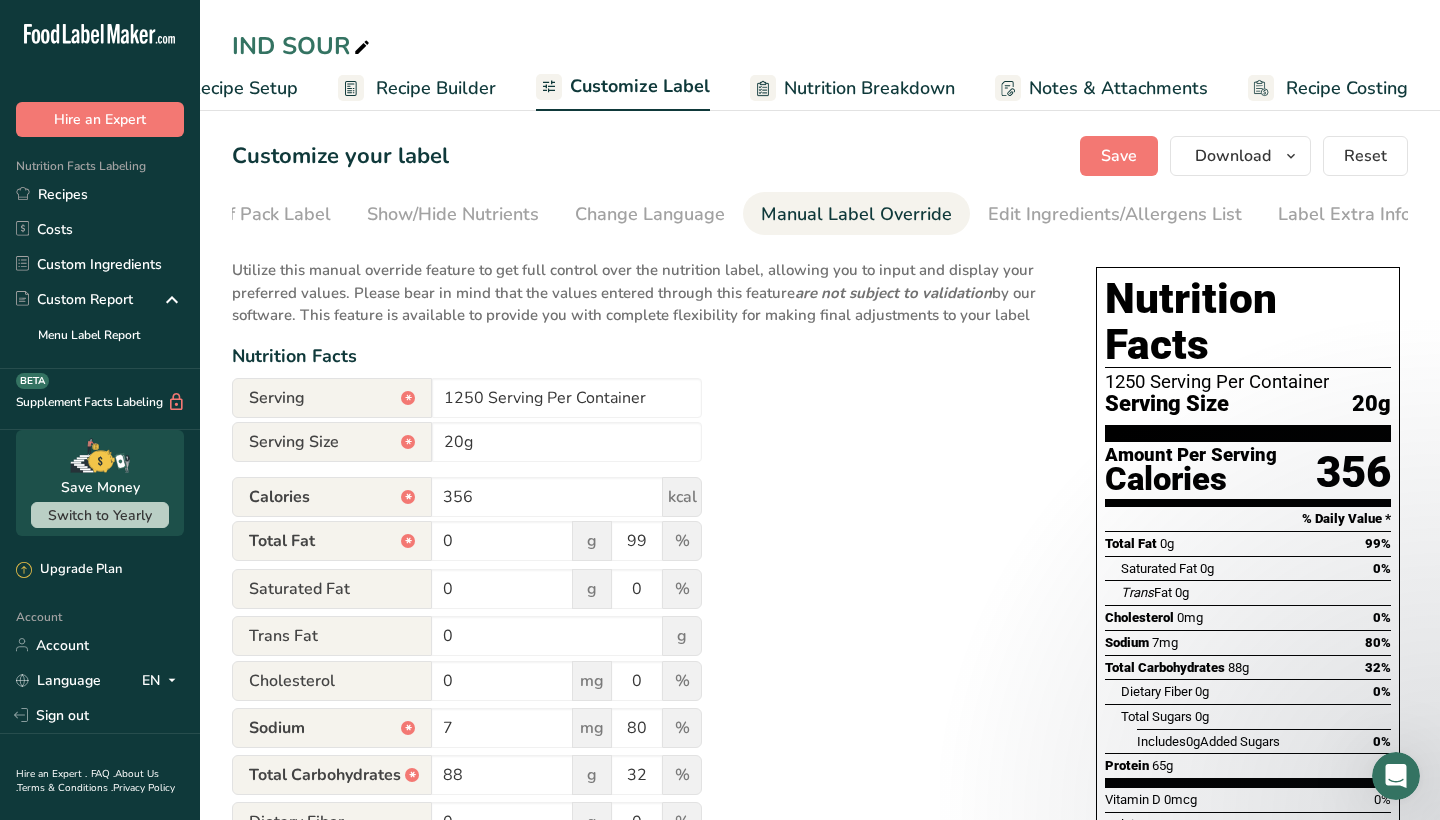 click on "Utilize this manual override feature to get full control over the nutrition label, allowing you to input and display your preferred values. Please bear in mind that the values entered through this feature
are not subject to validation
by our software. This feature is available to provide you with complete flexibility for making final adjustments to your label
Nutrition Facts
Serving
*
1250 Serving Per Container
Serving Size
*
20g
Calories
*
356
kcal
Total Fat
*
0
g
99
%
Saturated Fat
0
g
0
%
Trans Fat
0
g
Cholesterol
0
mg
0     7" at bounding box center [644, 737] 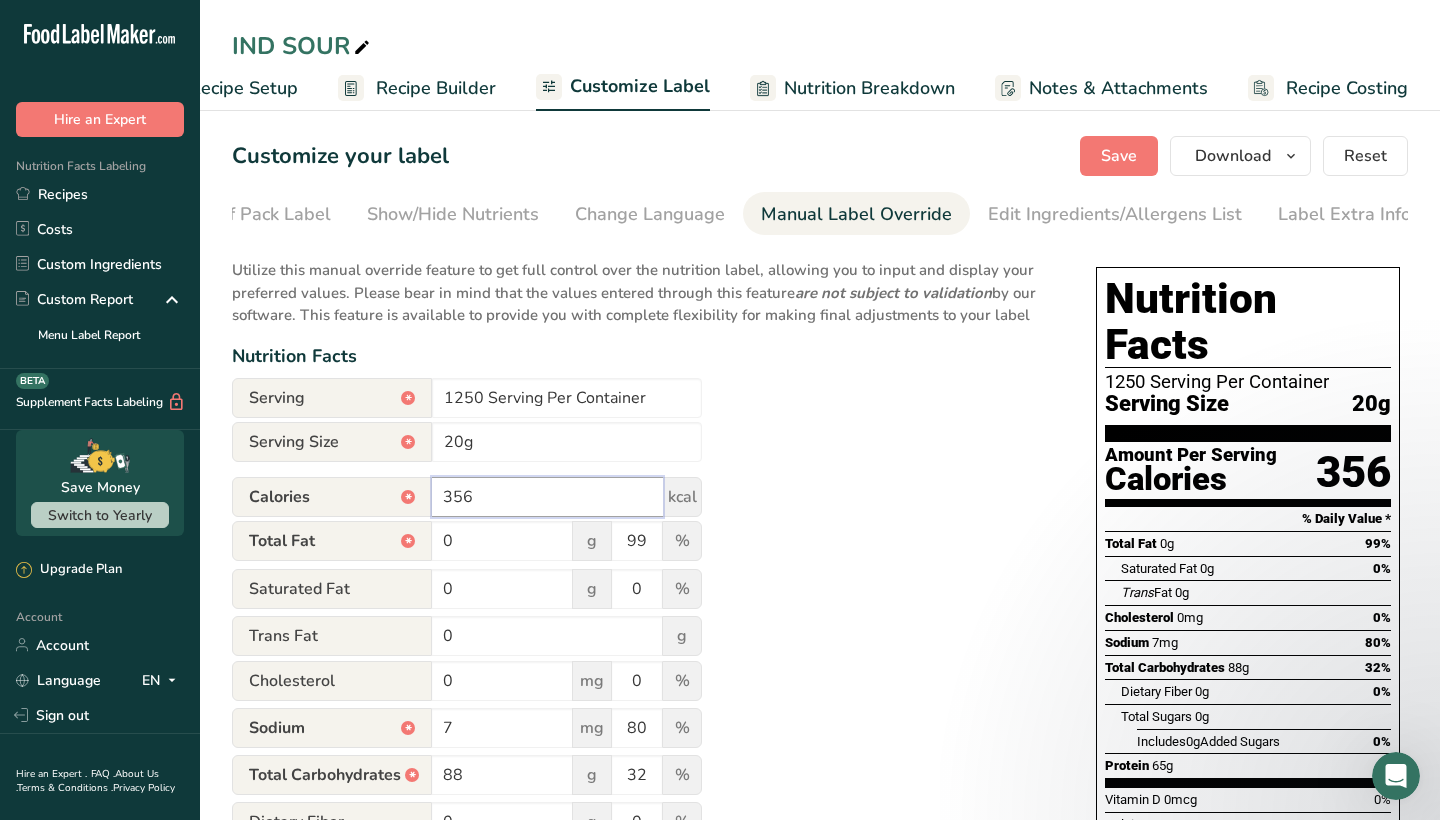 click on "356" at bounding box center (547, 497) 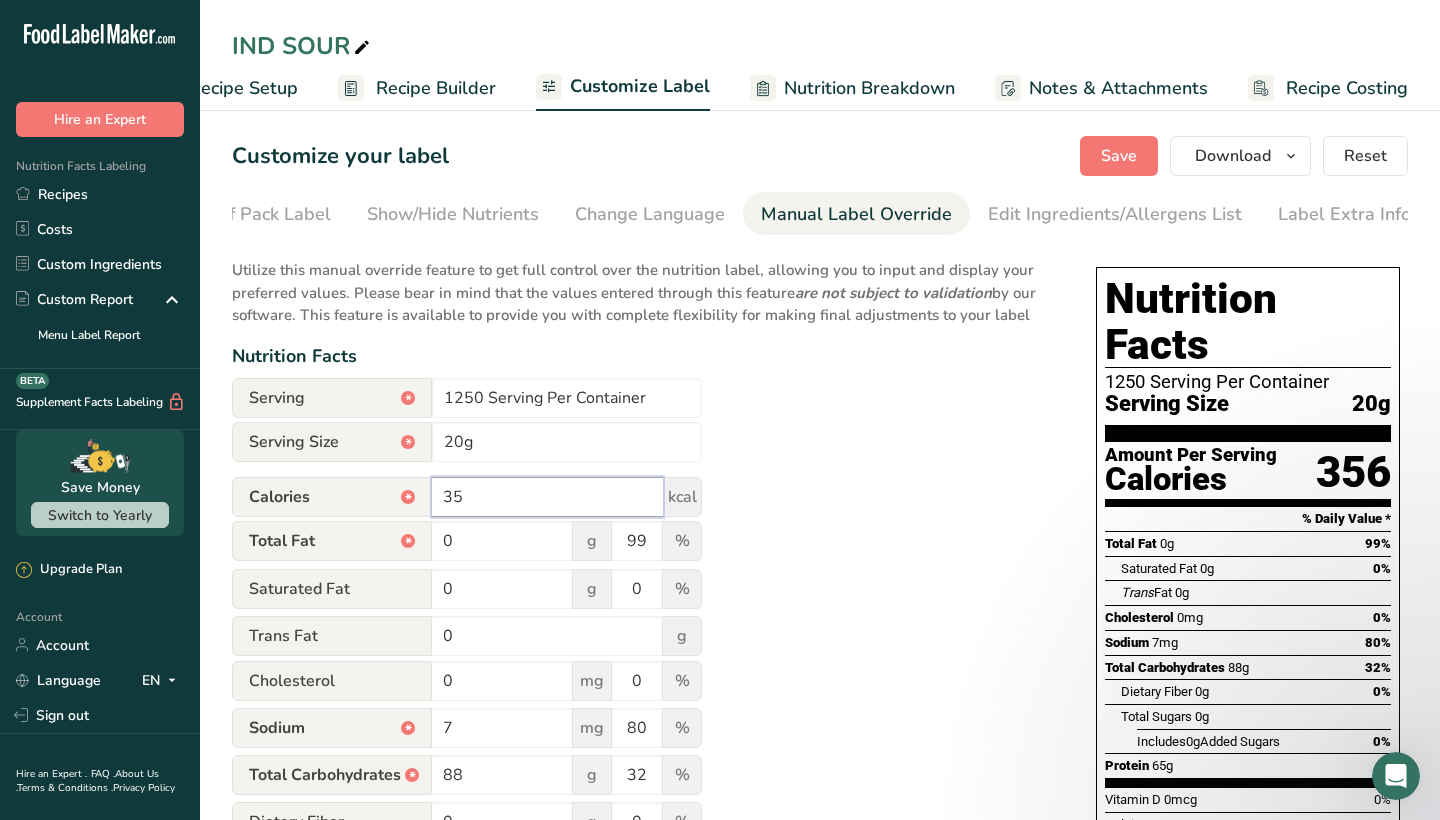 type on "3" 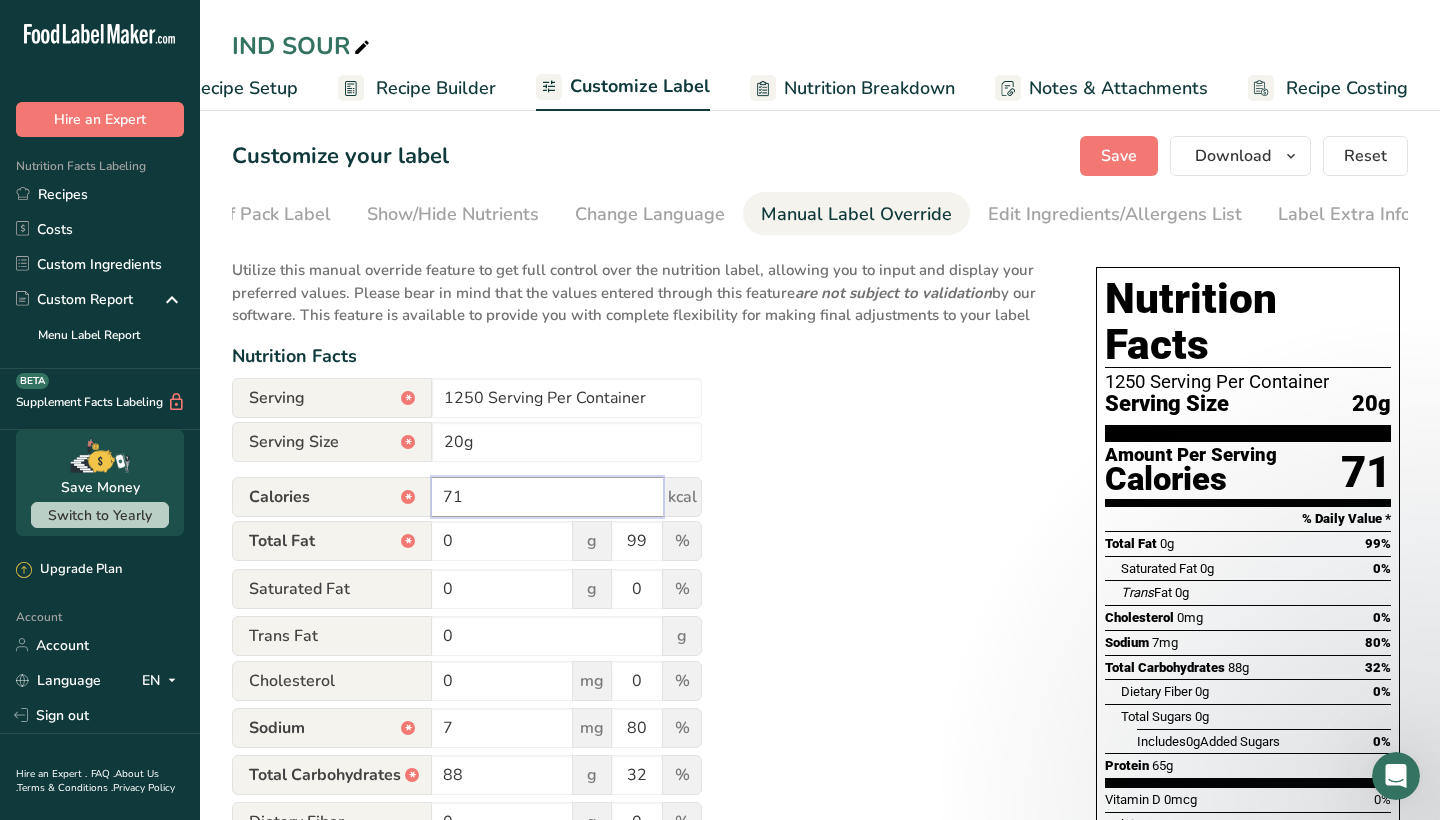 type on "71" 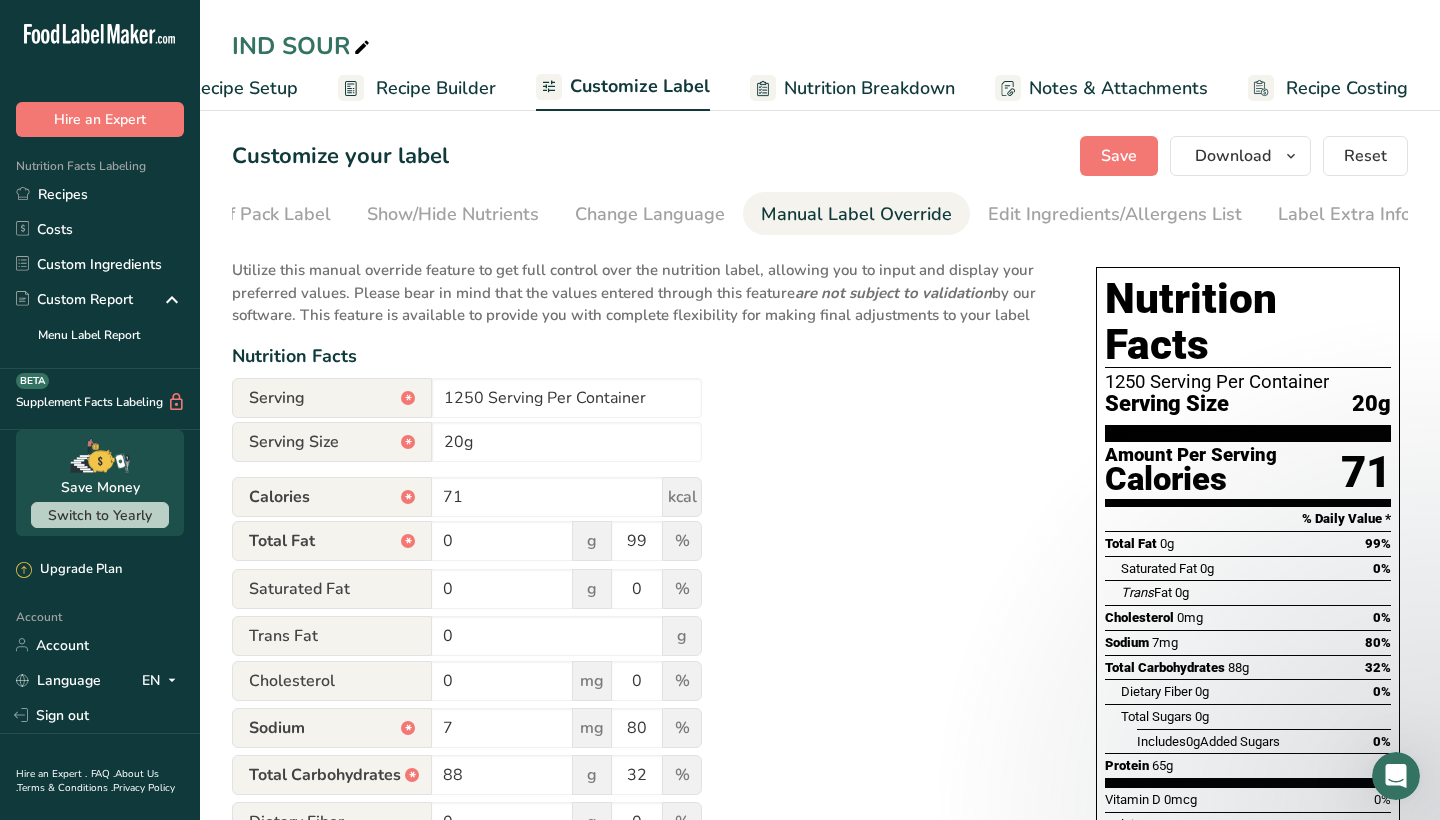 click on "Utilize this manual override feature to get full control over the nutrition label, allowing you to input and display your preferred values. Please bear in mind that the values entered through this feature
are not subject to validation
by our software. This feature is available to provide you with complete flexibility for making final adjustments to your label
Nutrition Facts
Serving
*
1250 Serving Per Container
Serving Size
*
20g
Calories
*
71
kcal
Total Fat
*
0
g
99
%
Saturated Fat
0
g
0
%
Trans Fat
0
g
Cholesterol
0
mg
0     7" at bounding box center (644, 737) 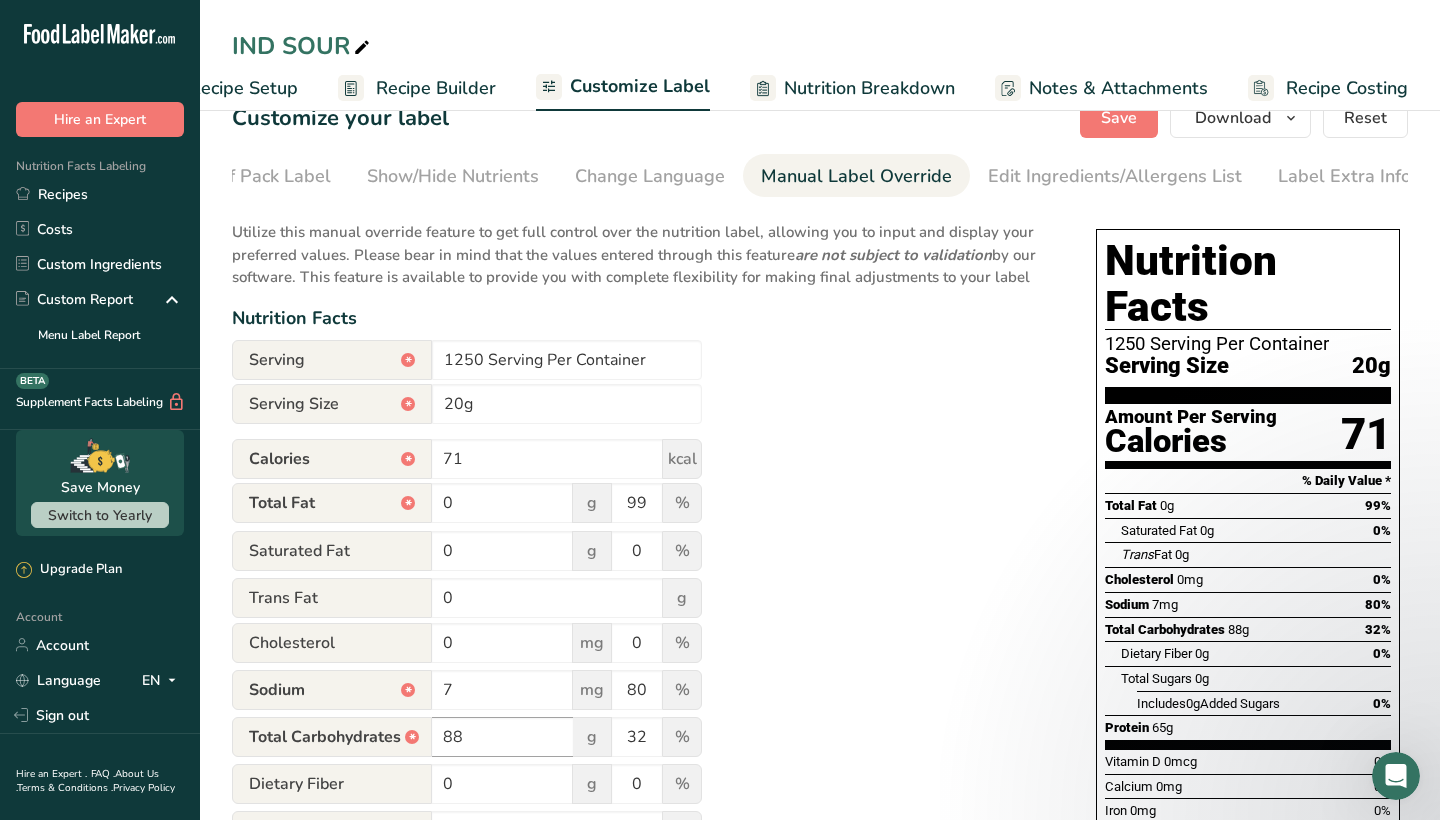 scroll, scrollTop: 50, scrollLeft: 0, axis: vertical 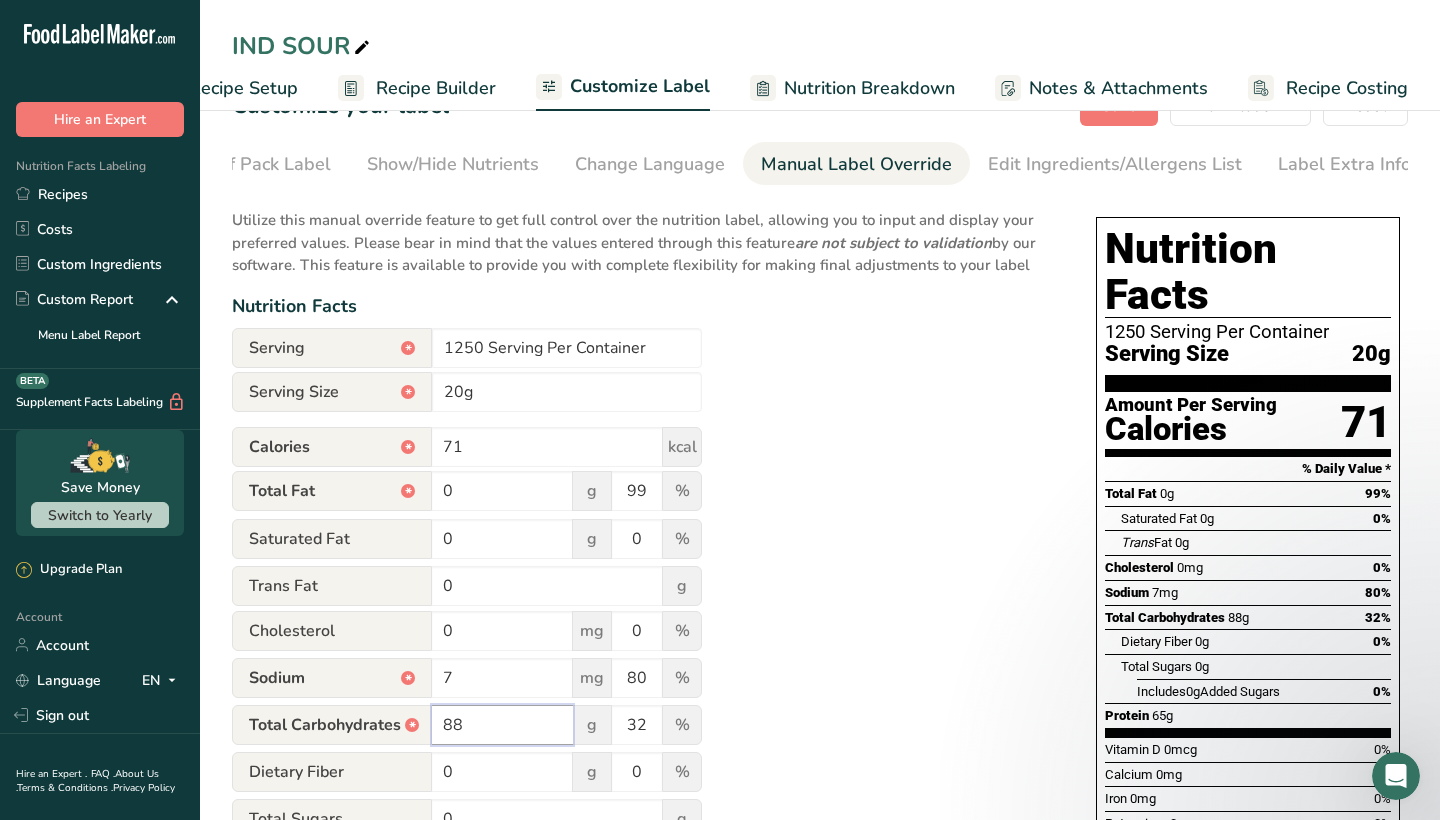 click on "88" at bounding box center [502, 725] 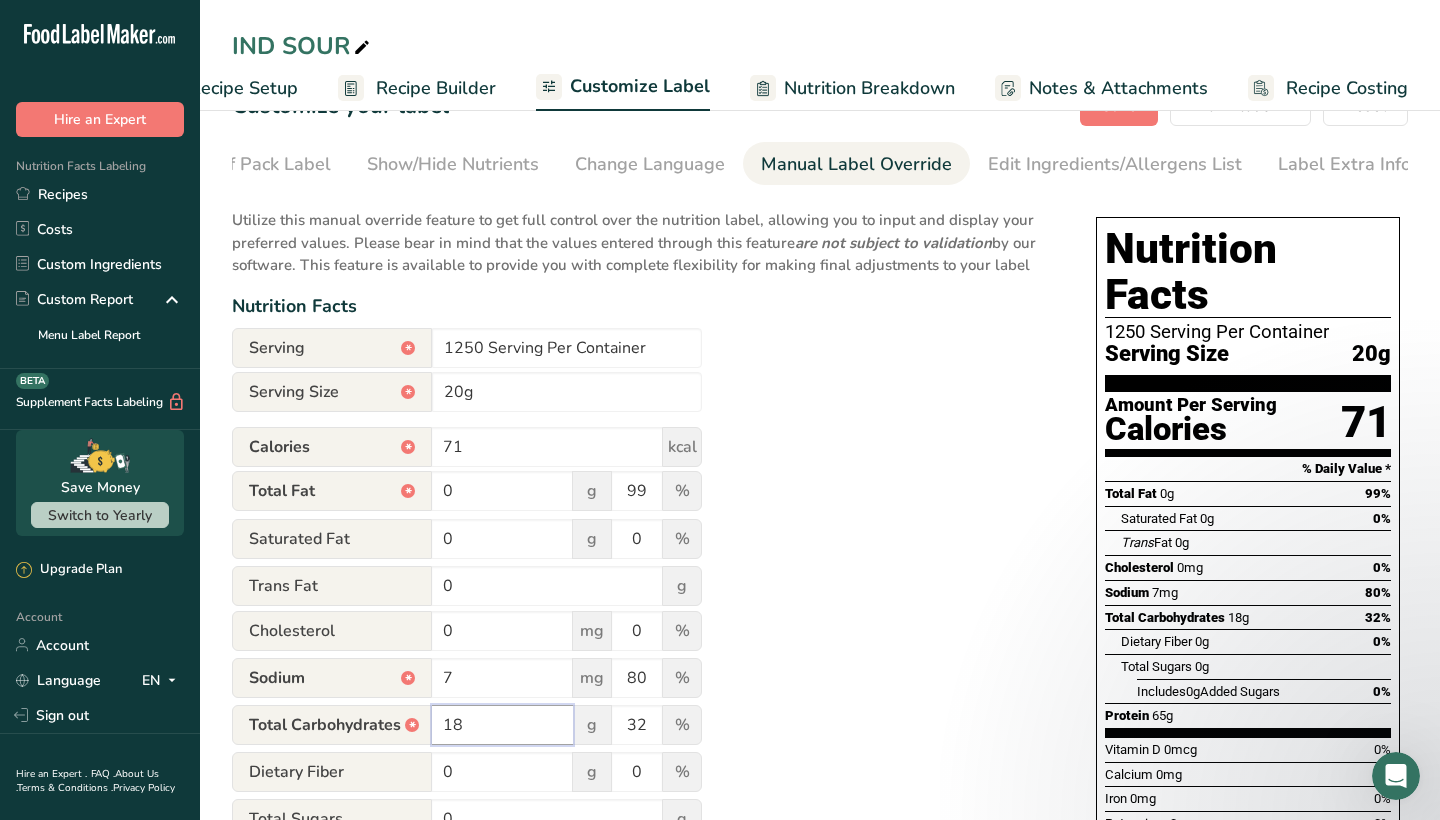 type on "18" 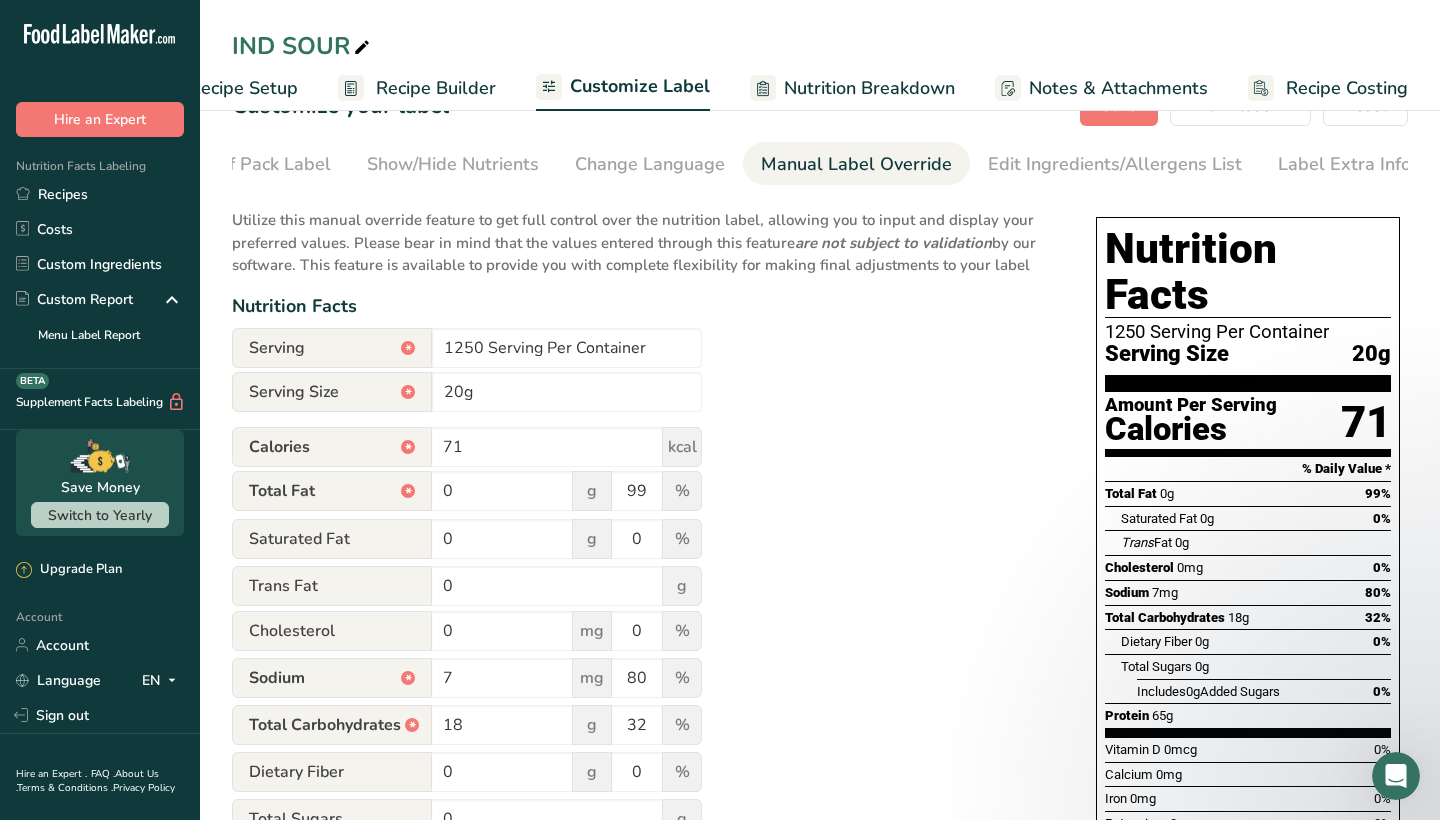 click on "Utilize this manual override feature to get full control over the nutrition label, allowing you to input and display your preferred values. Please bear in mind that the values entered through this feature
are not subject to validation
by our software. This feature is available to provide you with complete flexibility for making final adjustments to your label
Nutrition Facts
Serving
*
1250 Serving Per Container
Serving Size
*
20g
Calories
*
71
kcal
Total Fat
*
0
g
99
%
Saturated Fat
0
g
0
%
Trans Fat
0
g
Cholesterol
0
mg
0     7" at bounding box center (644, 687) 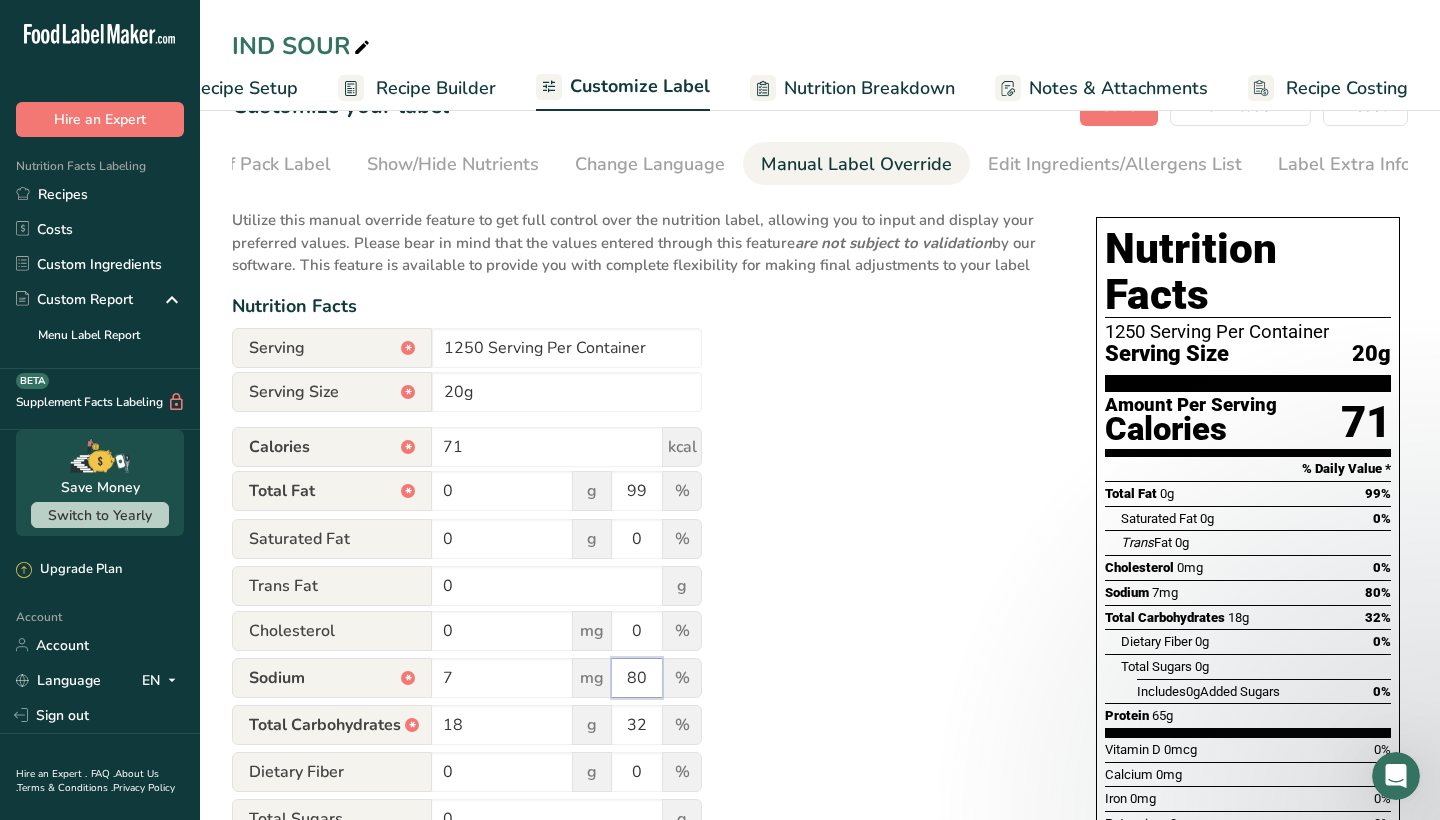 click on "80" at bounding box center [637, 678] 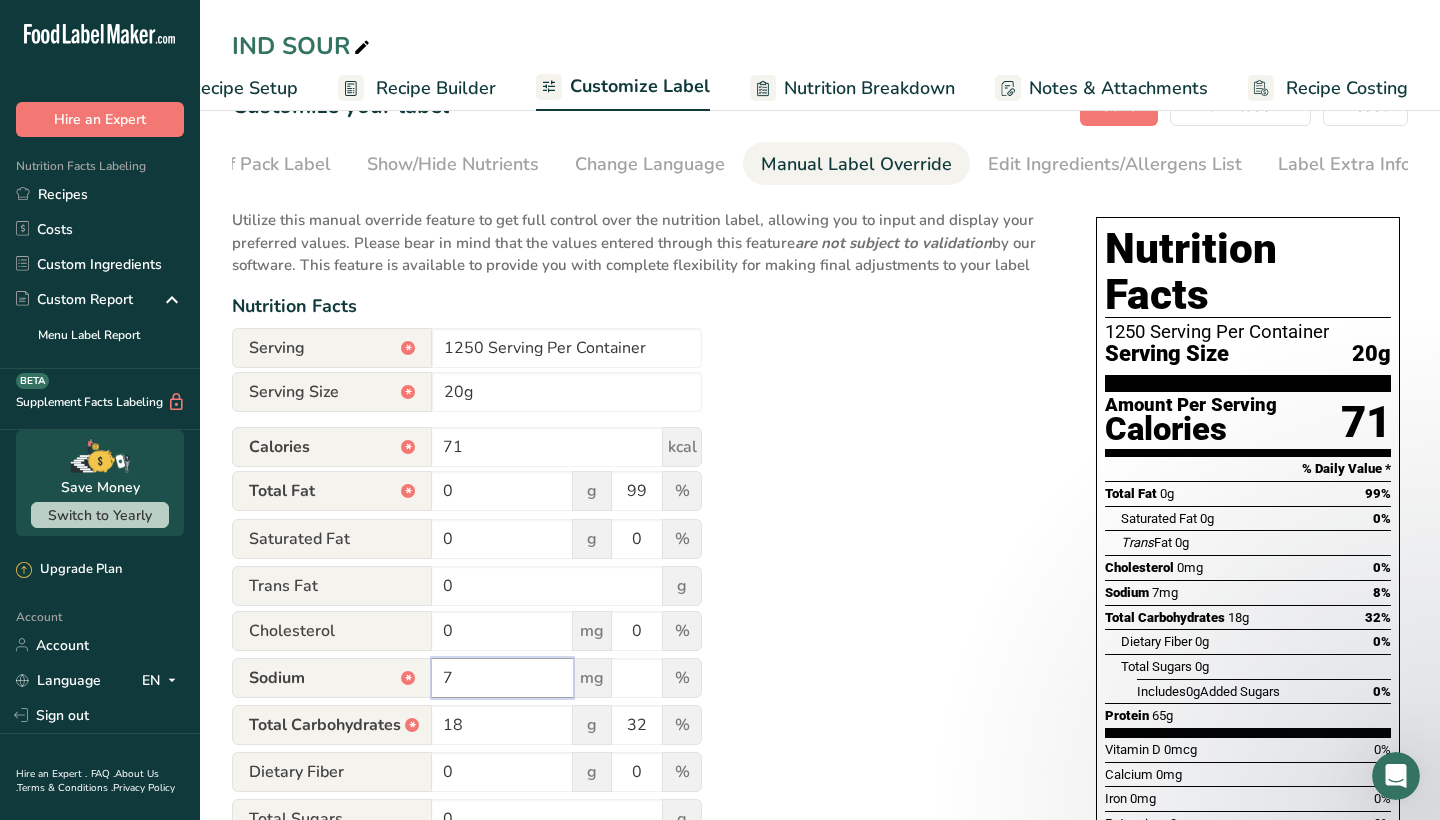 type on "80" 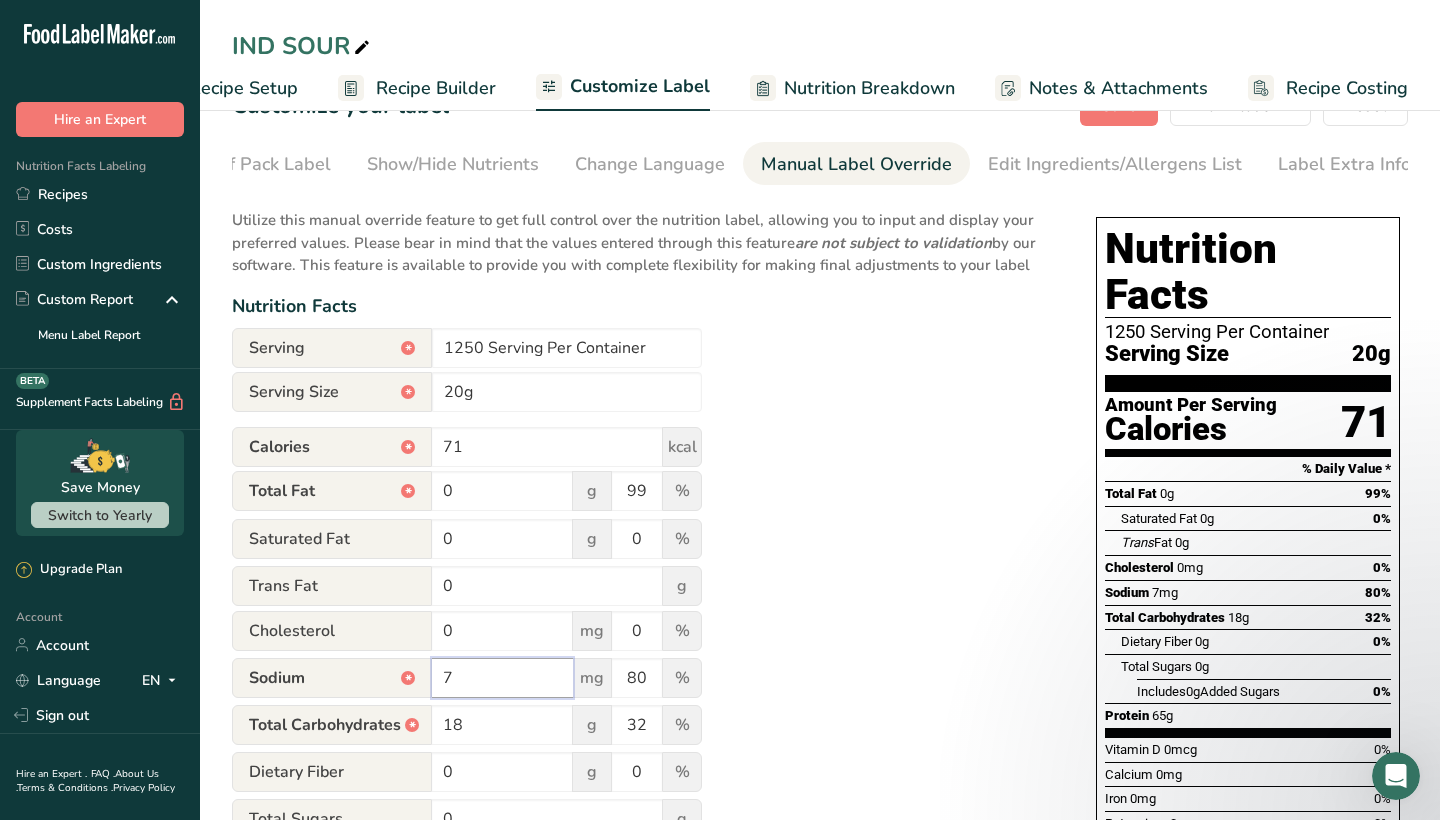 click on "7" at bounding box center [502, 678] 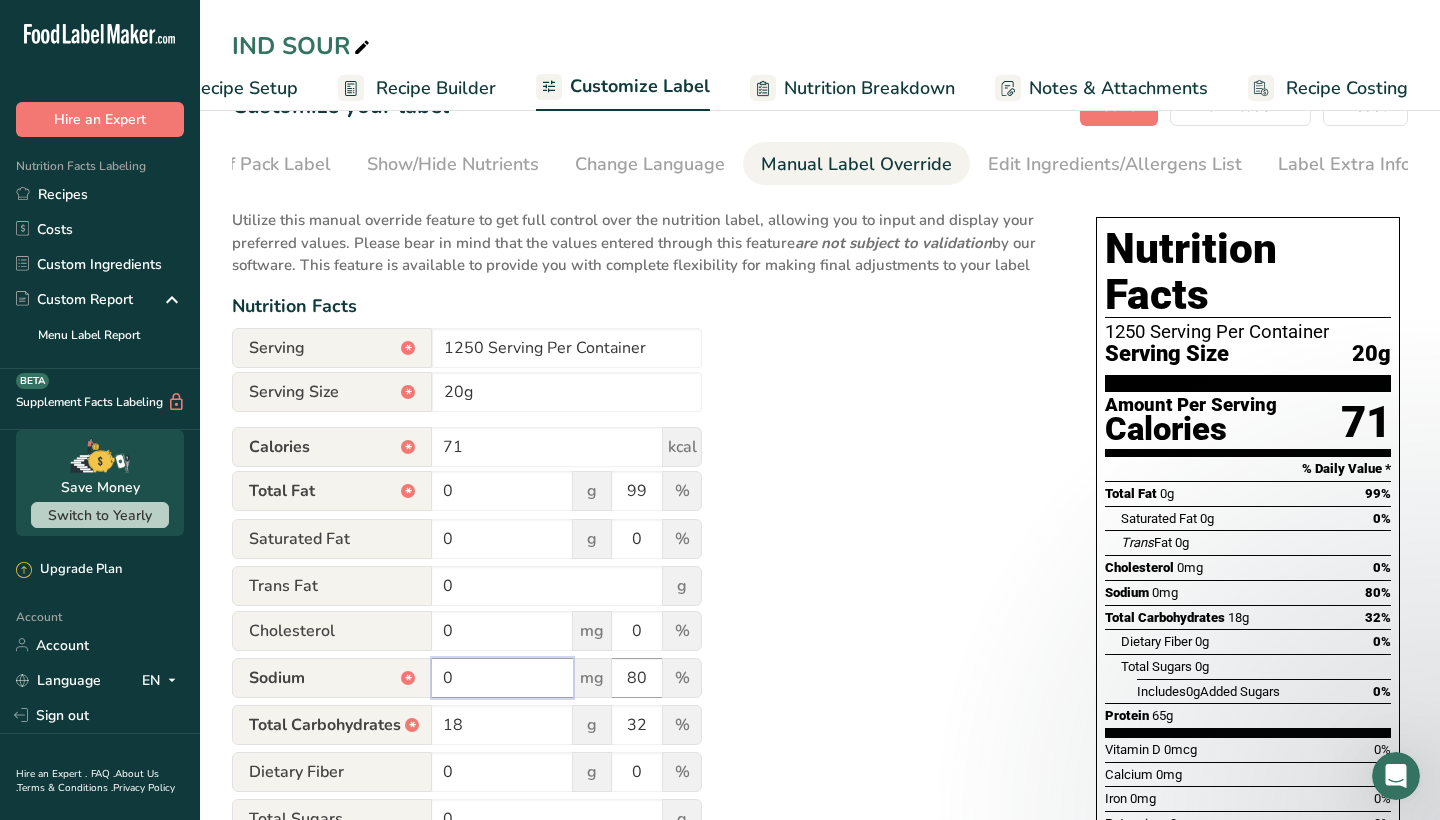 type on "0" 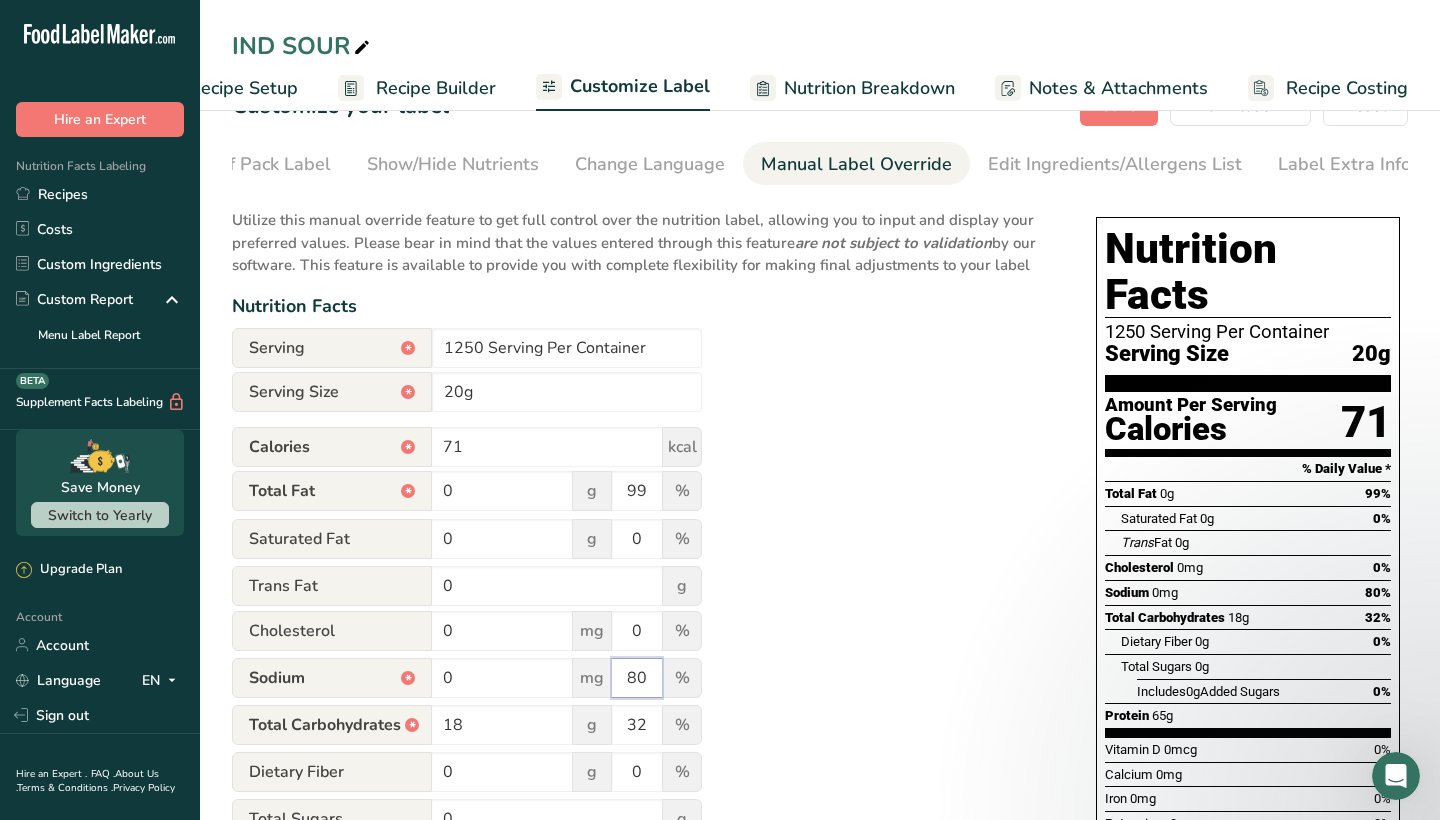 drag, startPoint x: 655, startPoint y: 685, endPoint x: 621, endPoint y: 685, distance: 34 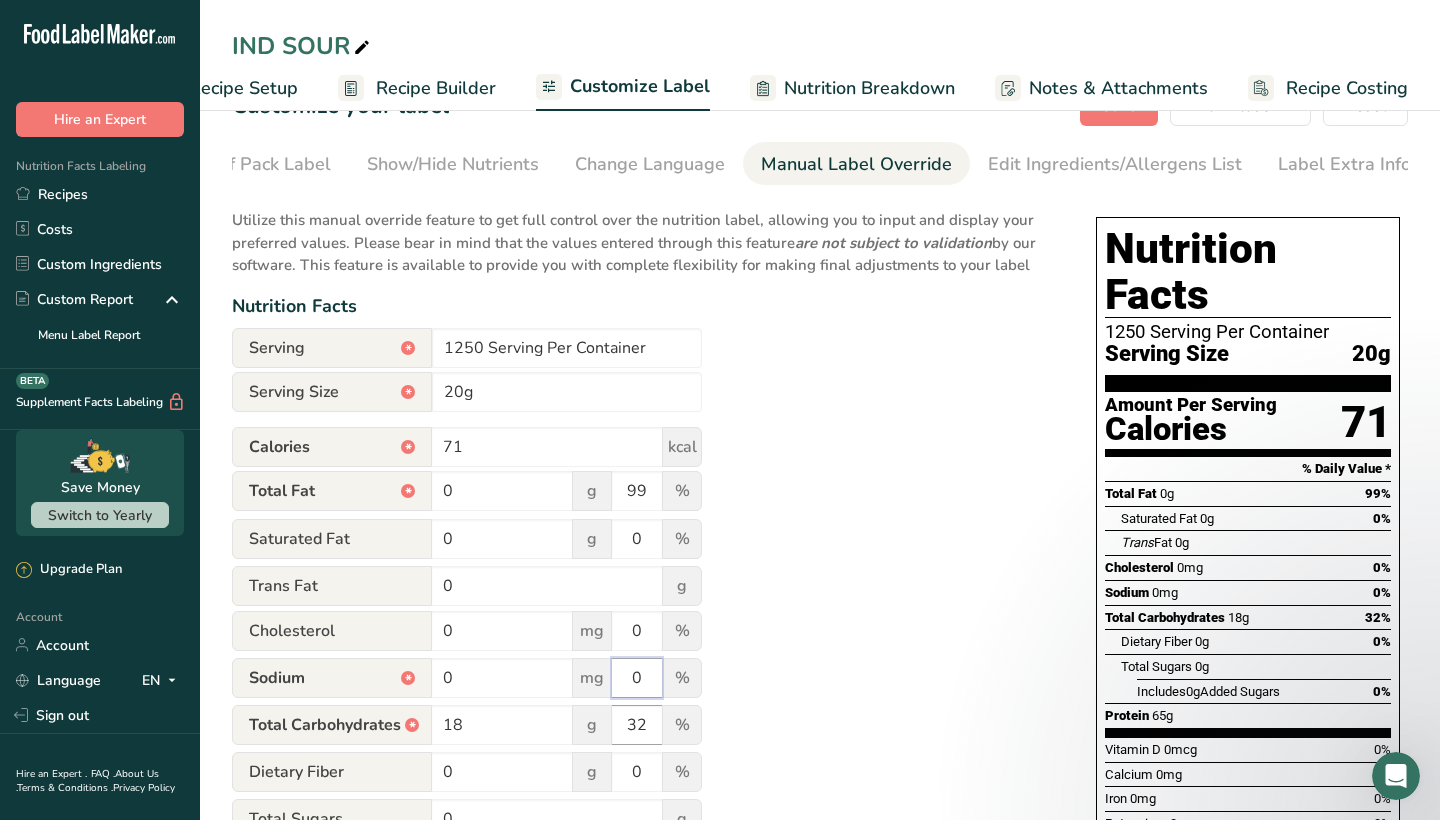 type on "0" 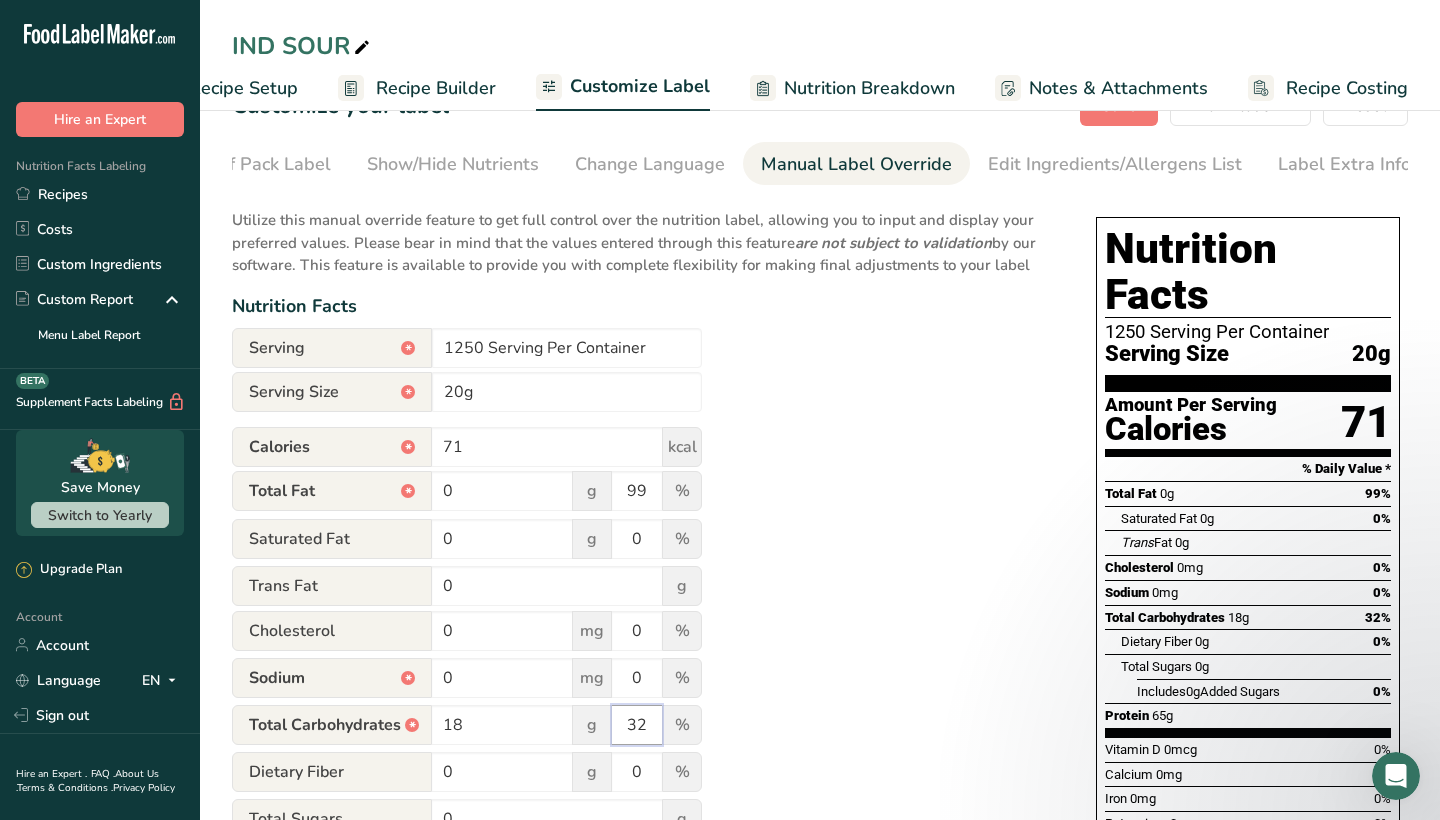 click on "32" at bounding box center (637, 725) 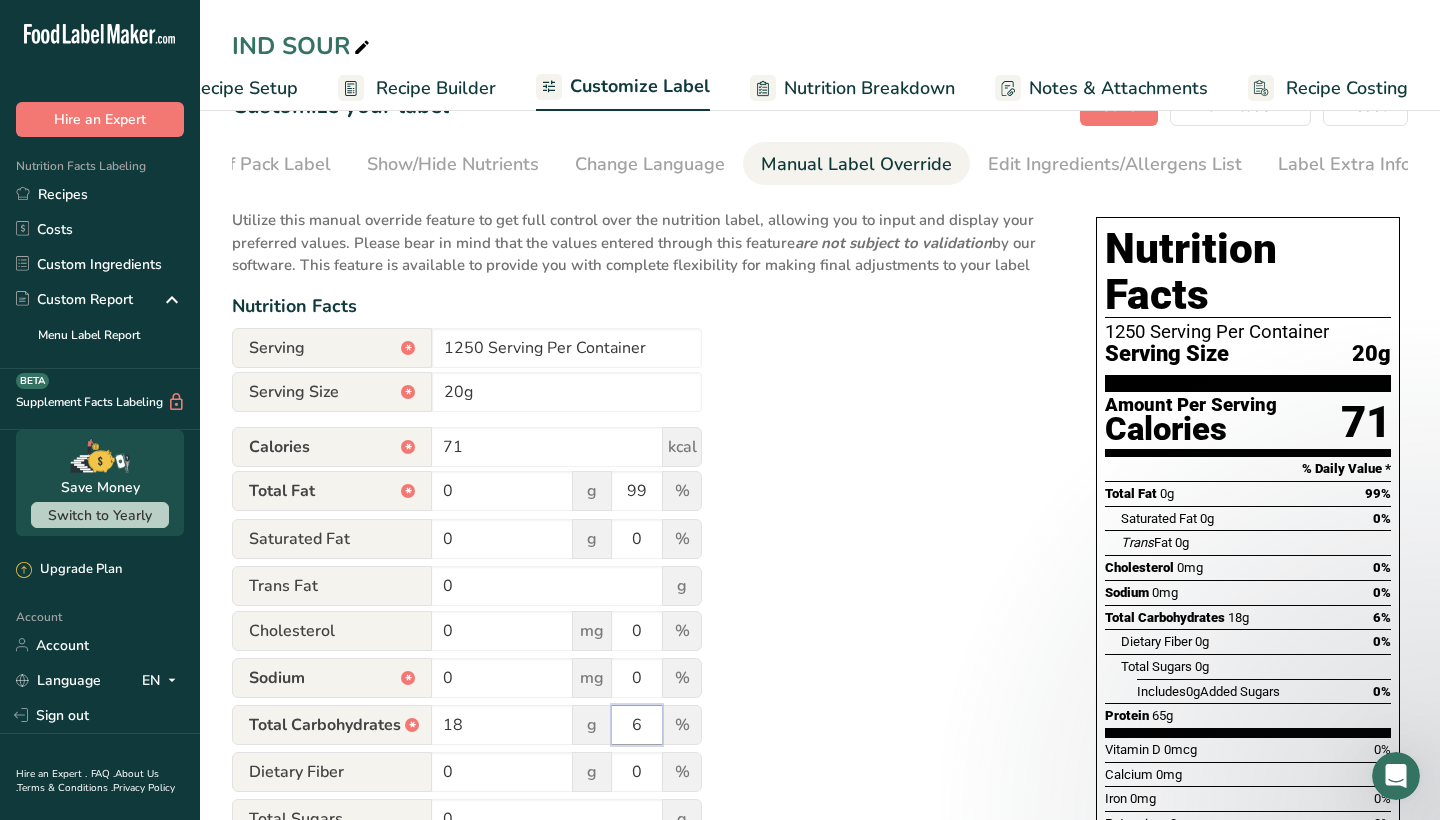 type on "6" 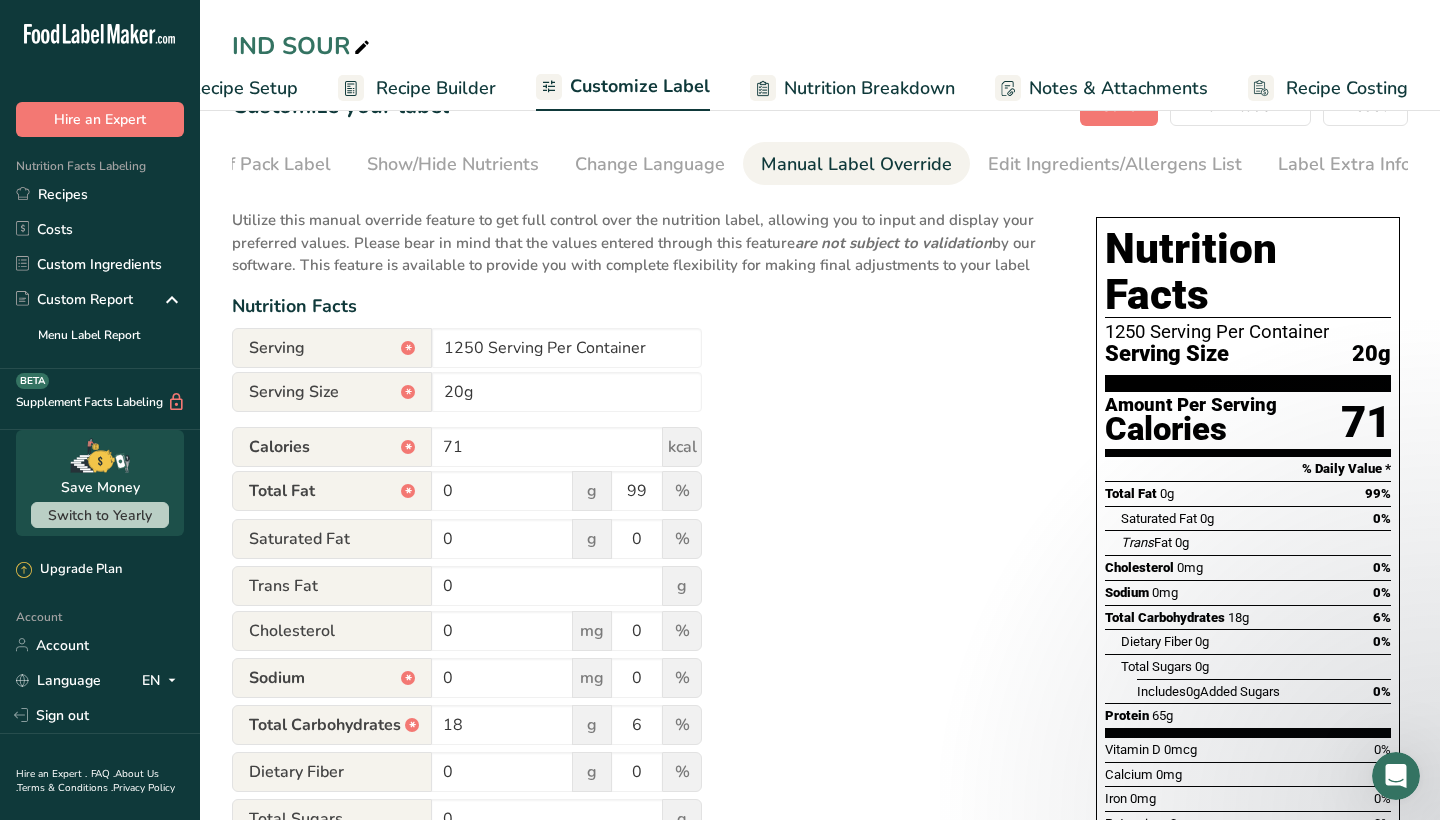 click on "Utilize this manual override feature to get full control over the nutrition label, allowing you to input and display your preferred values. Please bear in mind that the values entered through this feature
are not subject to validation
by our software. This feature is available to provide you with complete flexibility for making final adjustments to your label
Nutrition Facts
Serving
*
1250 Serving Per Container
Serving Size
*
20g
Calories
*
71
kcal
Total Fat
*
0
g
99
%
Saturated Fat
0
g
0
%
Trans Fat
0
g
Cholesterol
0
mg
0     0     0" at bounding box center [644, 687] 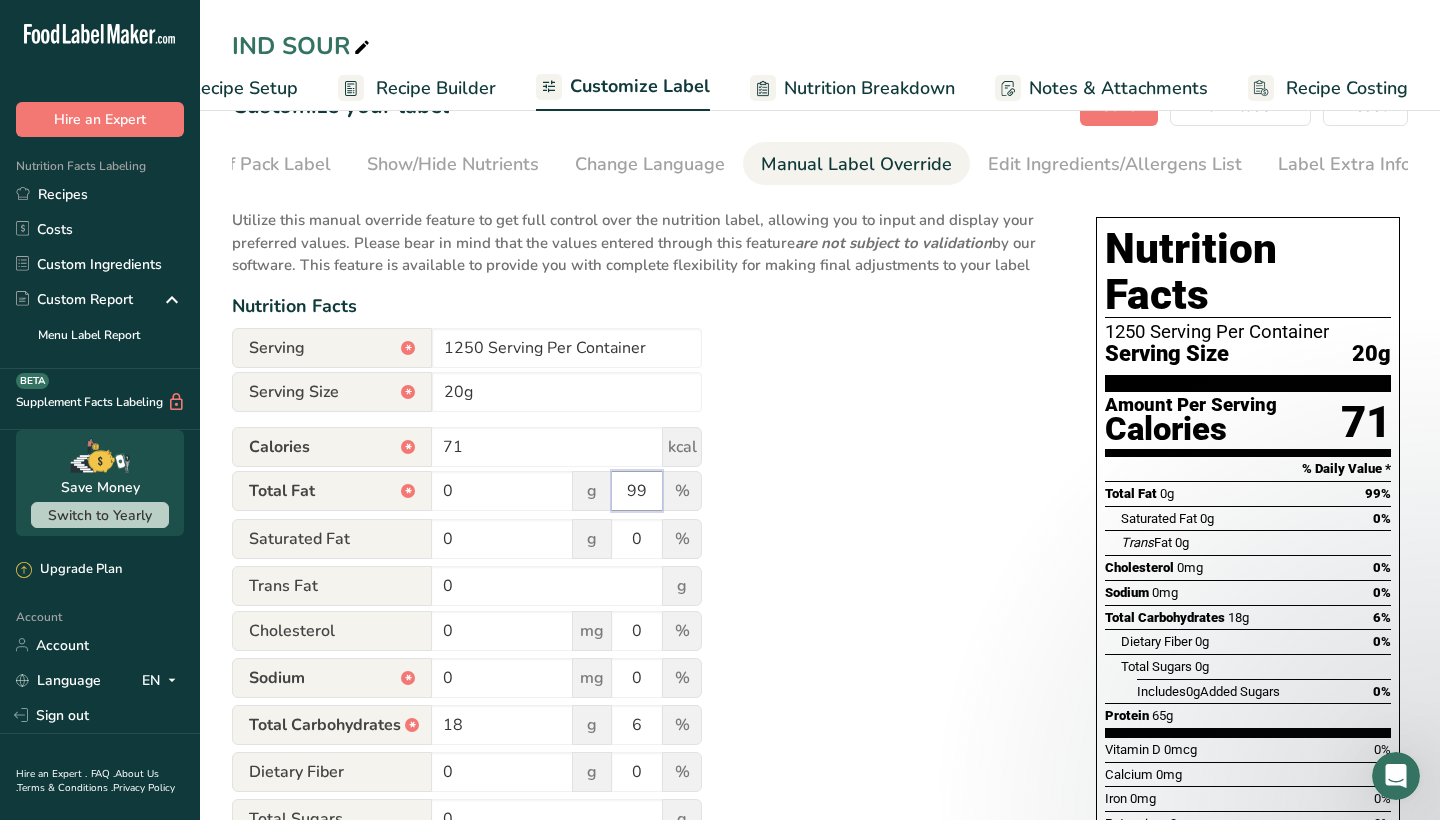 drag, startPoint x: 649, startPoint y: 500, endPoint x: 609, endPoint y: 500, distance: 40 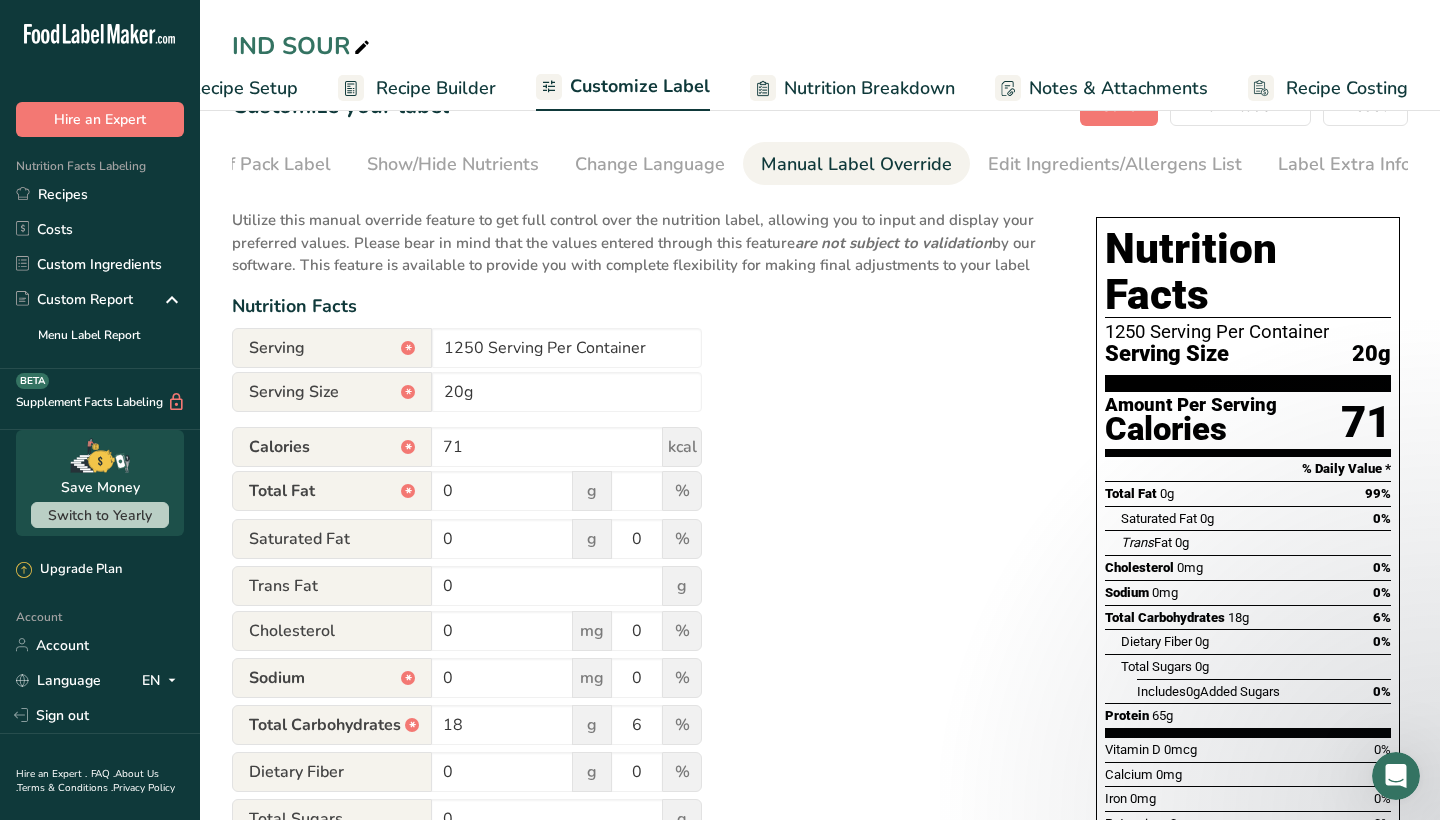 click on "Utilize this manual override feature to get full control over the nutrition label, allowing you to input and display your preferred values. Please bear in mind that the values entered through this feature
are not subject to validation
by our software. This feature is available to provide you with complete flexibility for making final adjustments to your label
Nutrition Facts
Serving
*
1250 Serving Per Container
Serving Size
*
20g
Calories
*
71
kcal
Total Fat
*
0
g
%
Saturated Fat
0
g
0
%
Trans Fat
0
g
Cholesterol
0
mg
0     0     0" at bounding box center [644, 687] 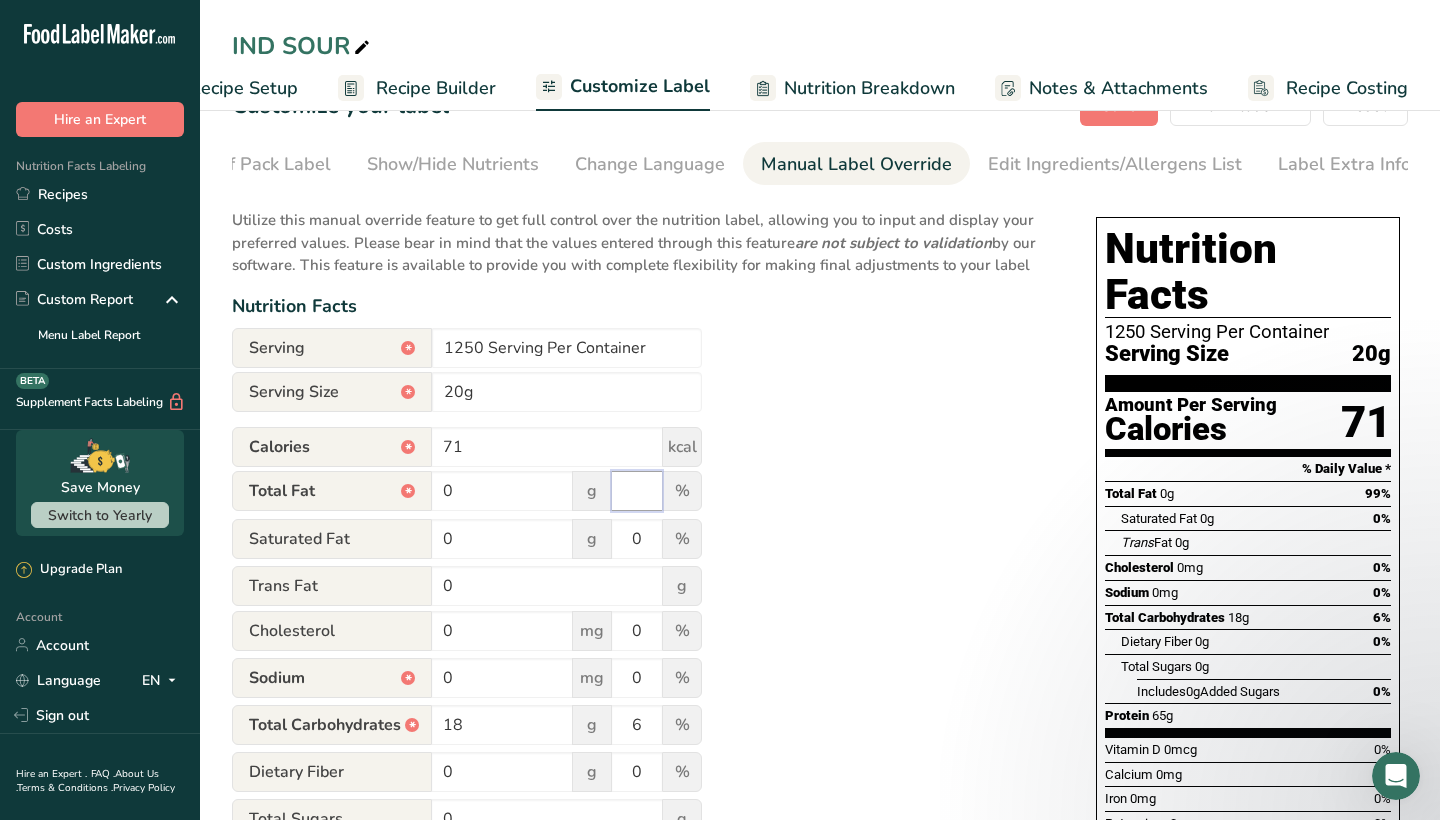 click at bounding box center (637, 491) 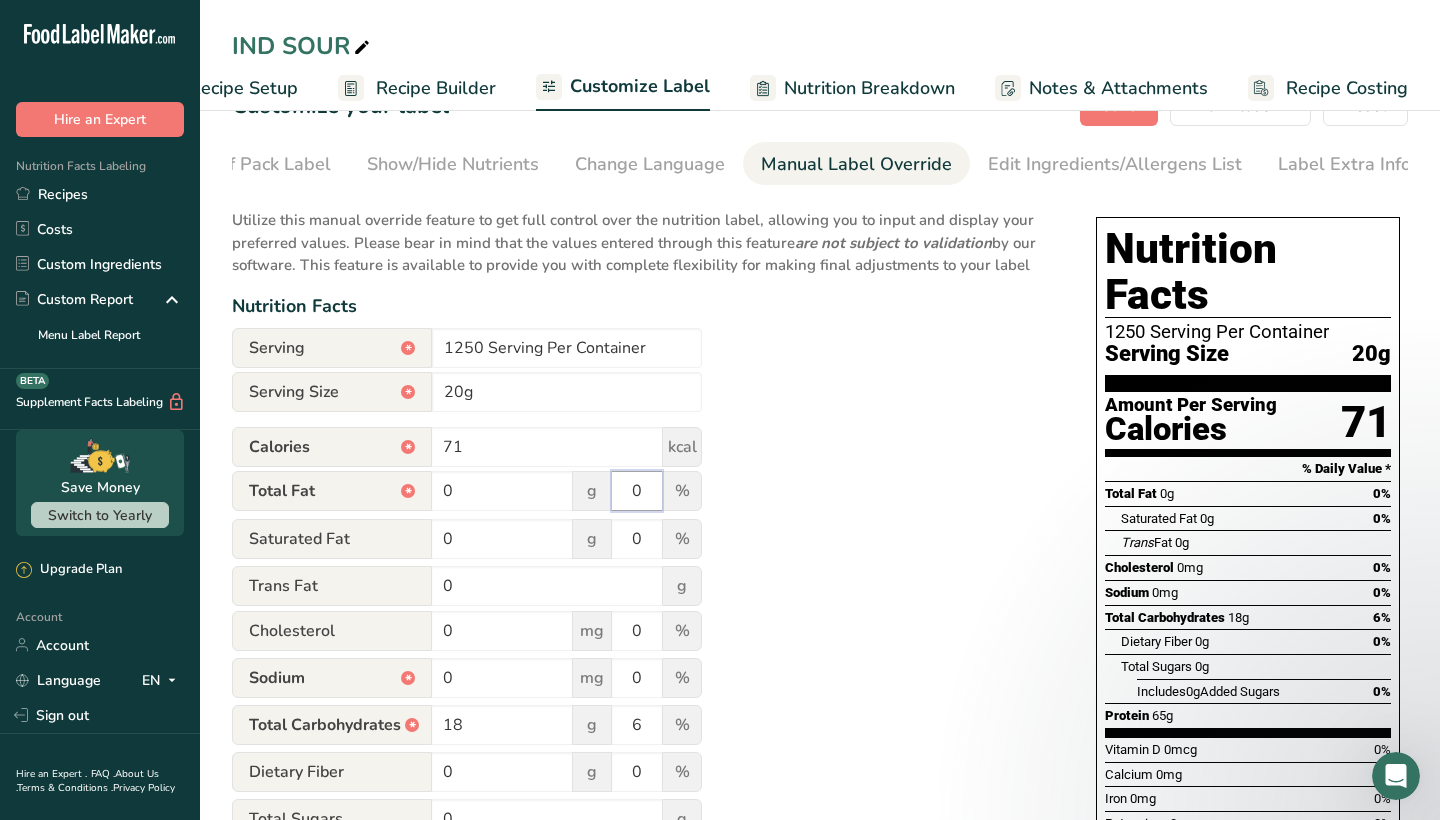 type on "0" 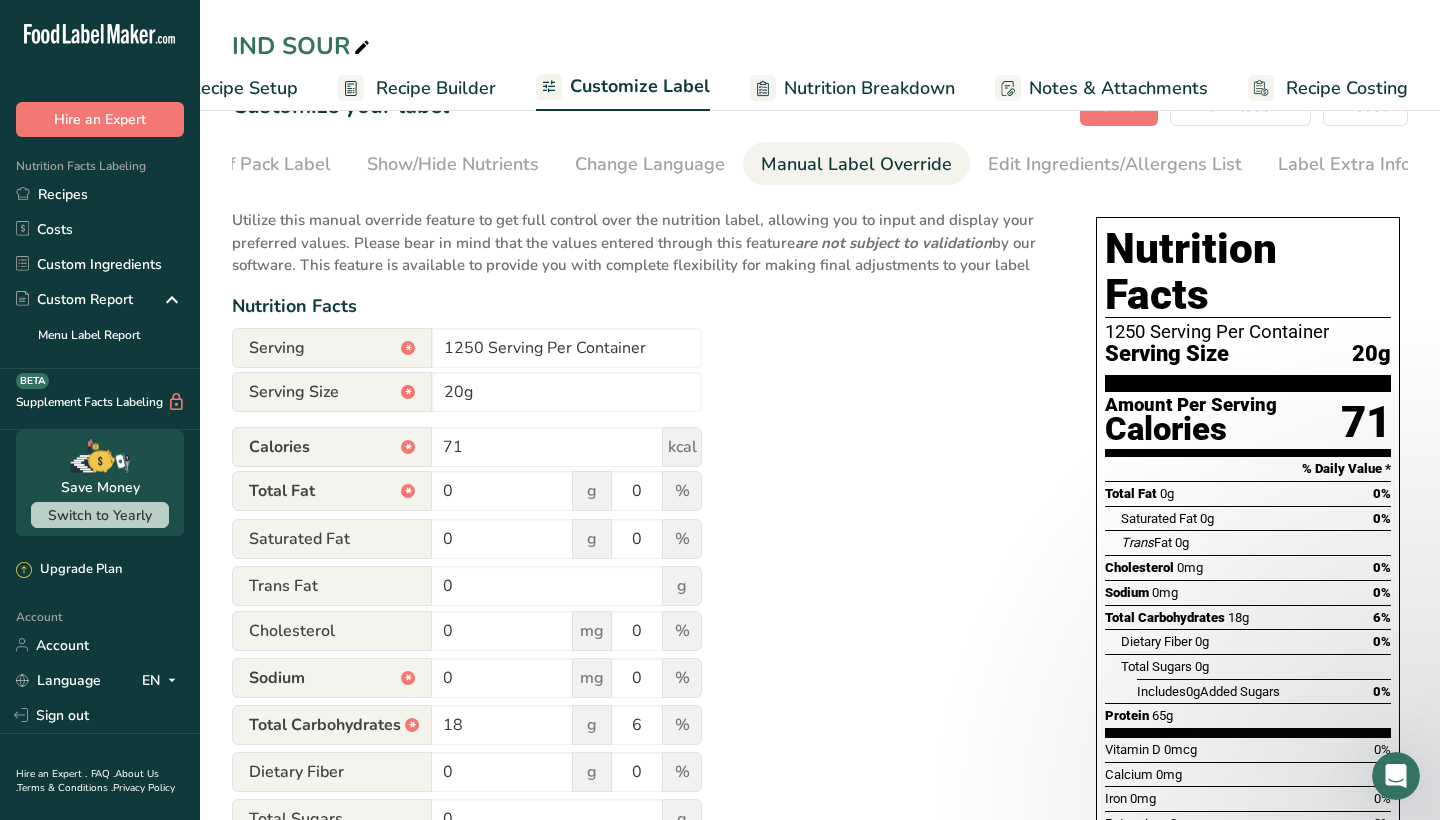 click on "Utilize this manual override feature to get full control over the nutrition label, allowing you to input and display your preferred values. Please bear in mind that the values entered through this feature
are not subject to validation
by our software. This feature is available to provide you with complete flexibility for making final adjustments to your label
Nutrition Facts
Serving
*
1250 Serving Per Container
Serving Size
*
20g
Calories
*
71
kcal
Total Fat
*
0
g
0
%
Saturated Fat
0
g
0
%
Trans Fat
0
g
Cholesterol
0
mg
0     0     0" at bounding box center [644, 687] 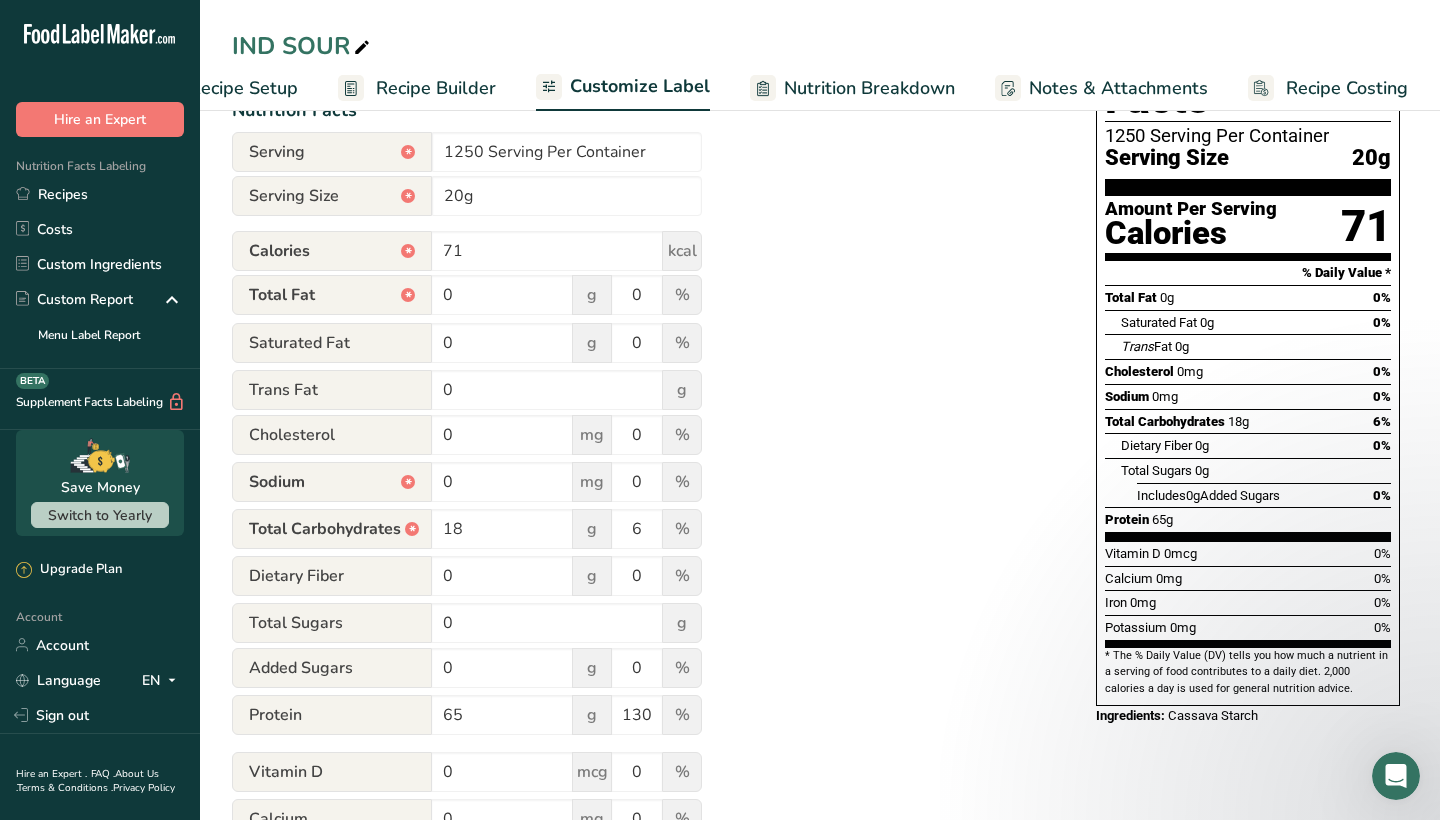 scroll, scrollTop: 246, scrollLeft: 0, axis: vertical 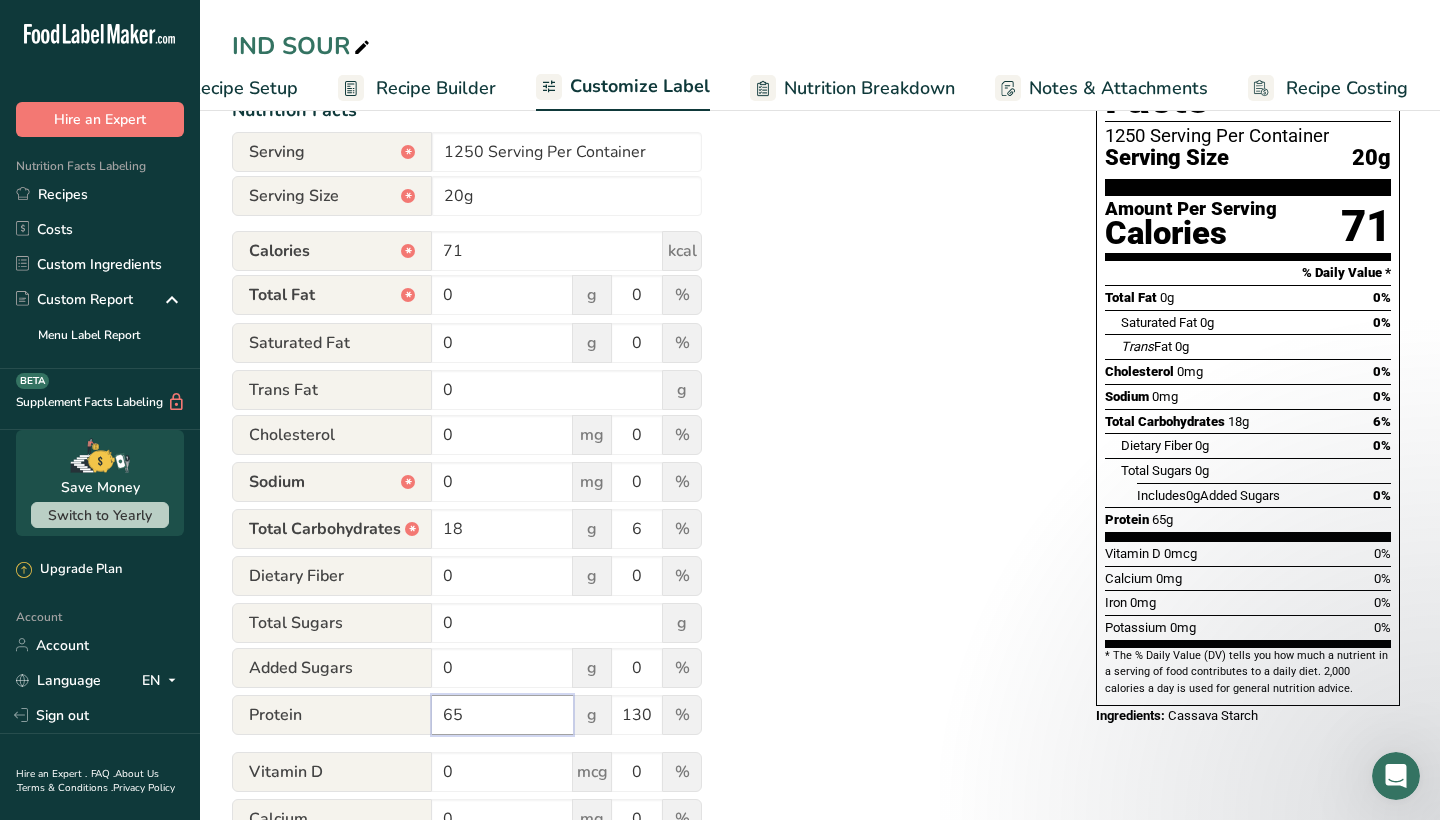 drag, startPoint x: 477, startPoint y: 713, endPoint x: 414, endPoint y: 713, distance: 63 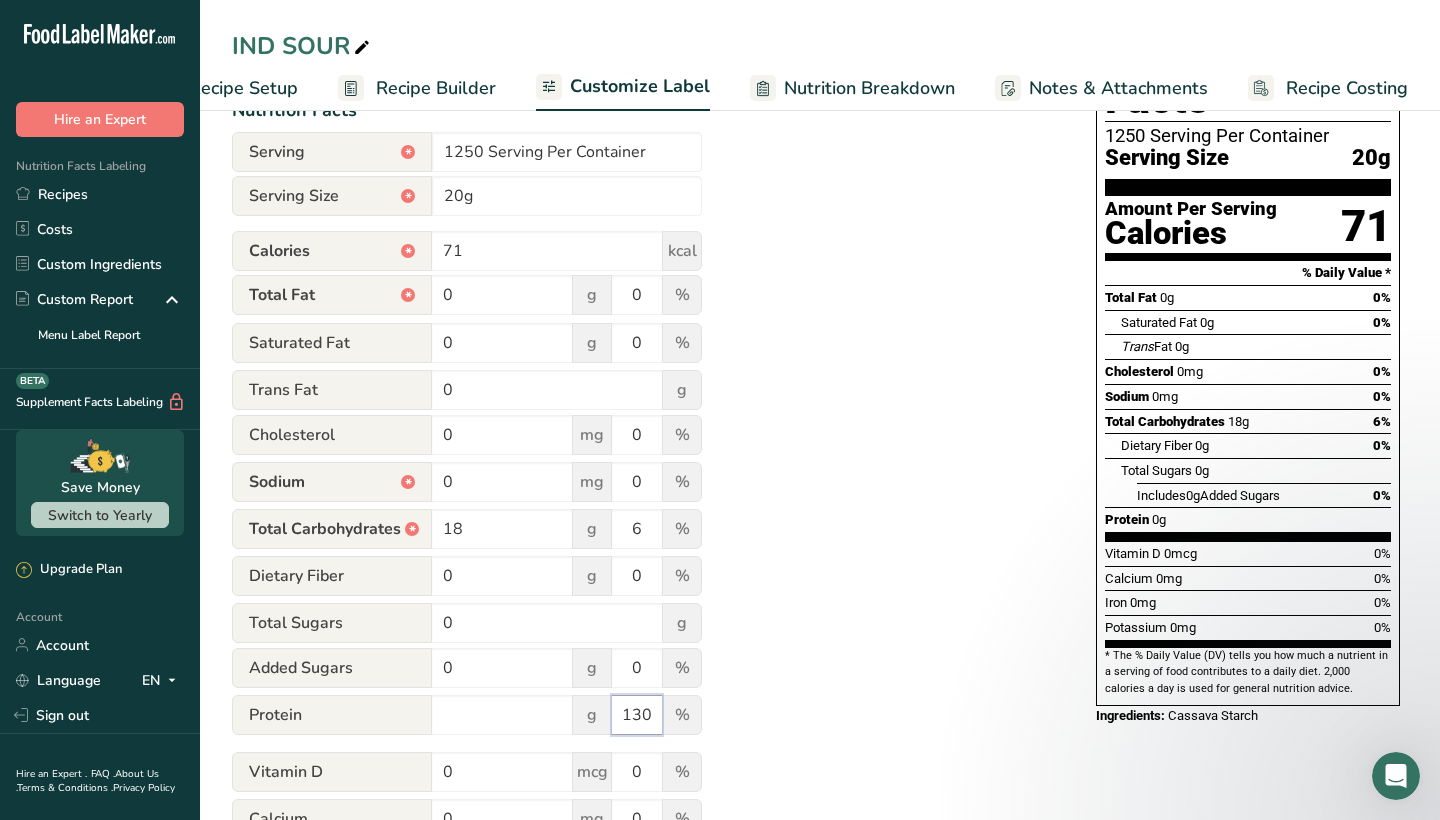 type on "65" 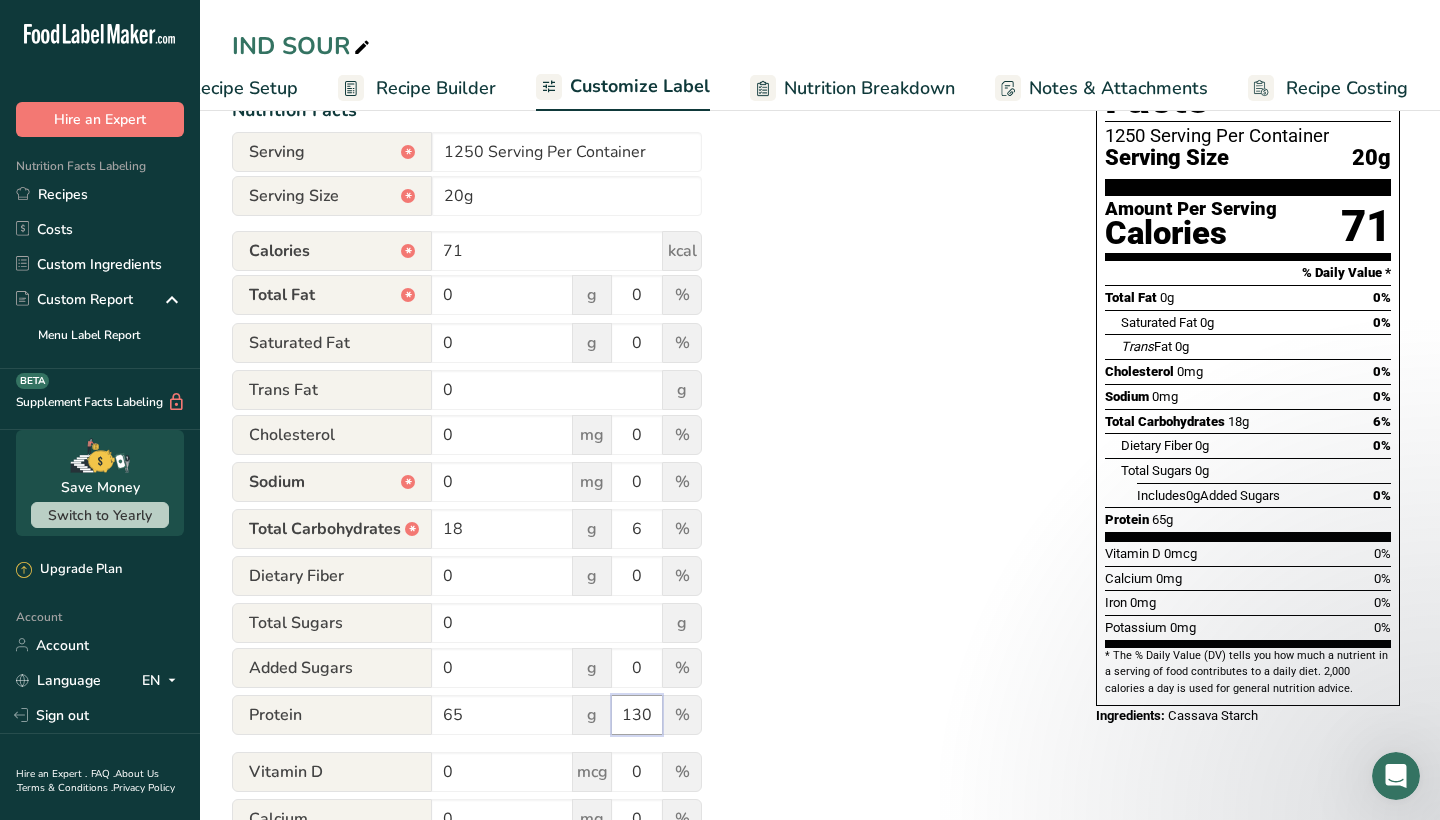 drag, startPoint x: 658, startPoint y: 711, endPoint x: 611, endPoint y: 711, distance: 47 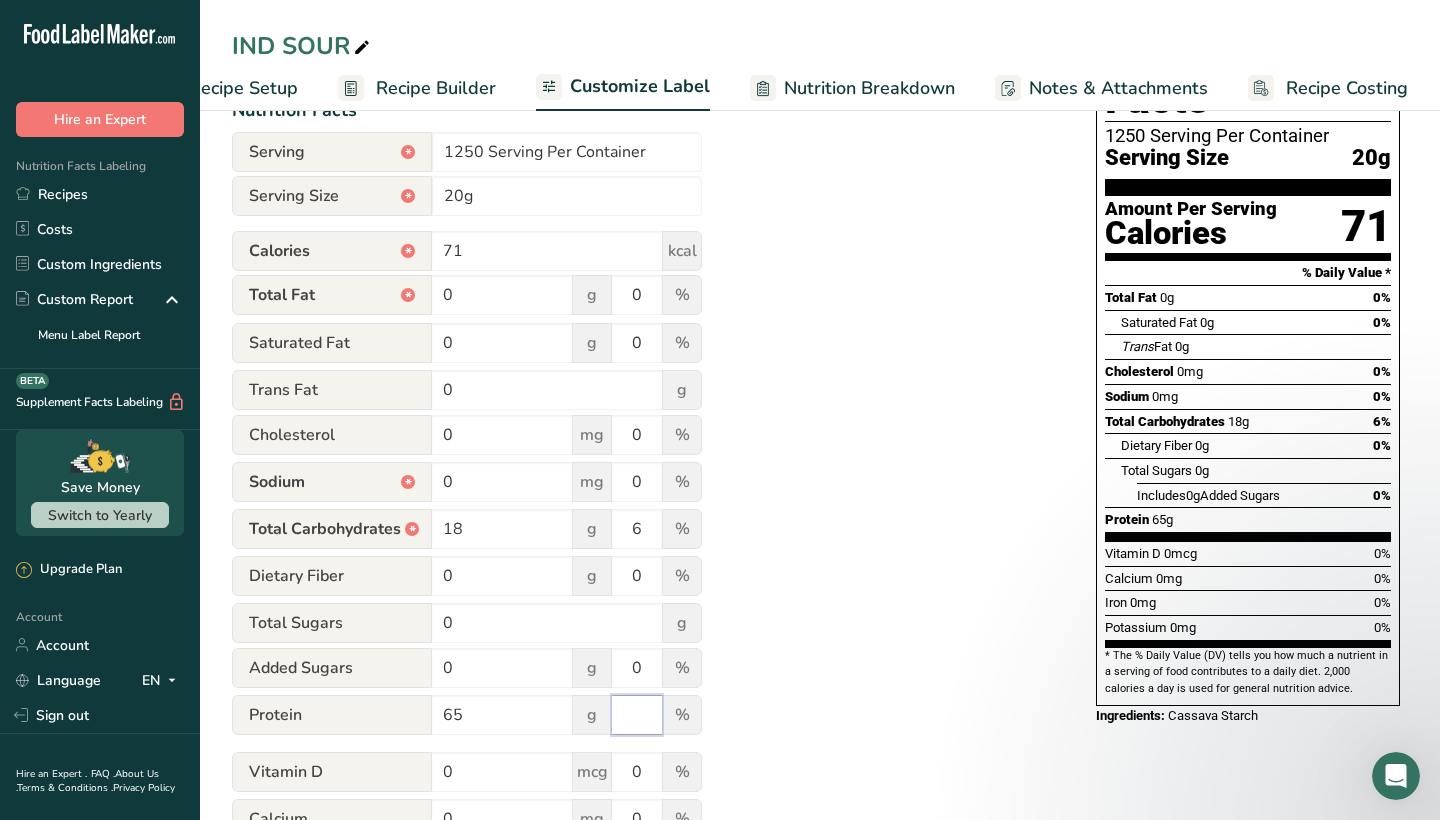 type 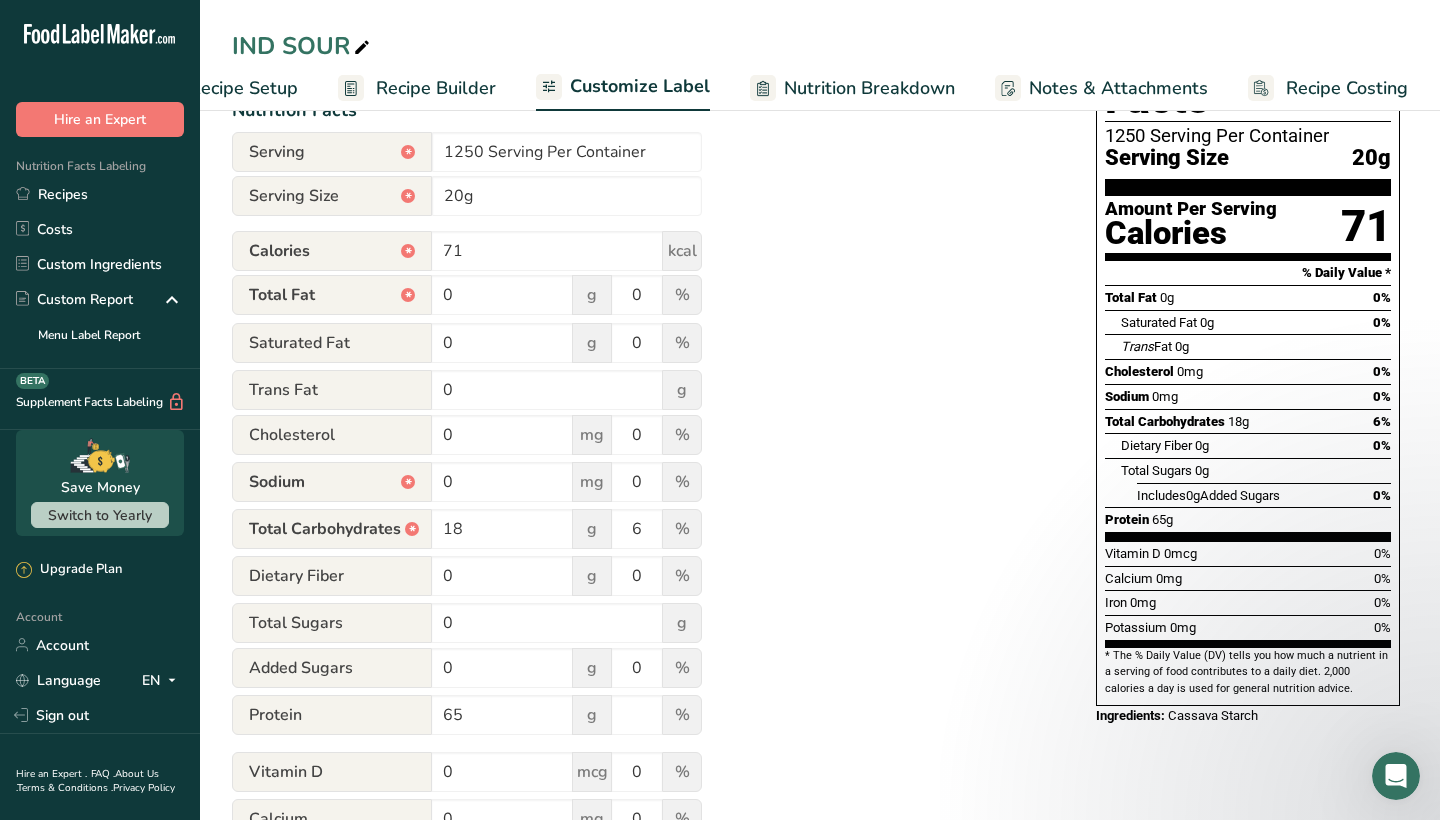 click on "Utilize this manual override feature to get full control over the nutrition label, allowing you to input and display your preferred values. Please bear in mind that the values entered through this feature
are not subject to validation
by our software. This feature is available to provide you with complete flexibility for making final adjustments to your label
Nutrition Facts
Serving
*
1250 Serving Per Container
Serving Size
*
20g
Calories
*
71
kcal
Total Fat
*
0
g
0
%
Saturated Fat
0
g
0
%
Trans Fat
0
g
Cholesterol
0
mg
0     0     0" at bounding box center [644, 491] 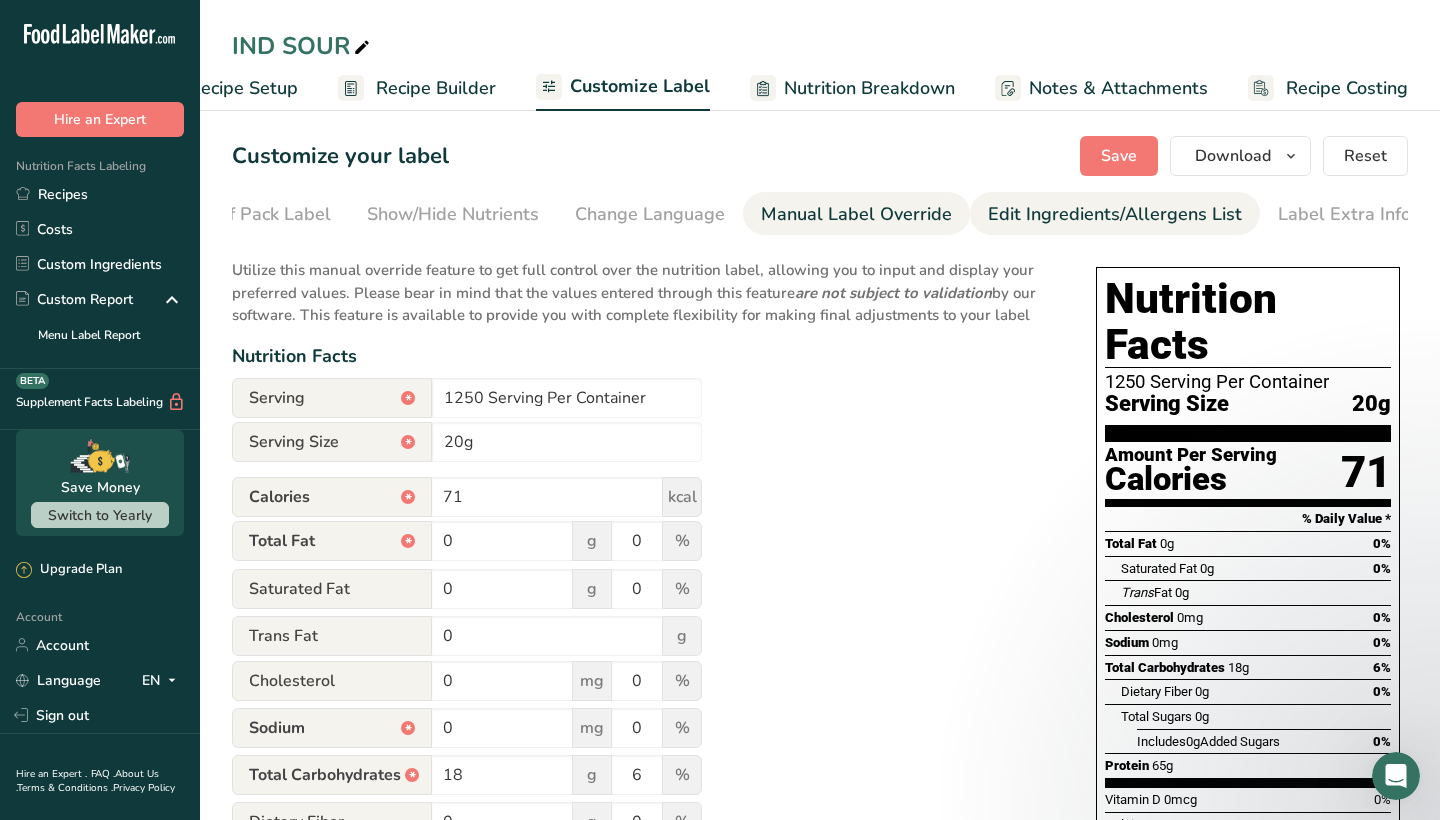 scroll, scrollTop: 0, scrollLeft: 0, axis: both 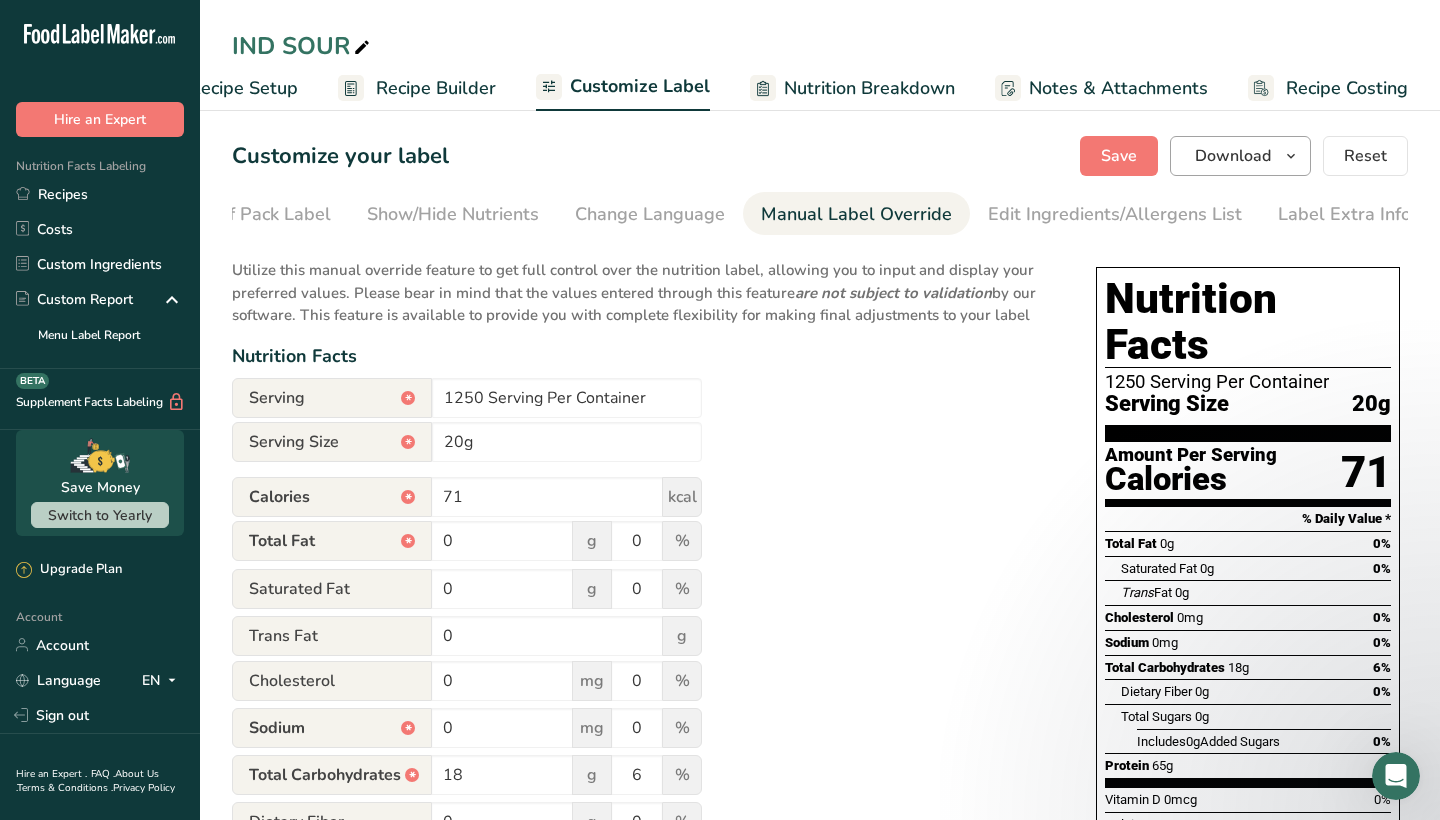 click on "Download" at bounding box center (1240, 156) 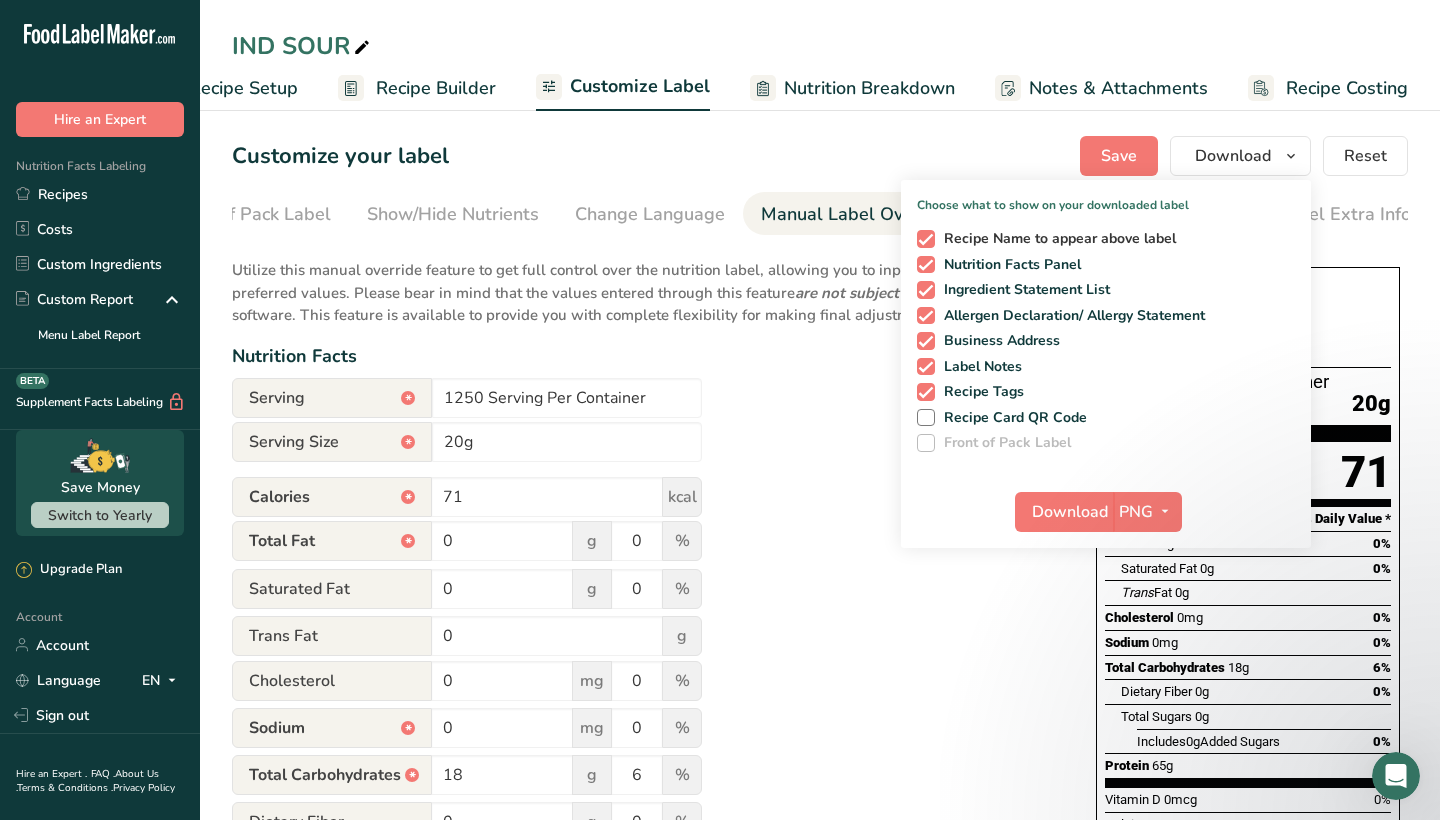 click at bounding box center (926, 239) 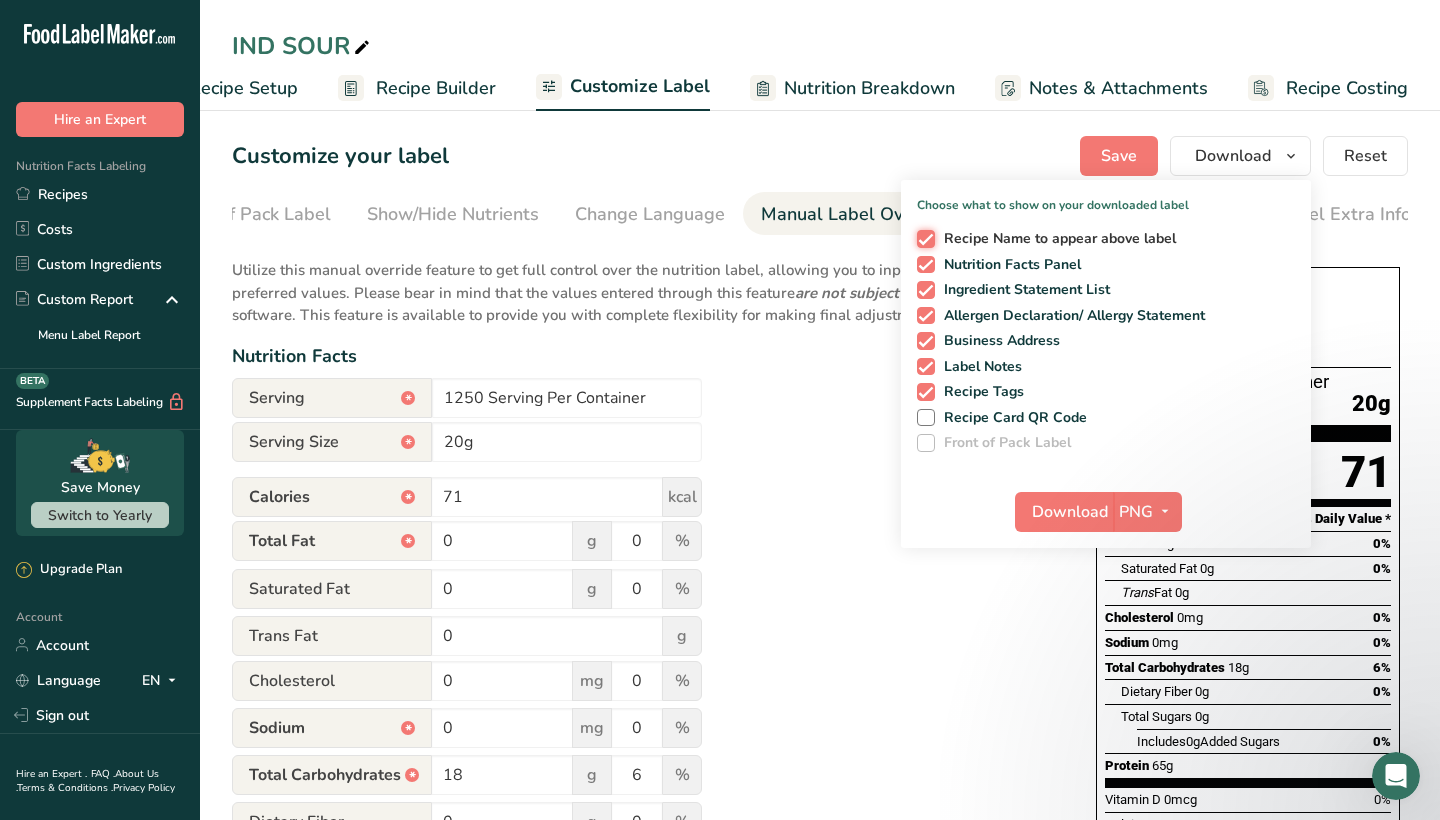 click on "Recipe Name to appear above label" at bounding box center (923, 238) 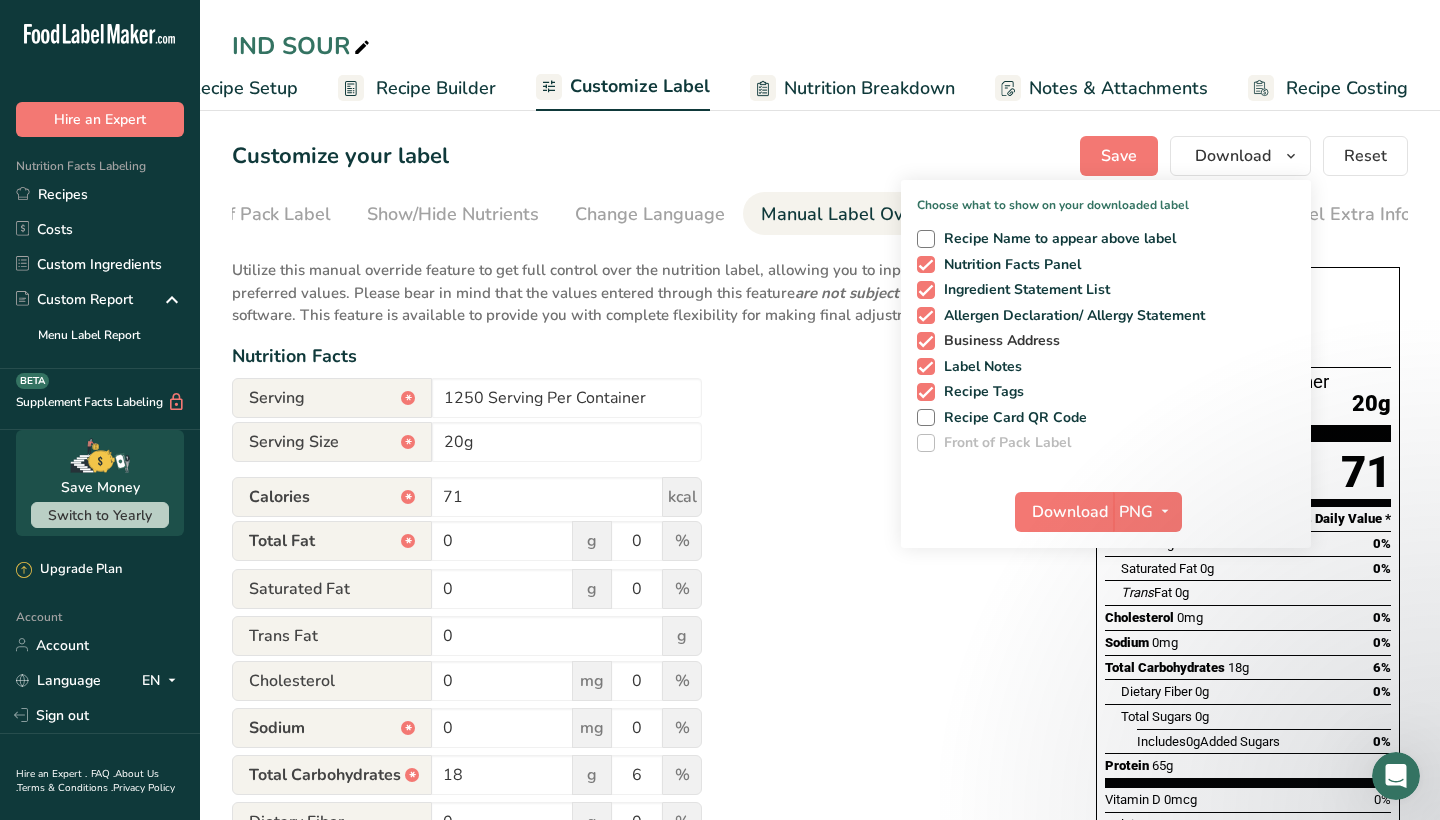 drag, startPoint x: 930, startPoint y: 265, endPoint x: 1210, endPoint y: 336, distance: 288.86157 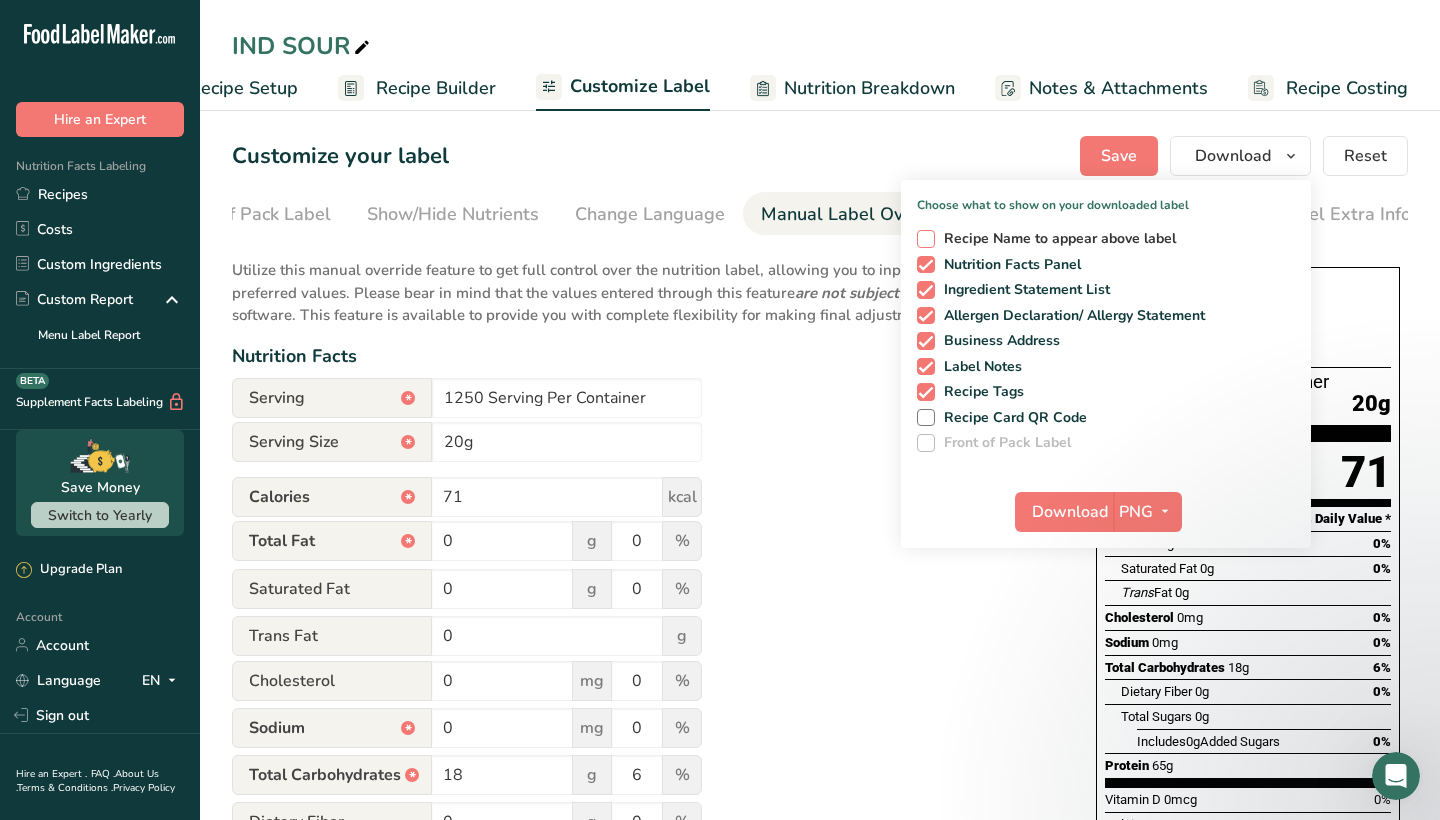 click at bounding box center (926, 239) 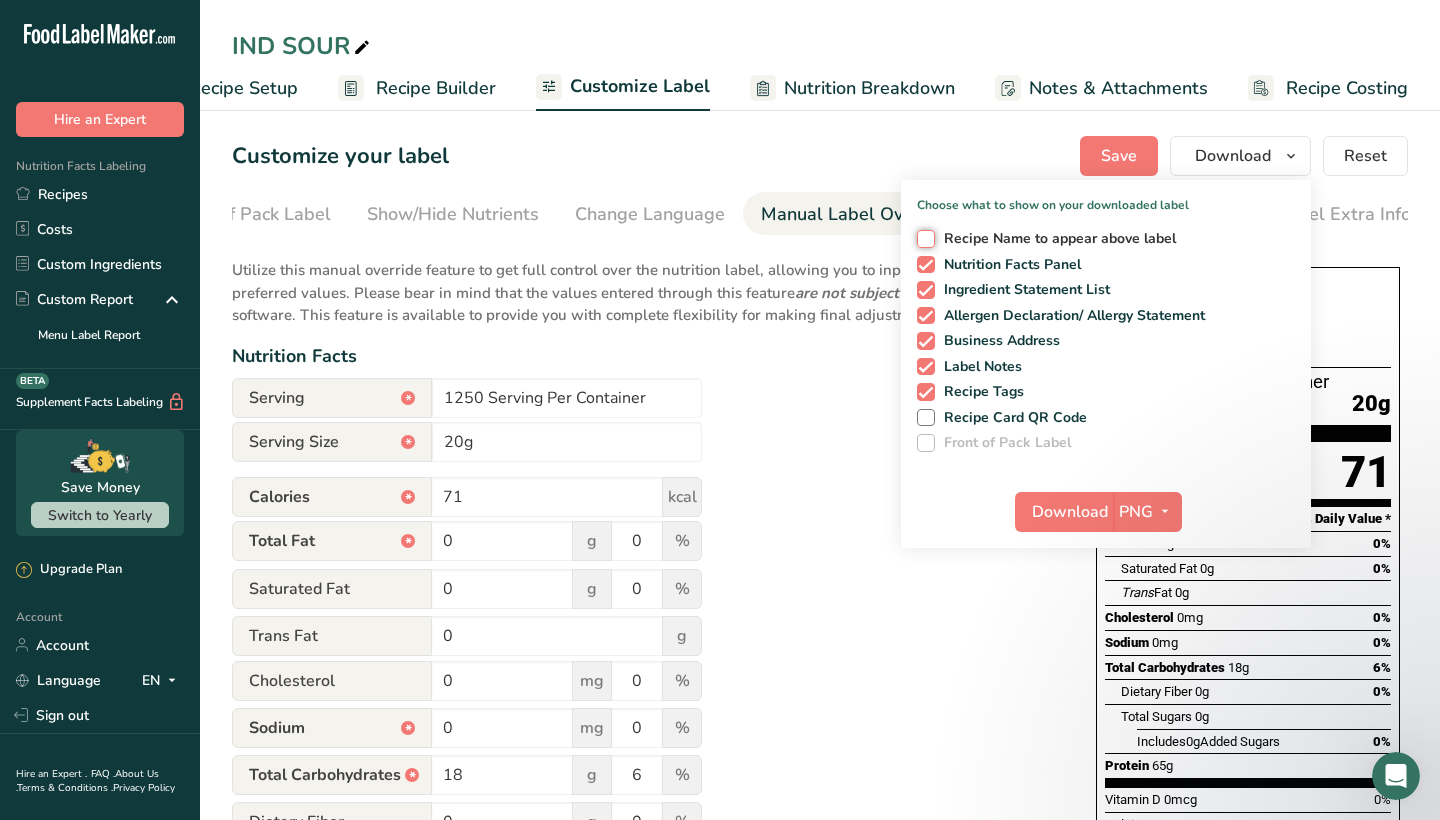 checkbox on "true" 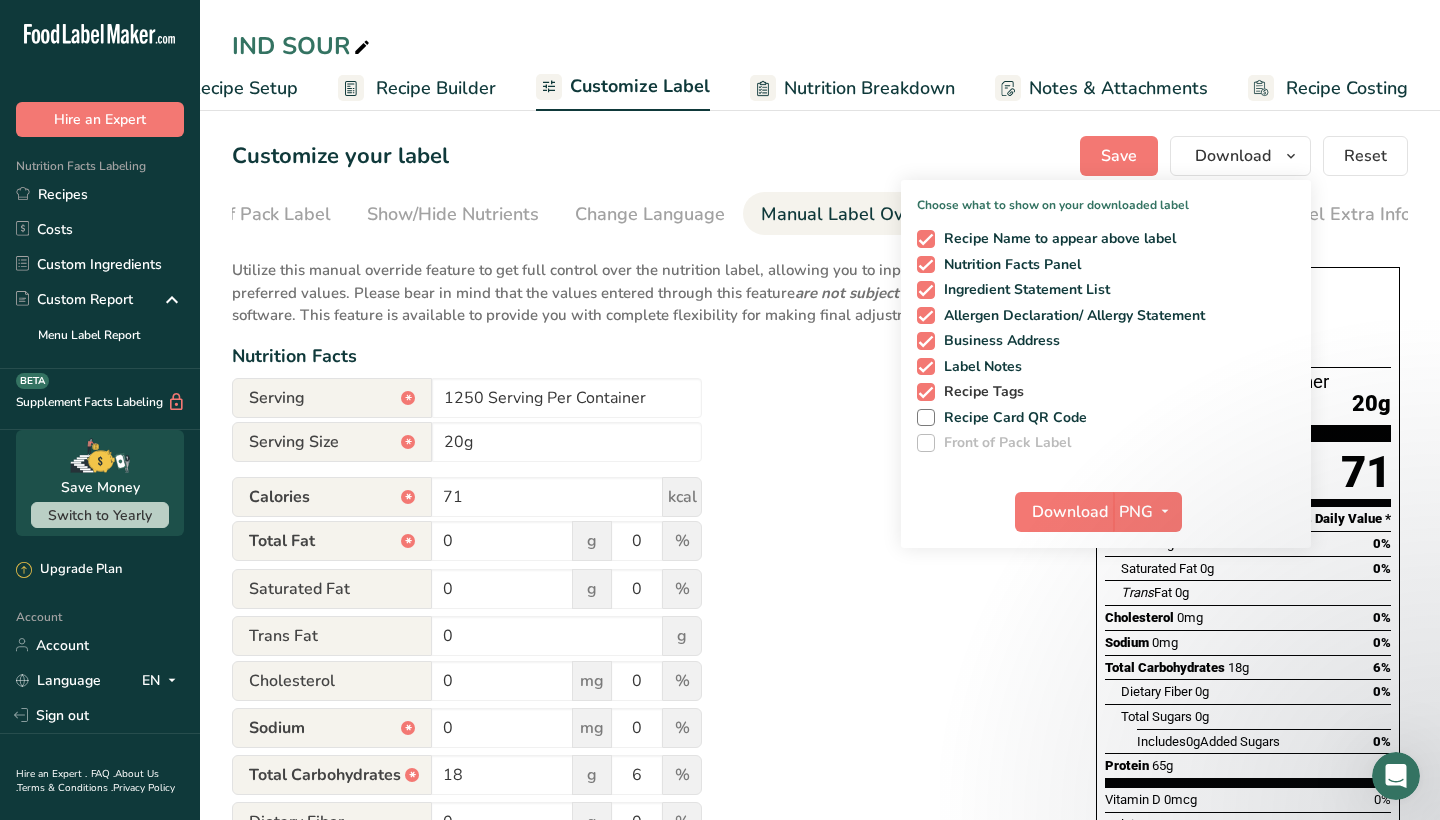 click on "Recipe Tags" at bounding box center (980, 392) 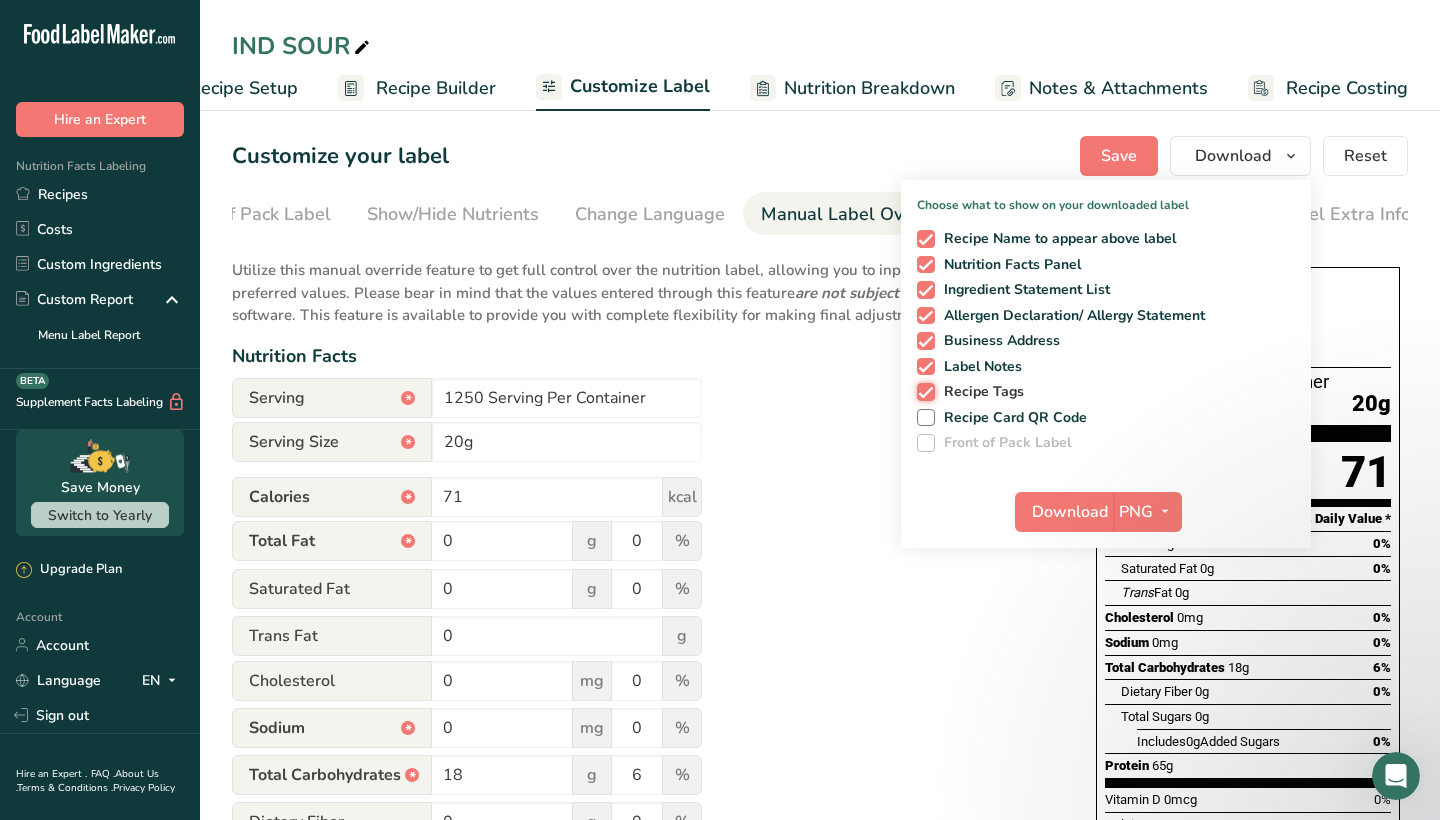 checkbox on "false" 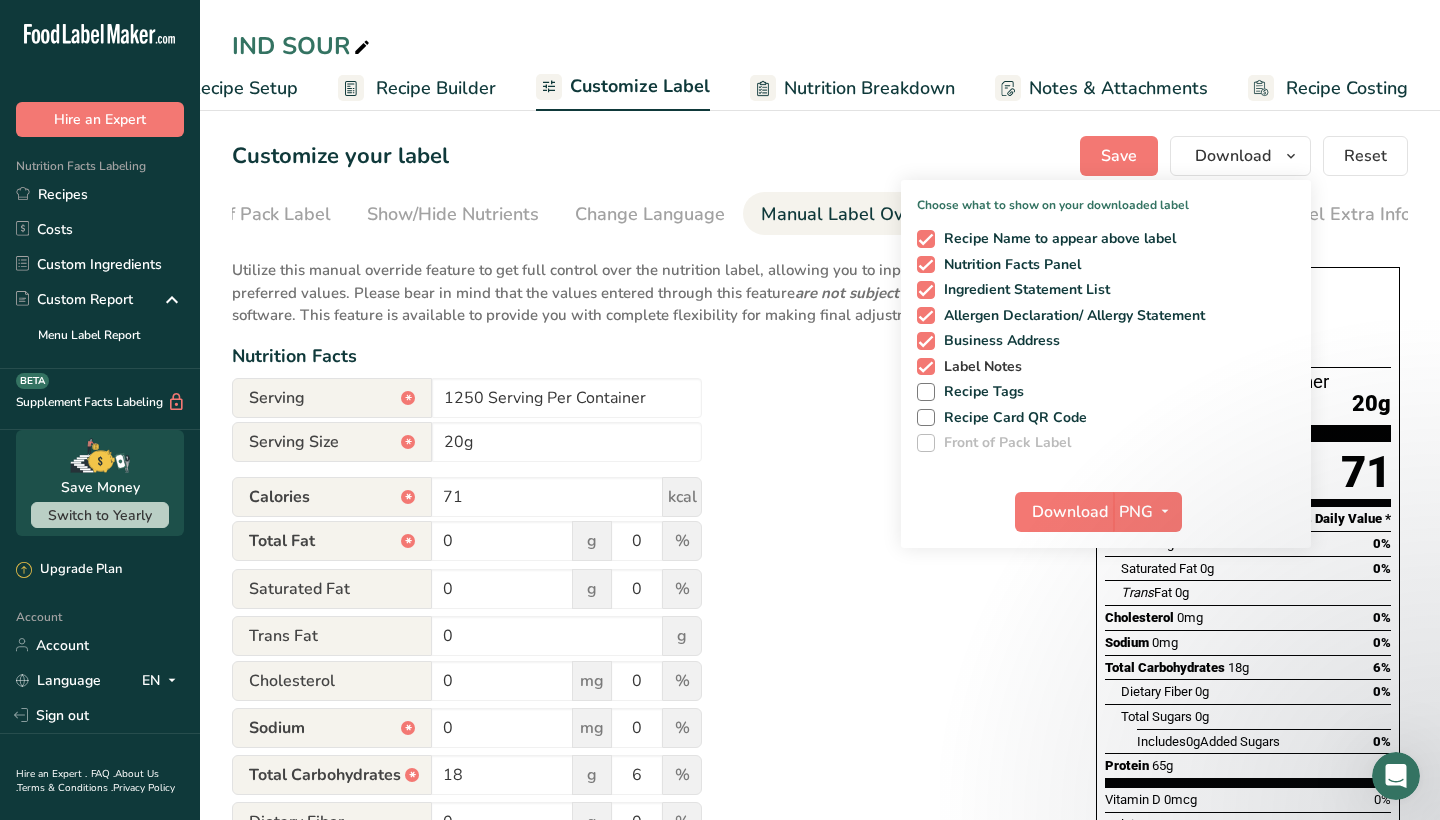 click on "Label Notes" at bounding box center [979, 367] 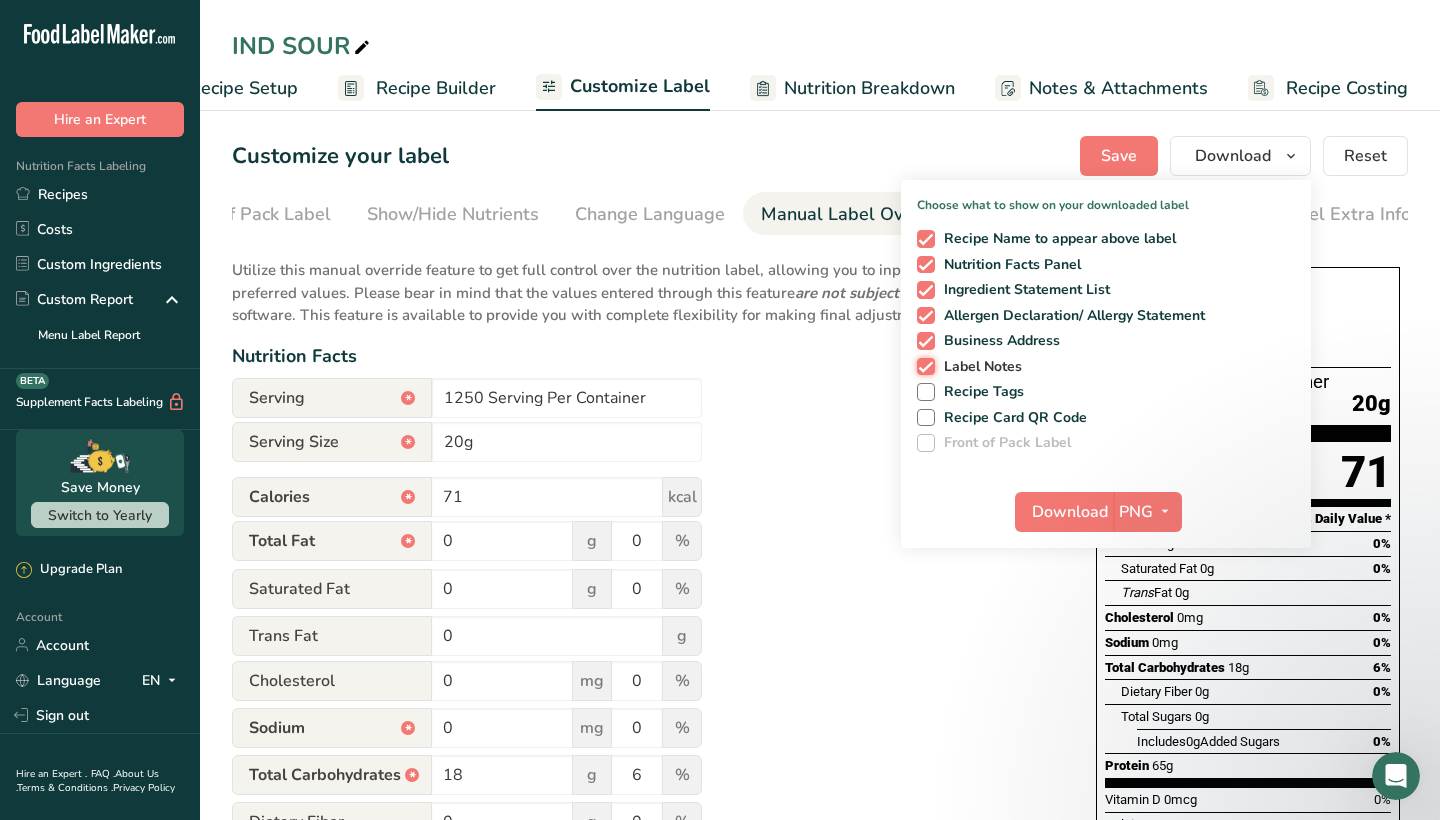 checkbox on "false" 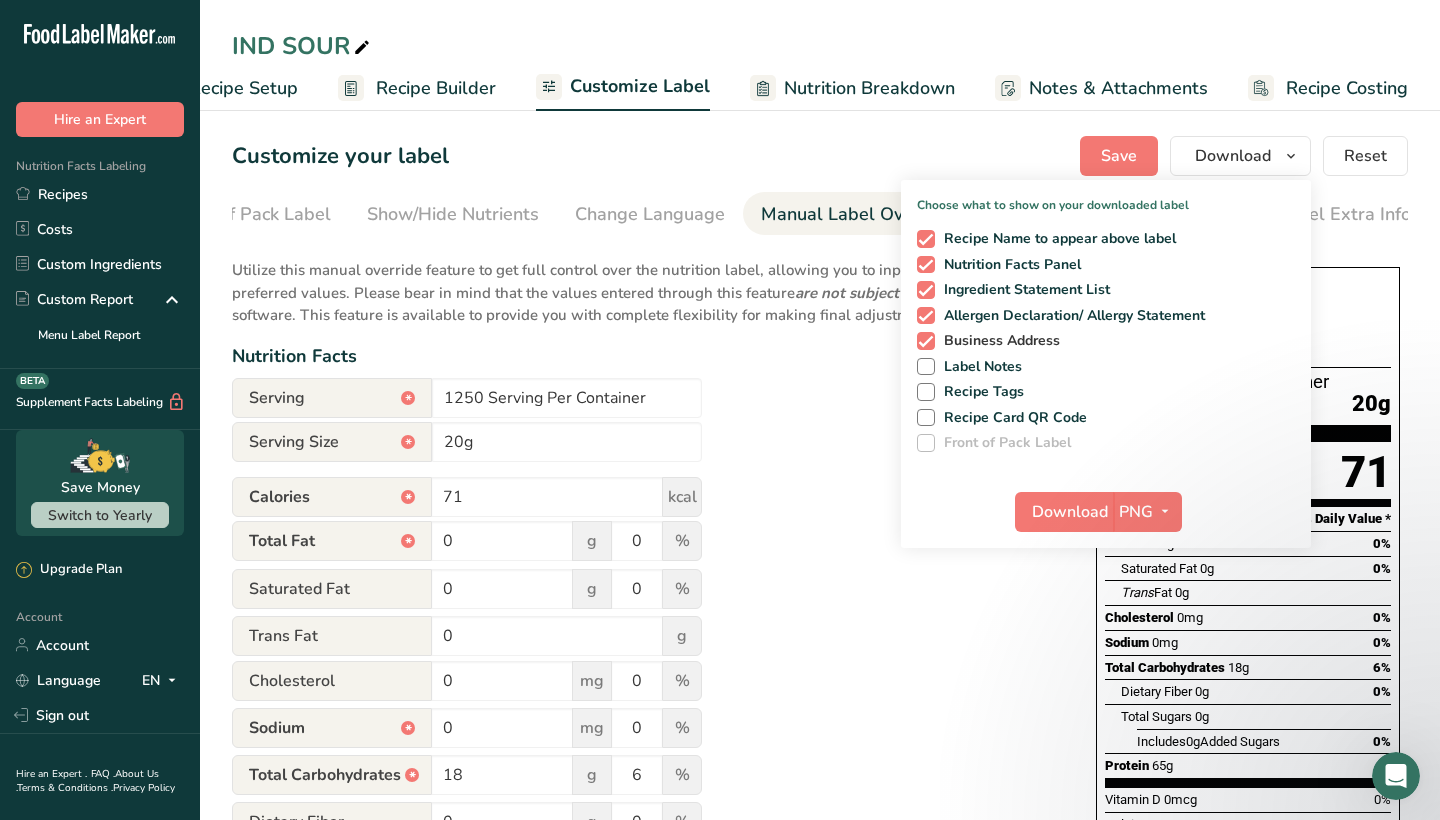 click on "Business Address" at bounding box center [998, 341] 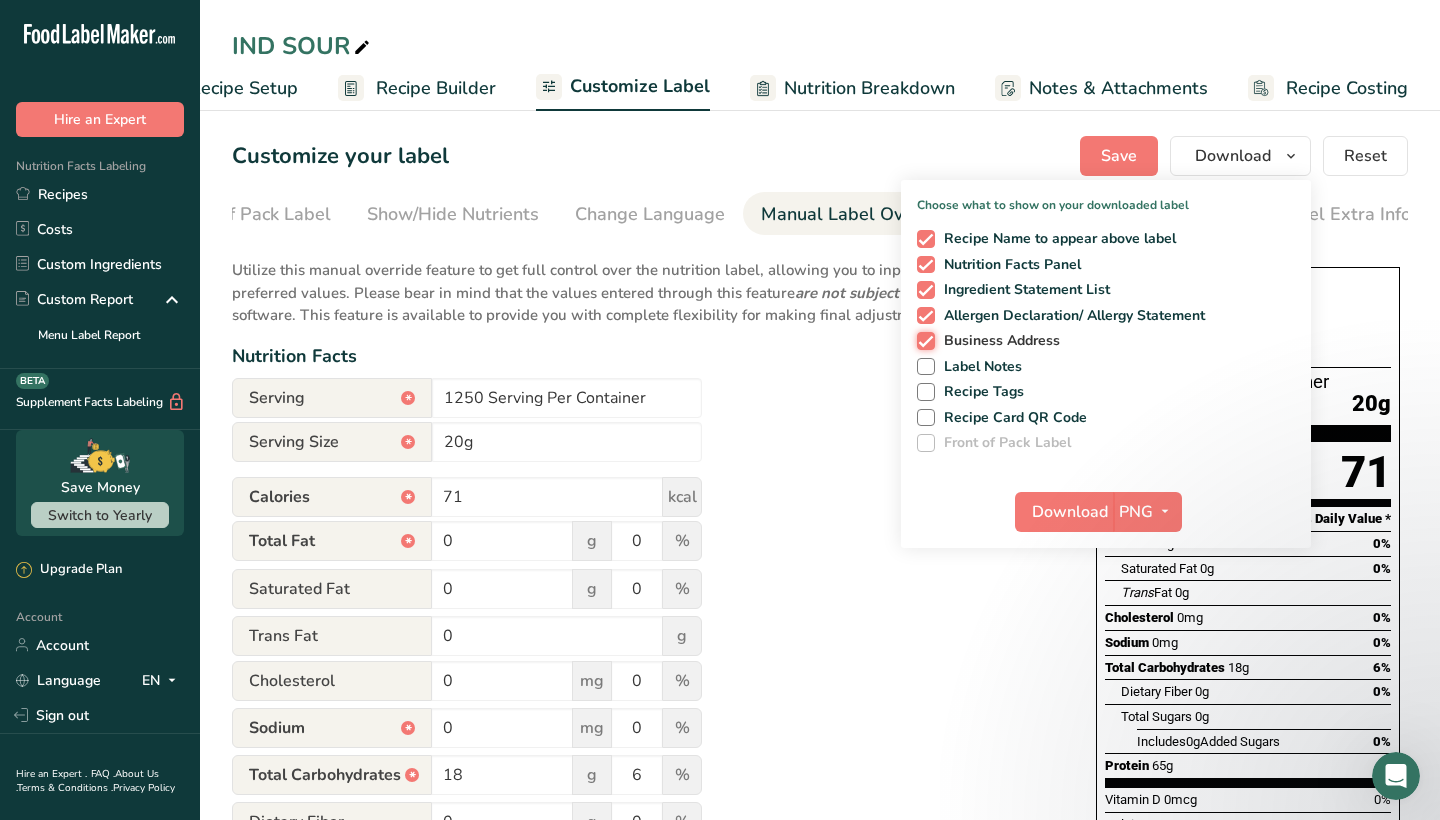 click on "Business Address" at bounding box center [923, 340] 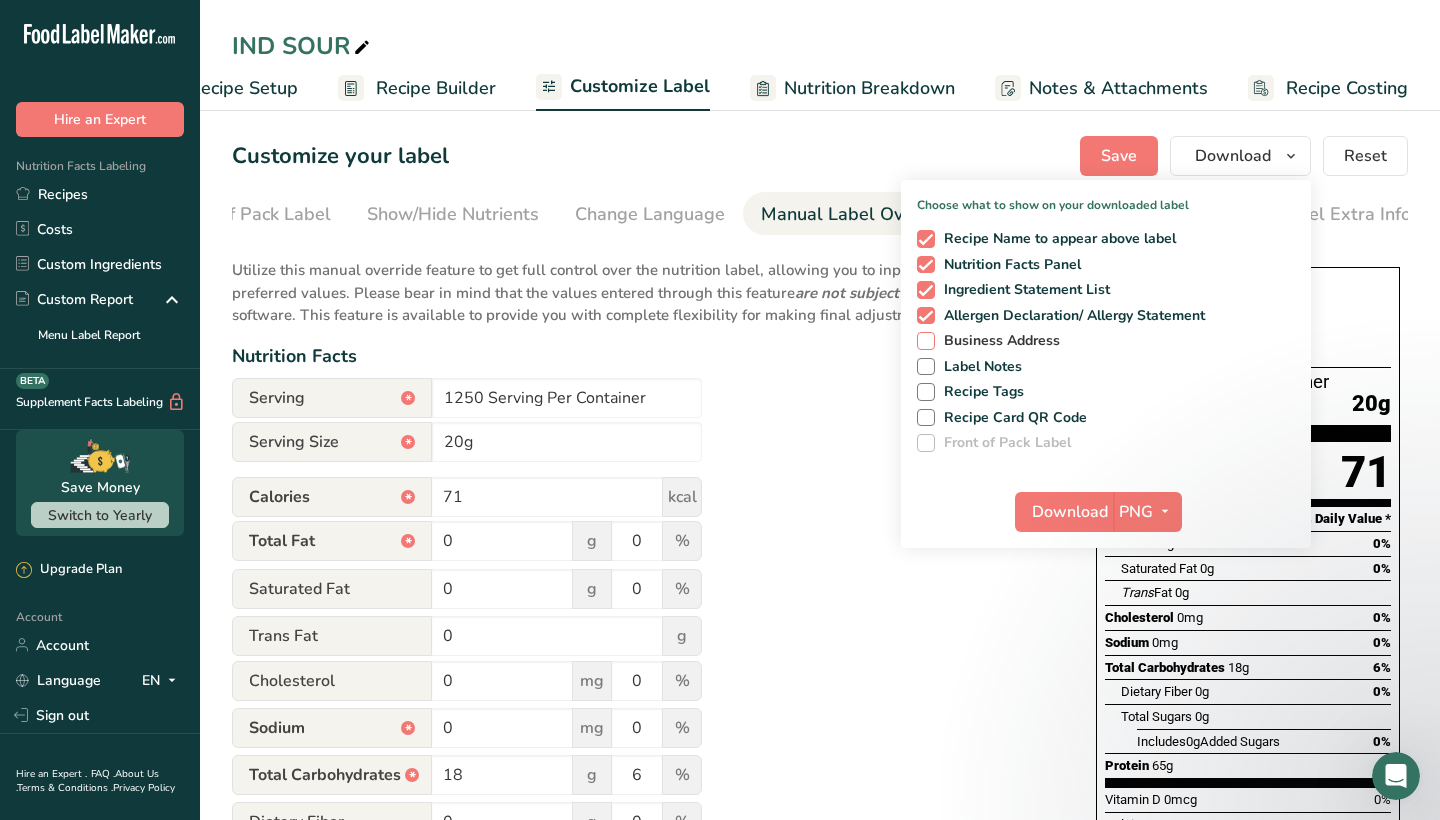 click on "Business Address" at bounding box center [998, 341] 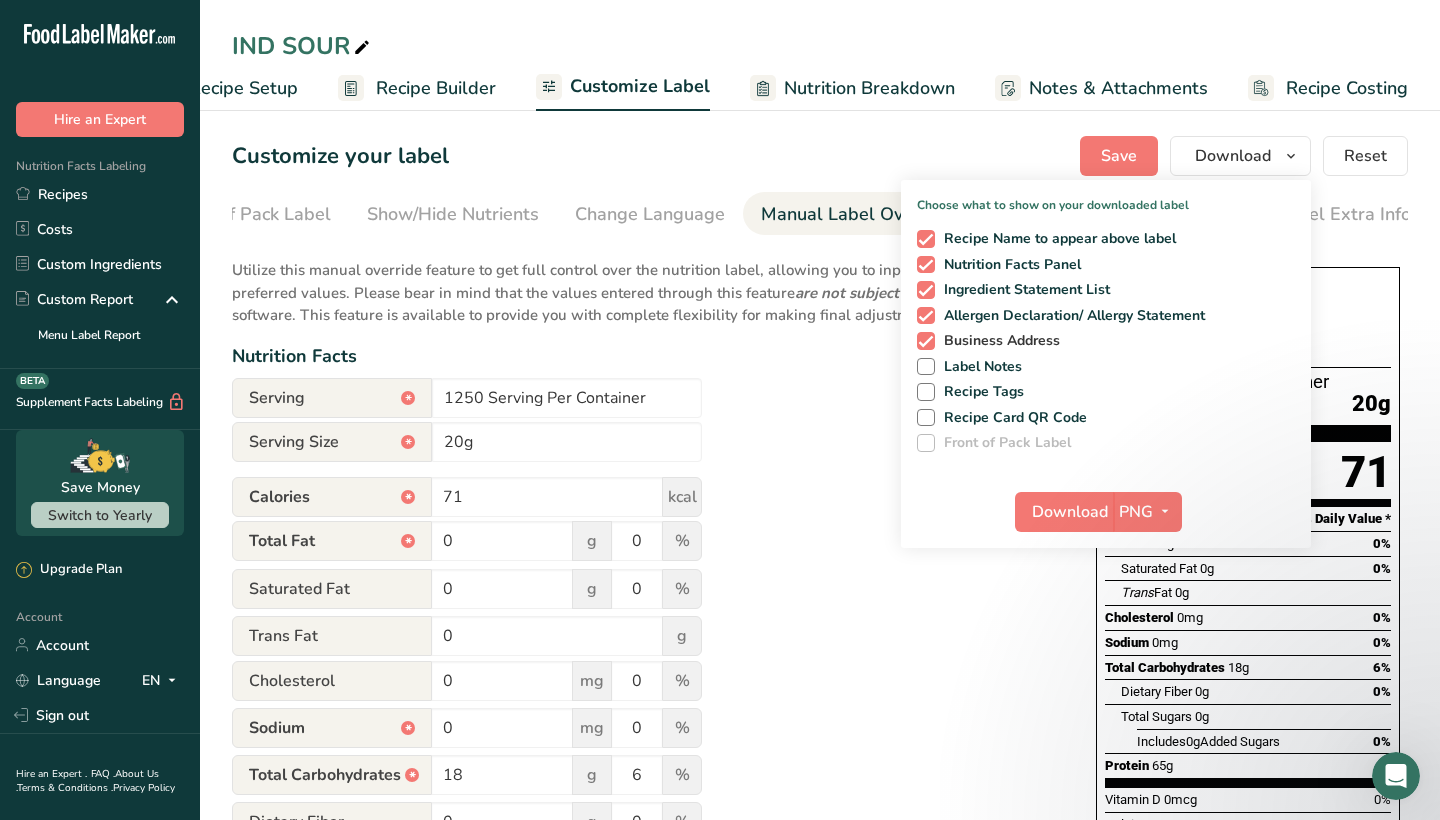 click on "Business Address" at bounding box center [998, 341] 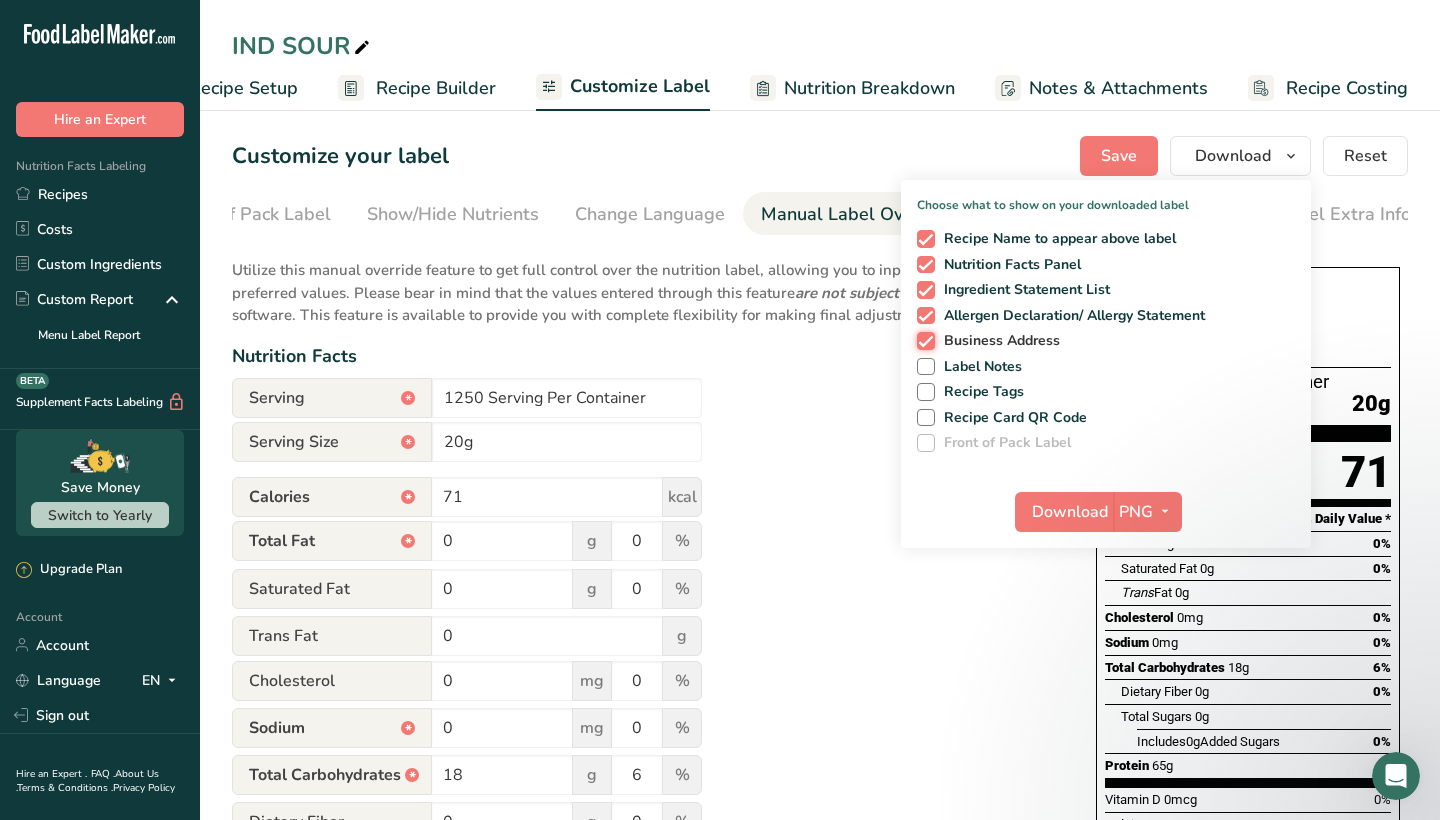 click on "Business Address" at bounding box center [923, 340] 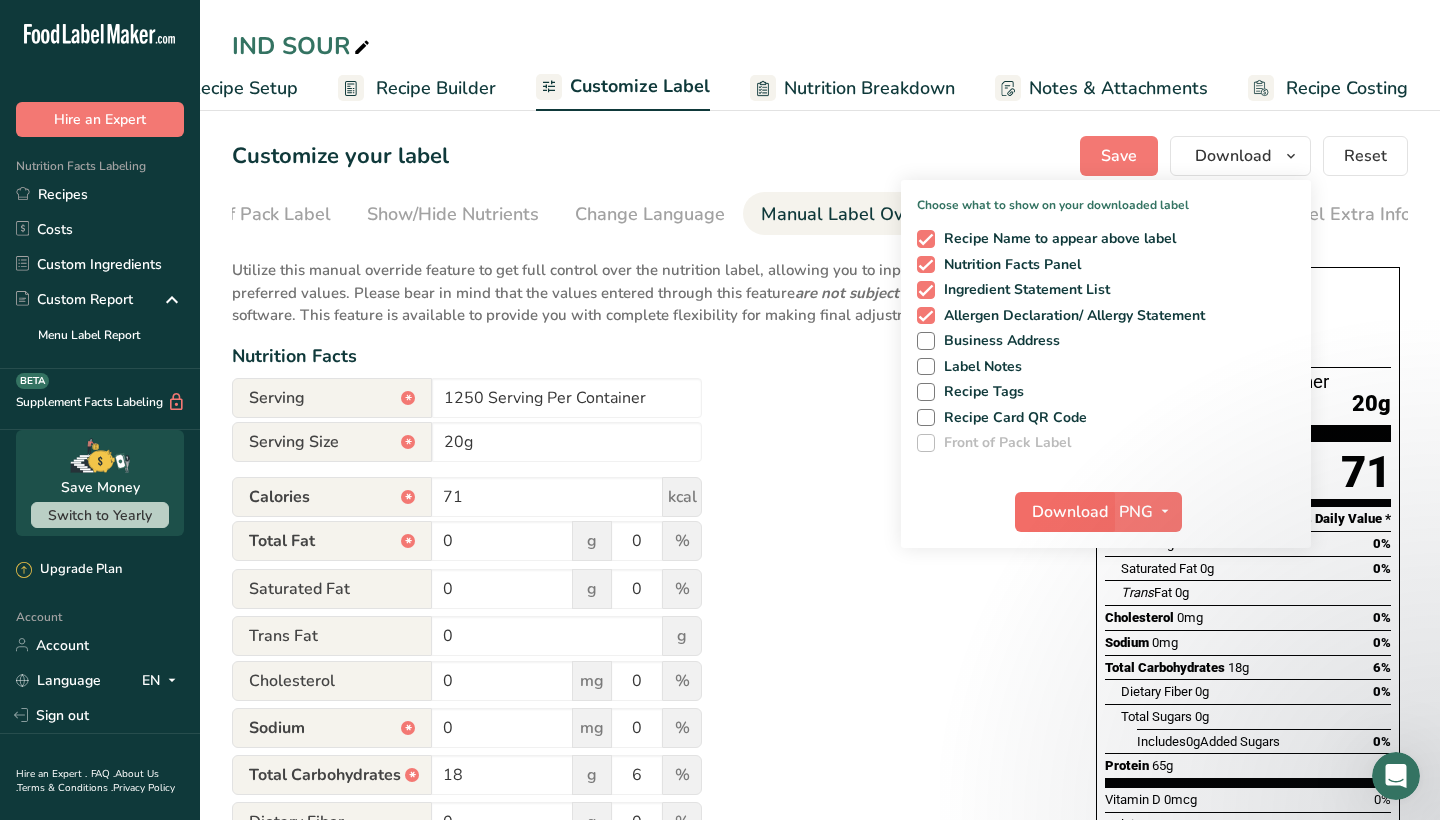 click on "Download" at bounding box center [1070, 512] 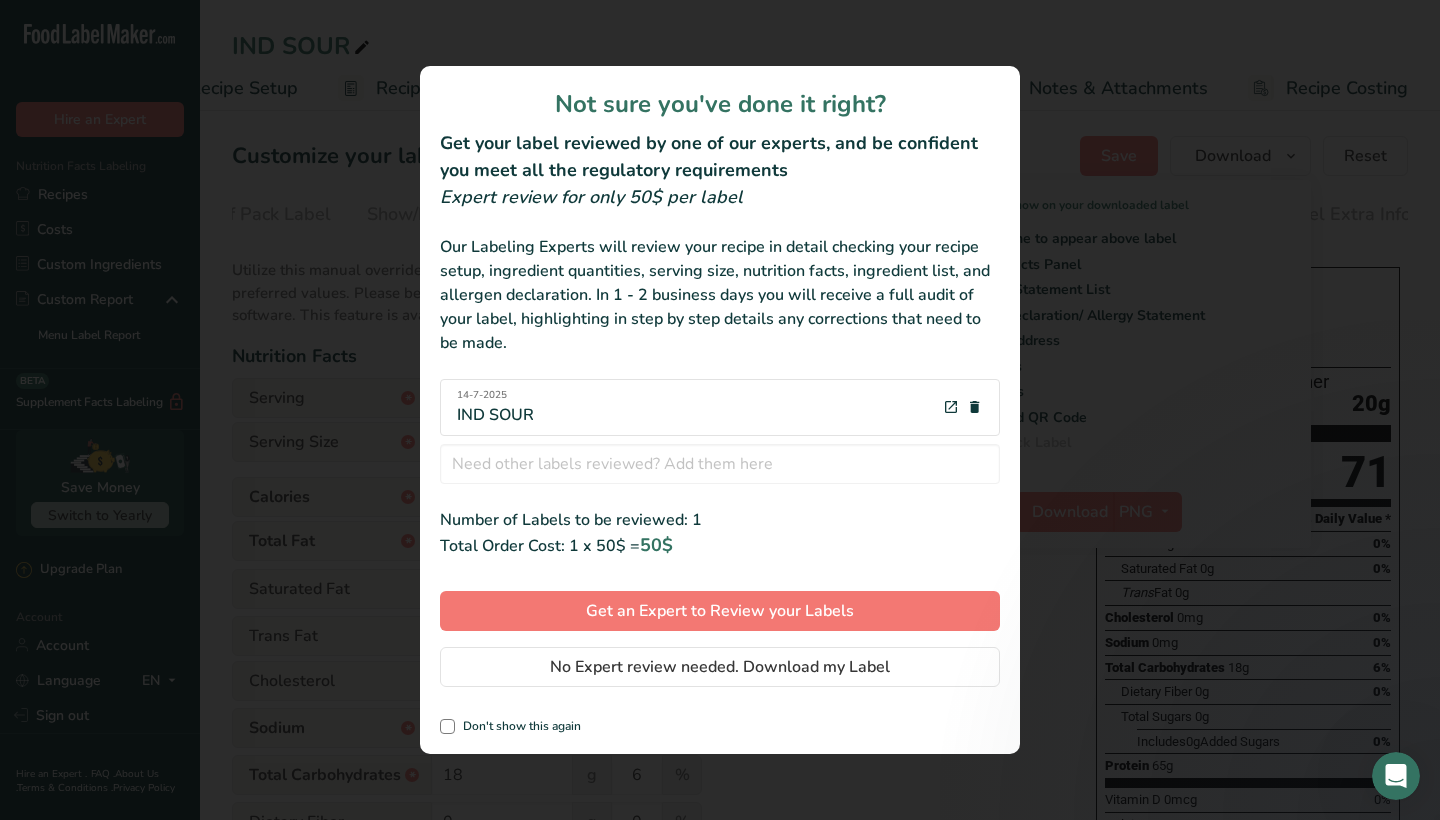 click on "14-7-2025
IND SOUR" at bounding box center (495, 407) 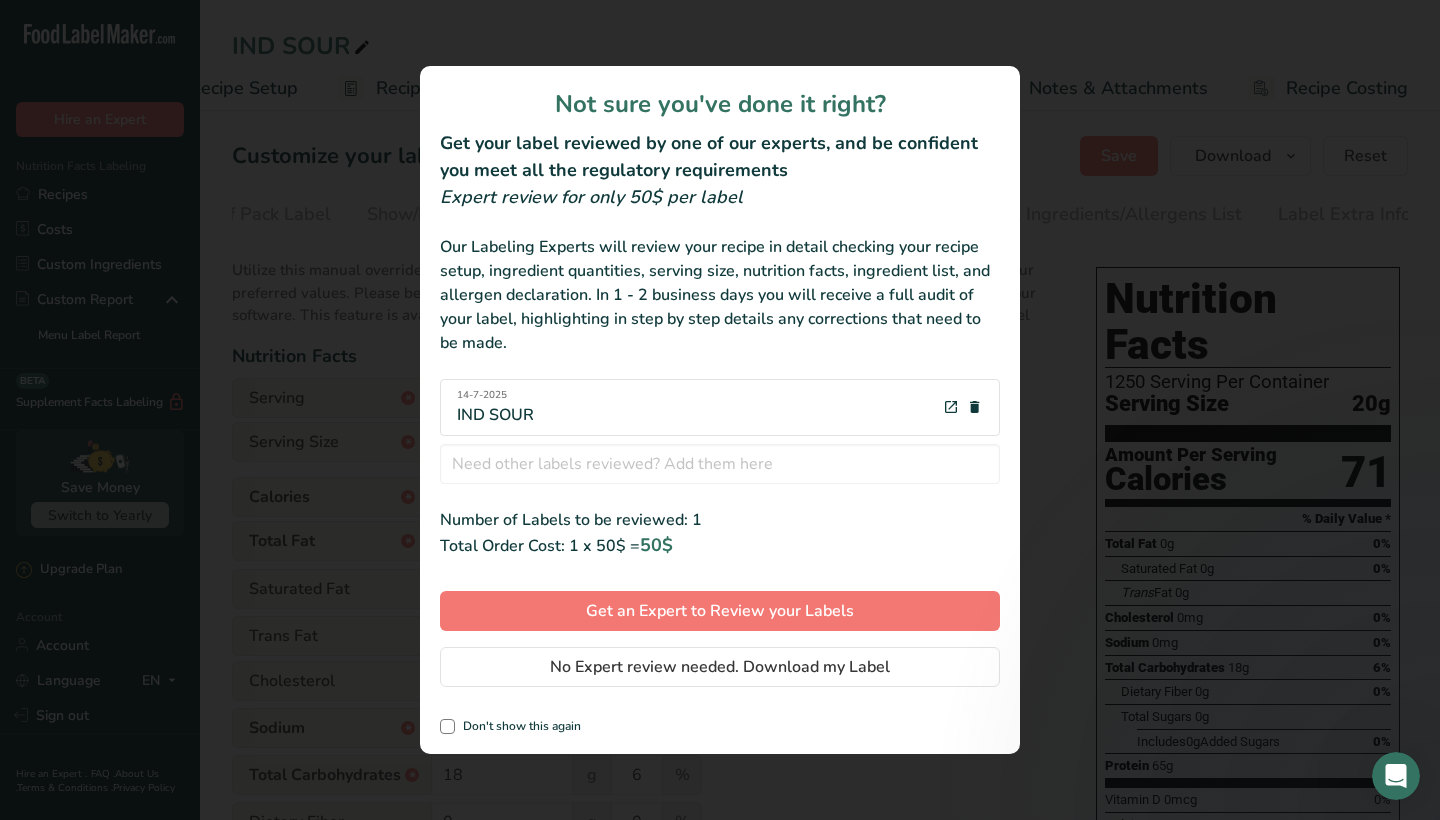 click at bounding box center (720, 410) 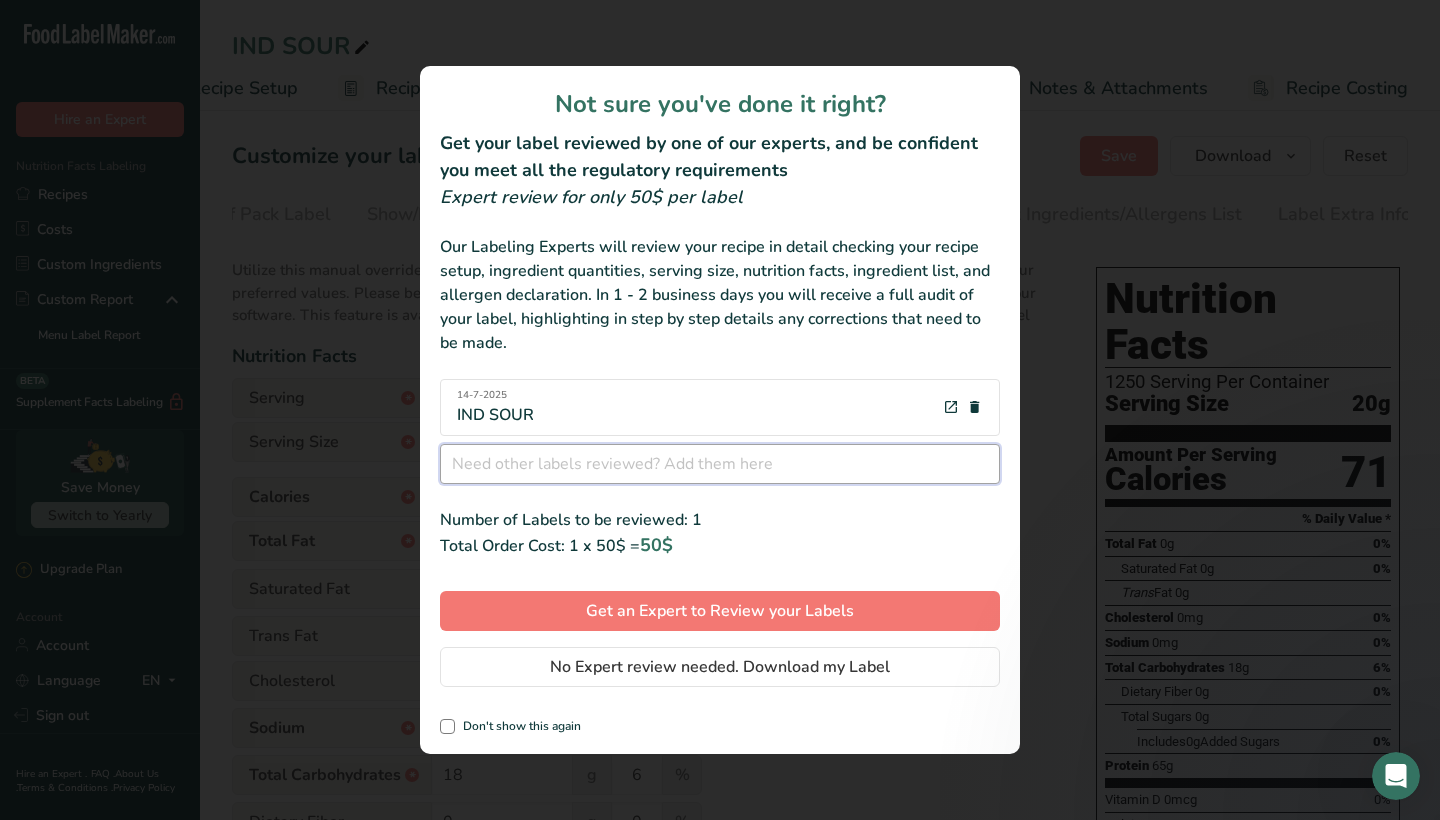 click at bounding box center [720, 464] 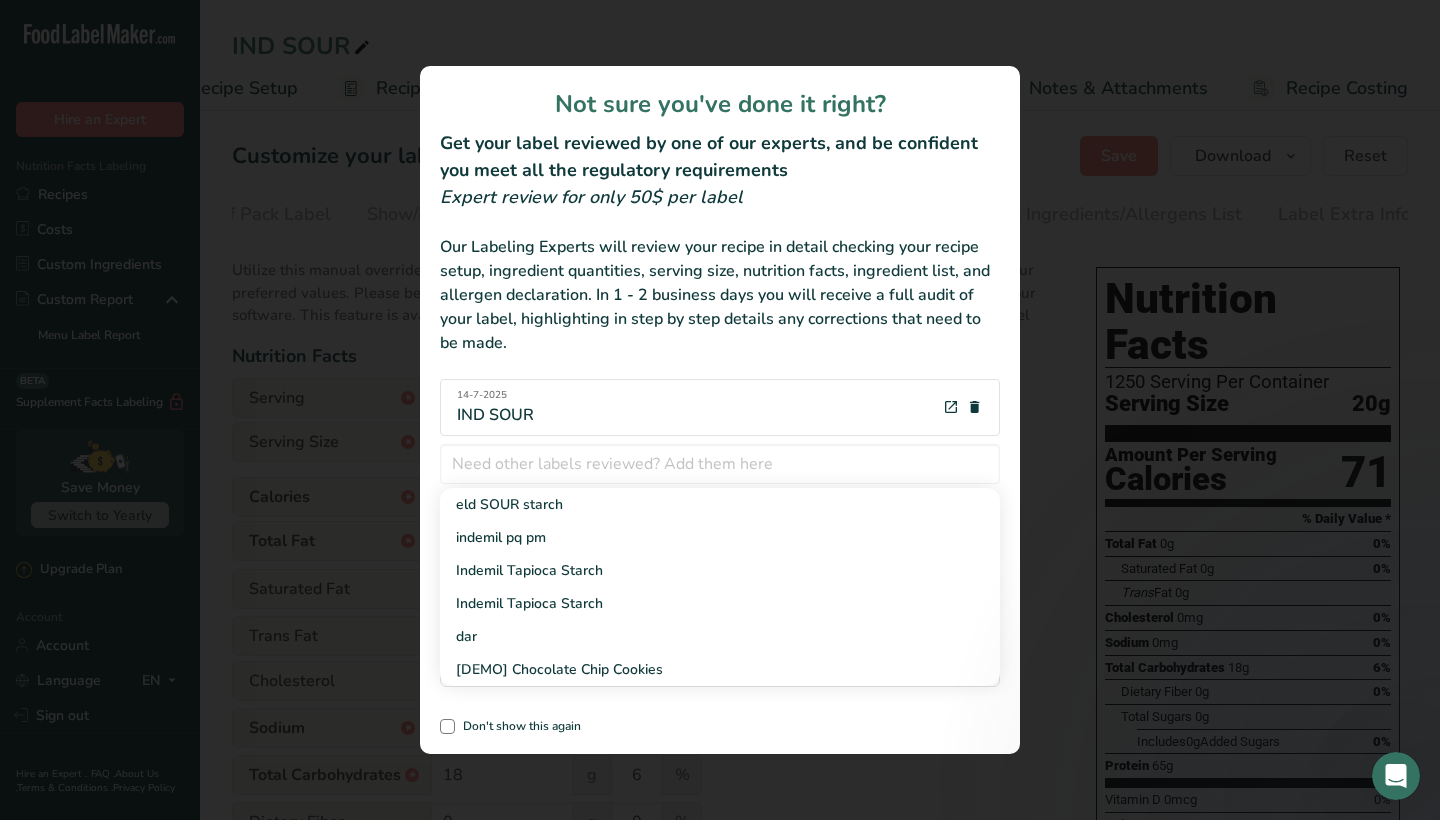 click on "14-7-2025
IND SOUR" at bounding box center [720, 407] 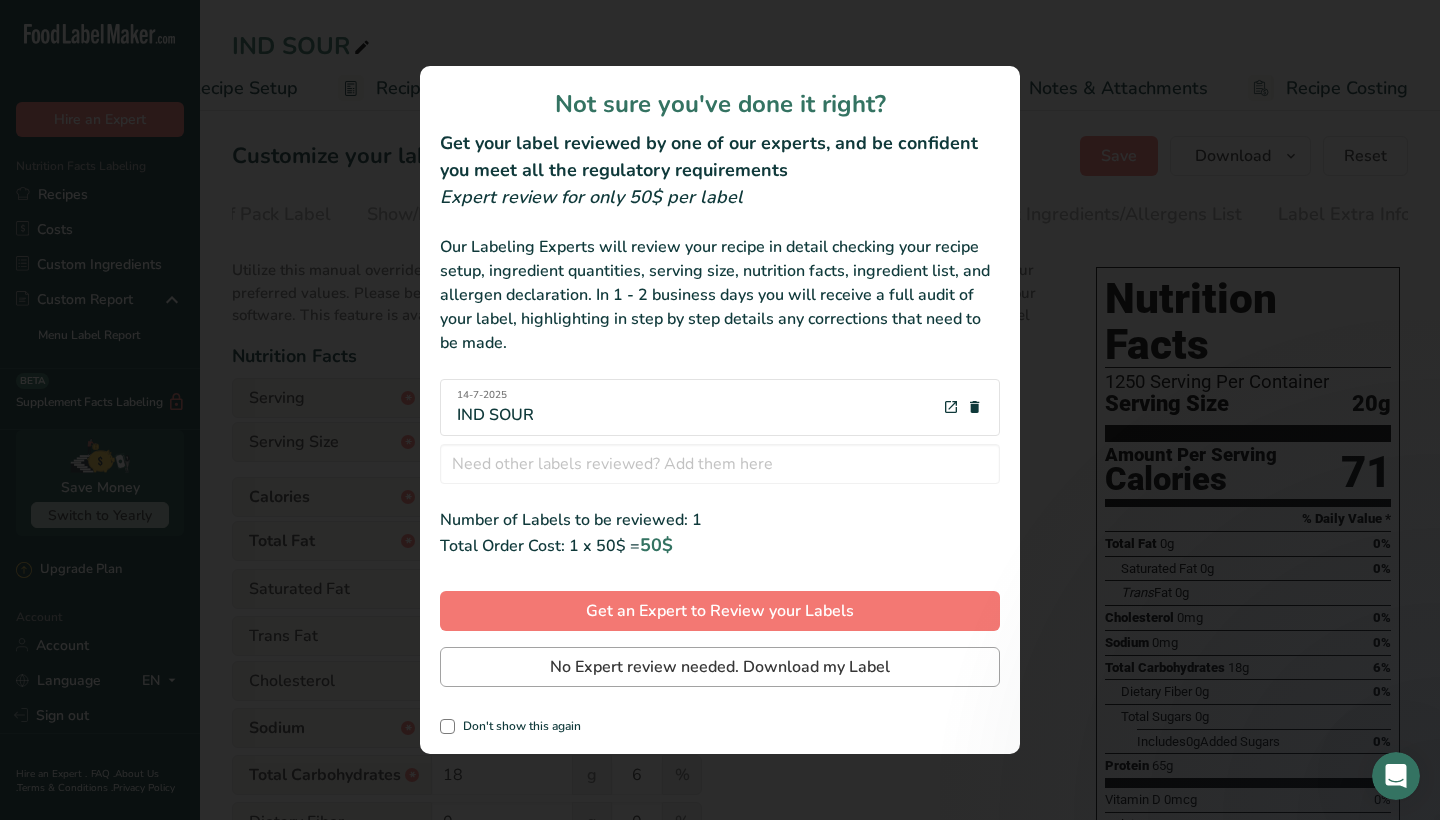 click on "No Expert review needed. Download my Label" at bounding box center (720, 667) 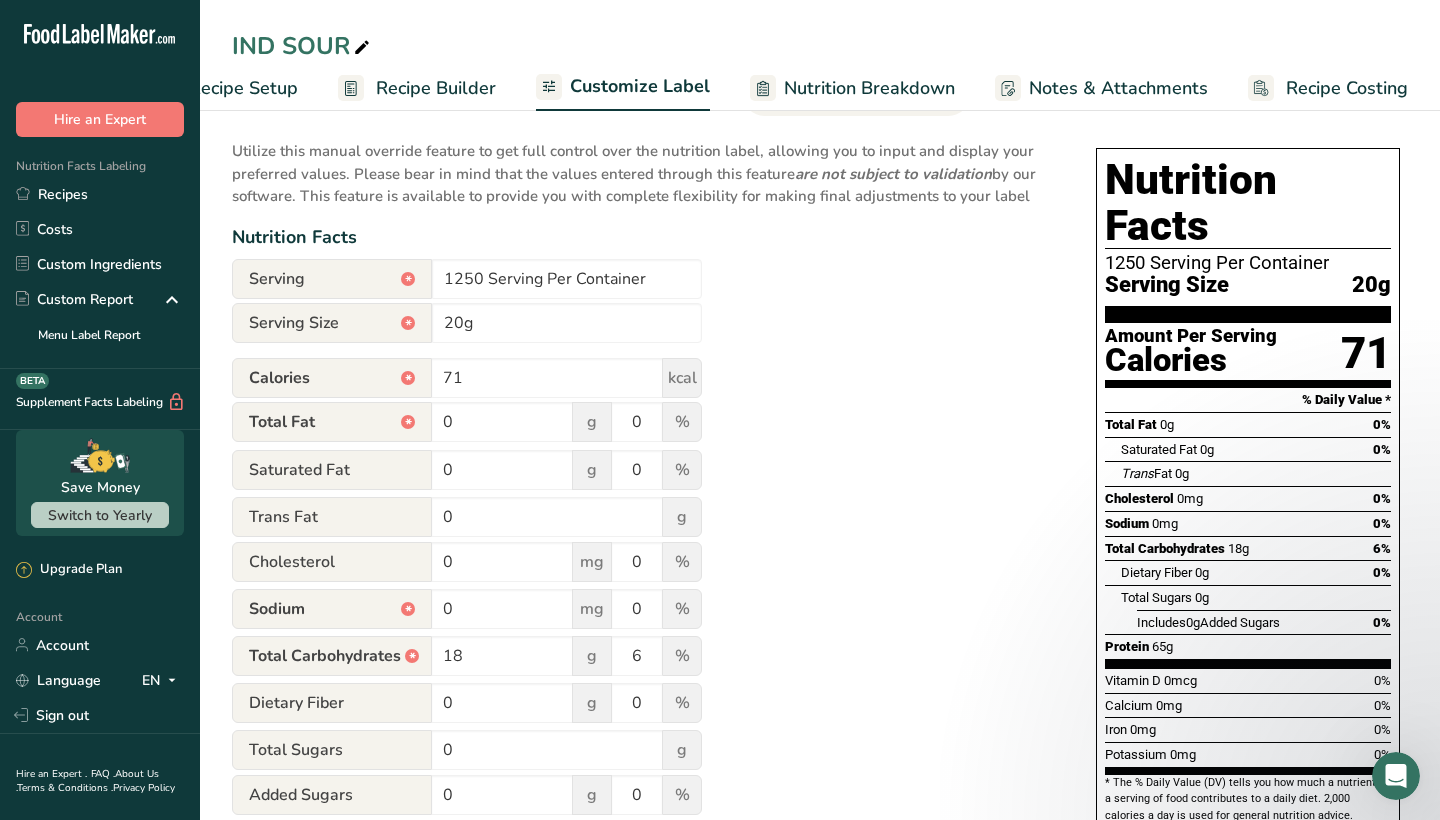 scroll, scrollTop: 127, scrollLeft: 0, axis: vertical 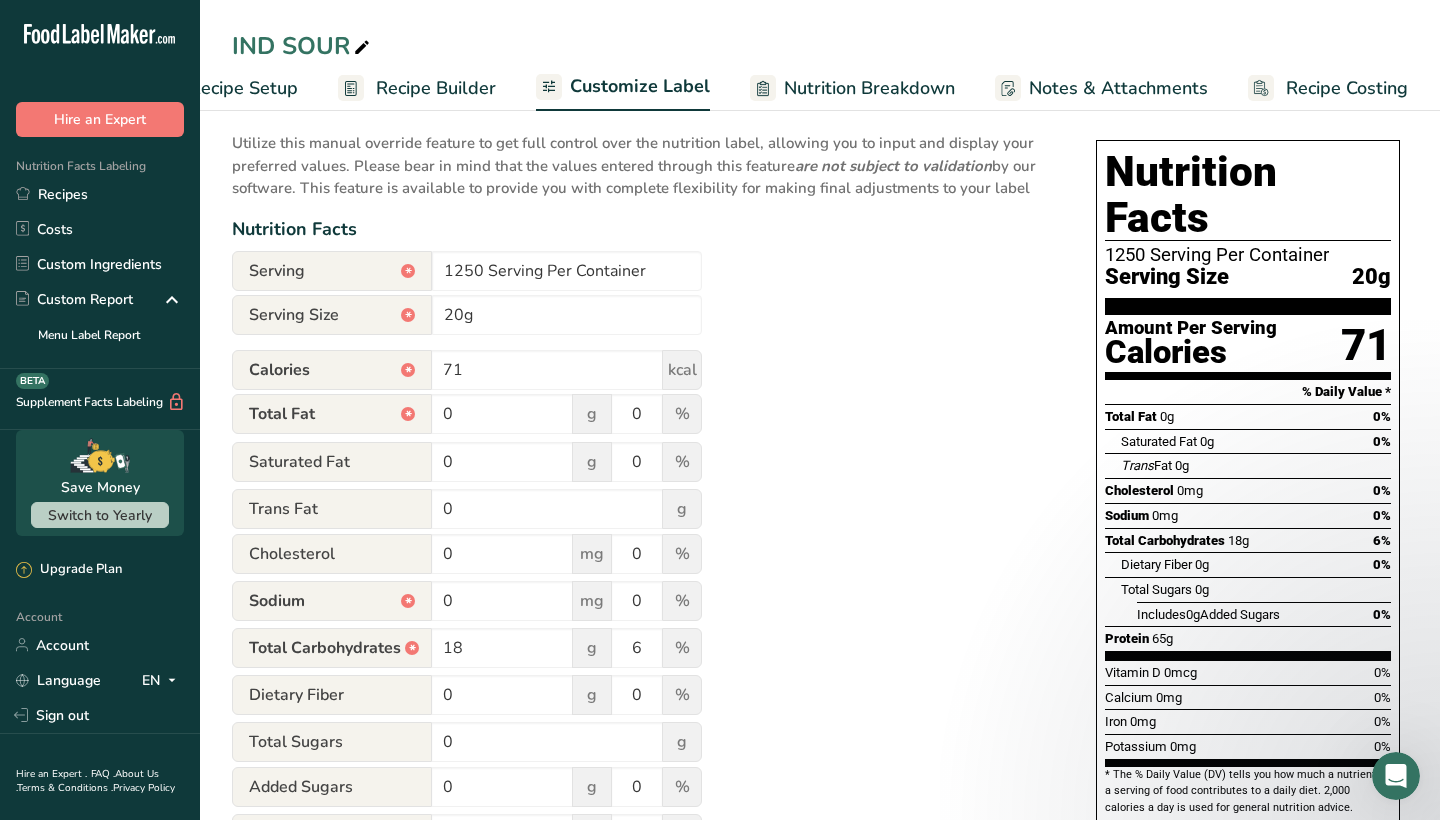 click on "Serving Size
*
20g" at bounding box center [467, 316] 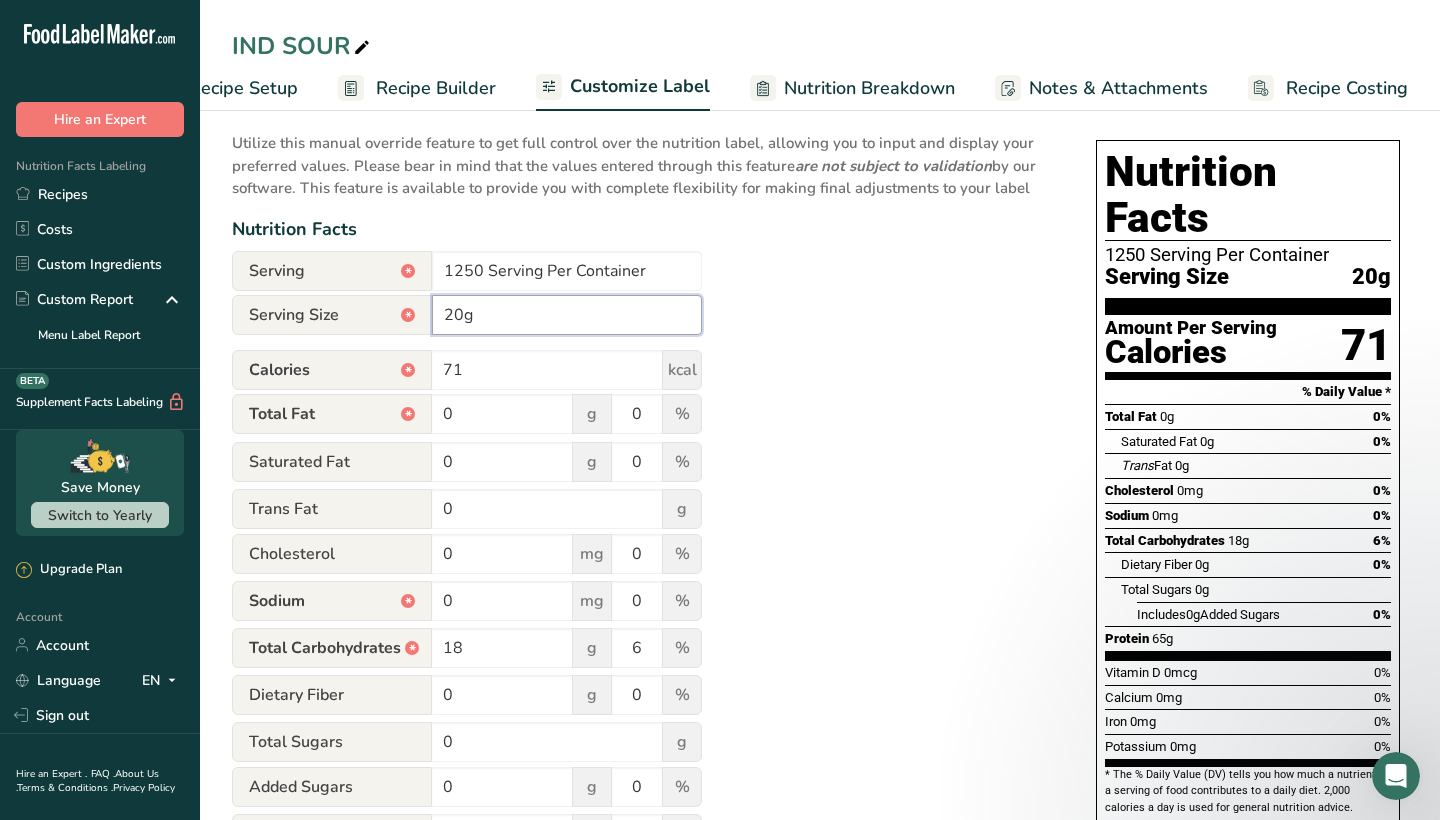 click on "20g" at bounding box center (567, 315) 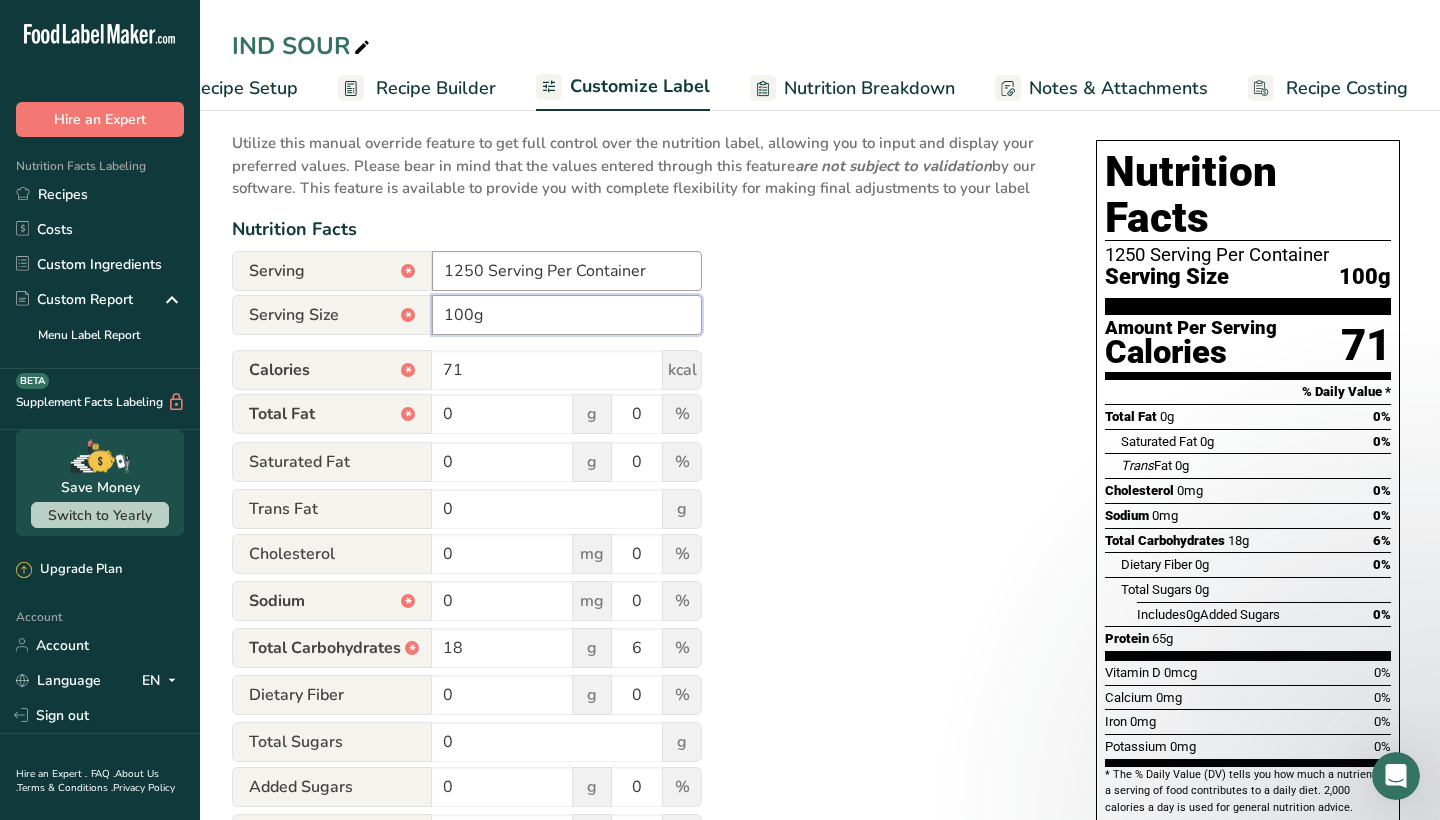 type on "100g" 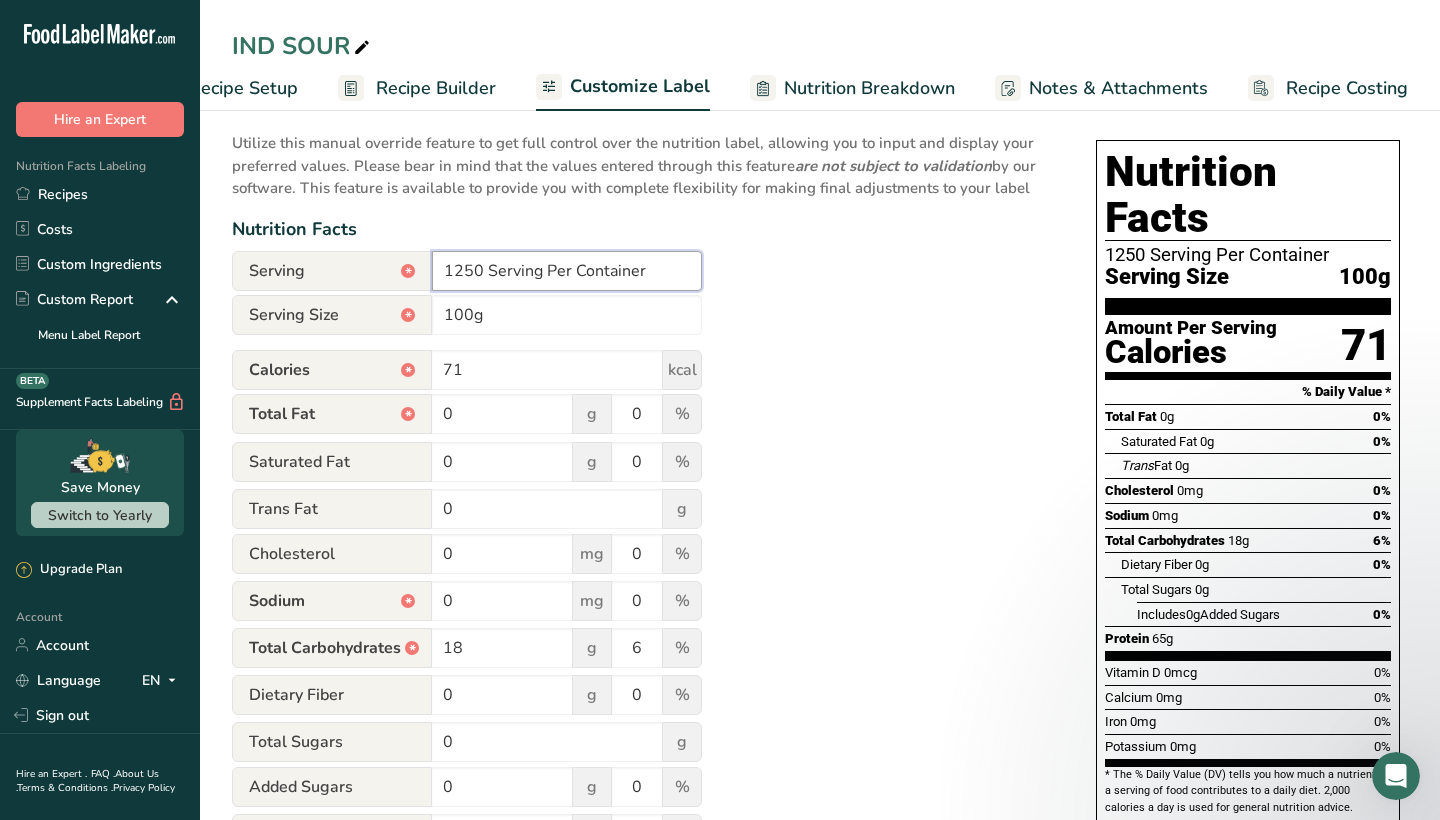 click on "1250 Serving Per Container" at bounding box center [567, 271] 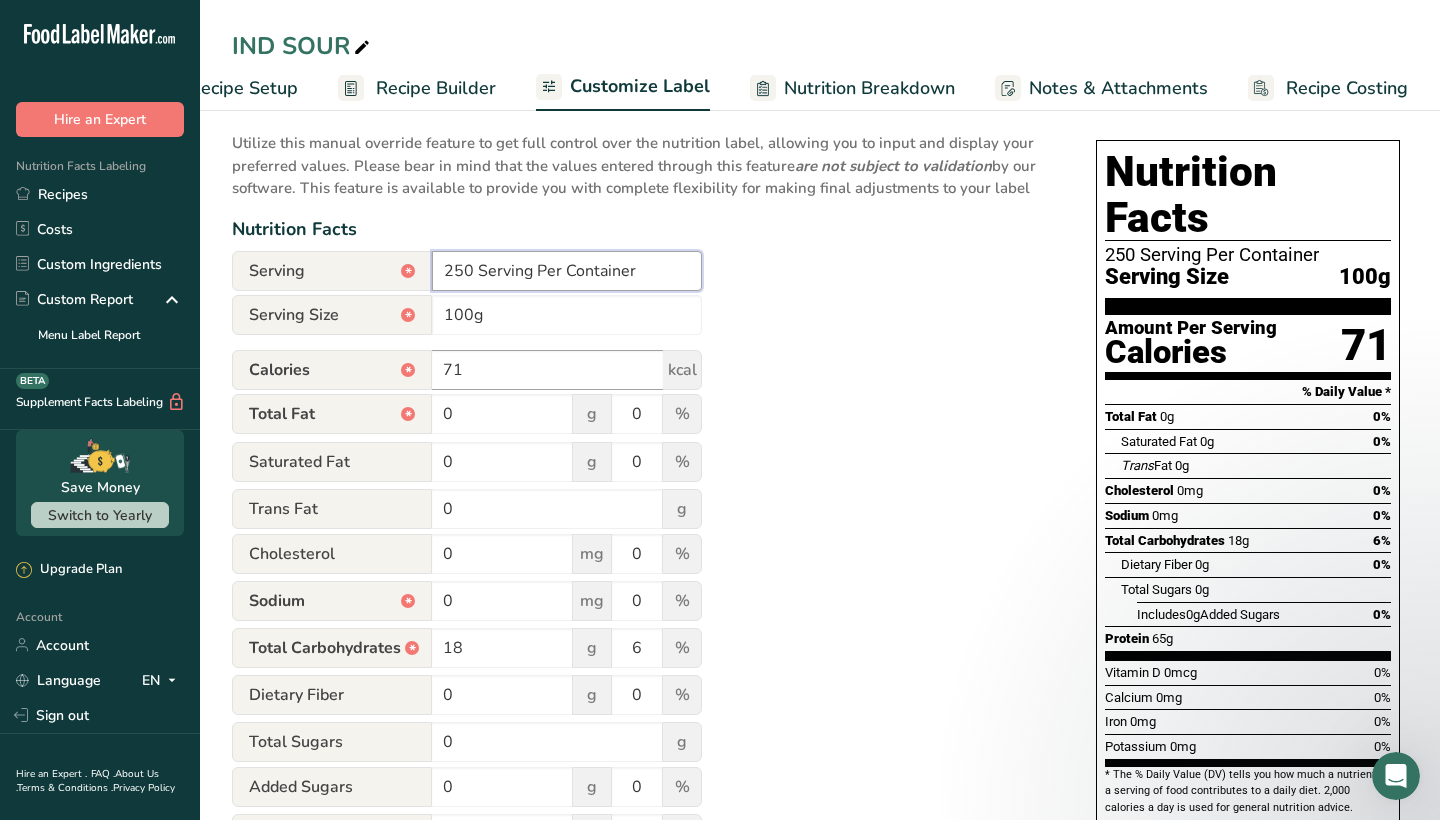 type on "250 Serving Per Container" 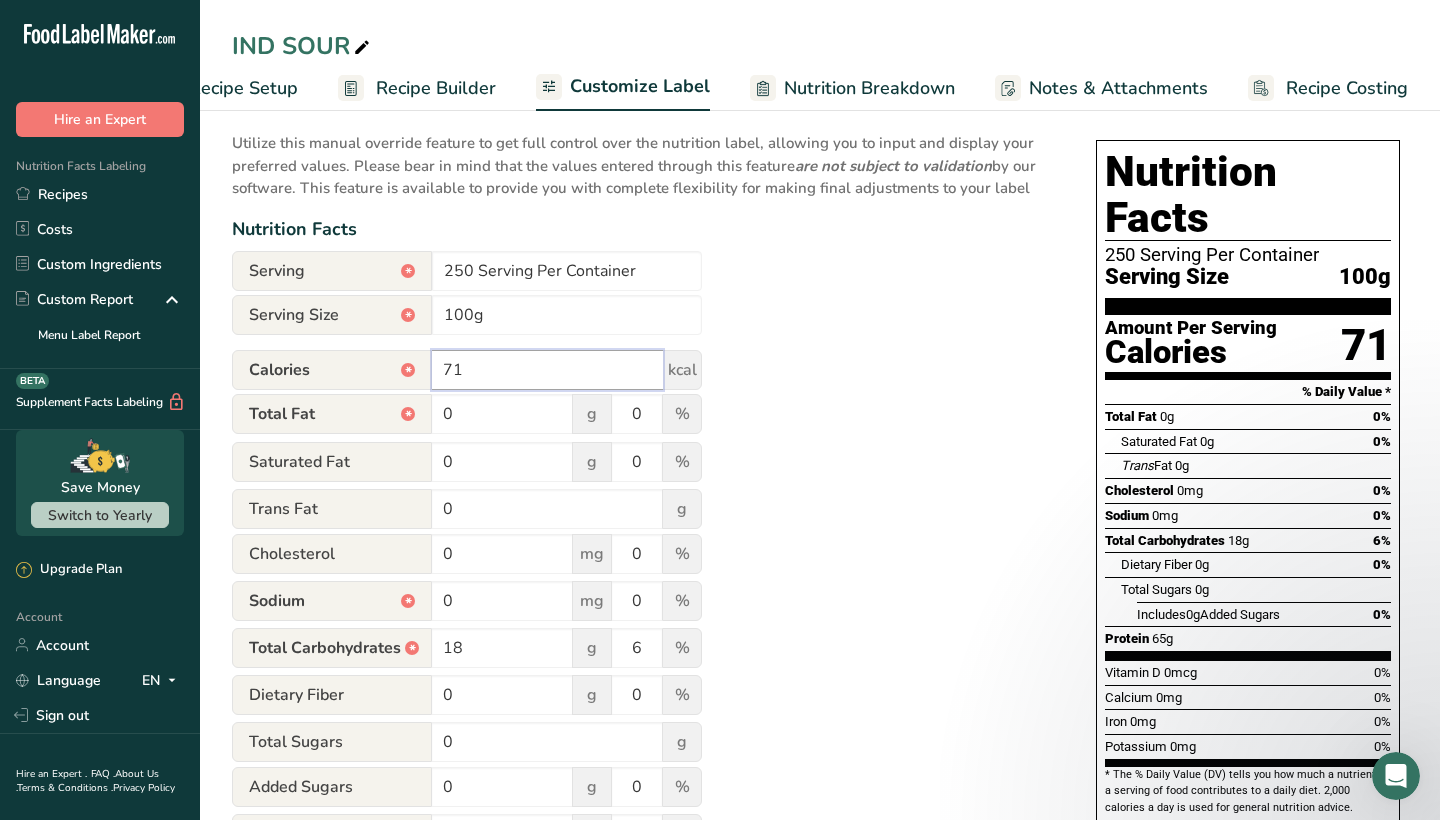 click on "71" at bounding box center [547, 370] 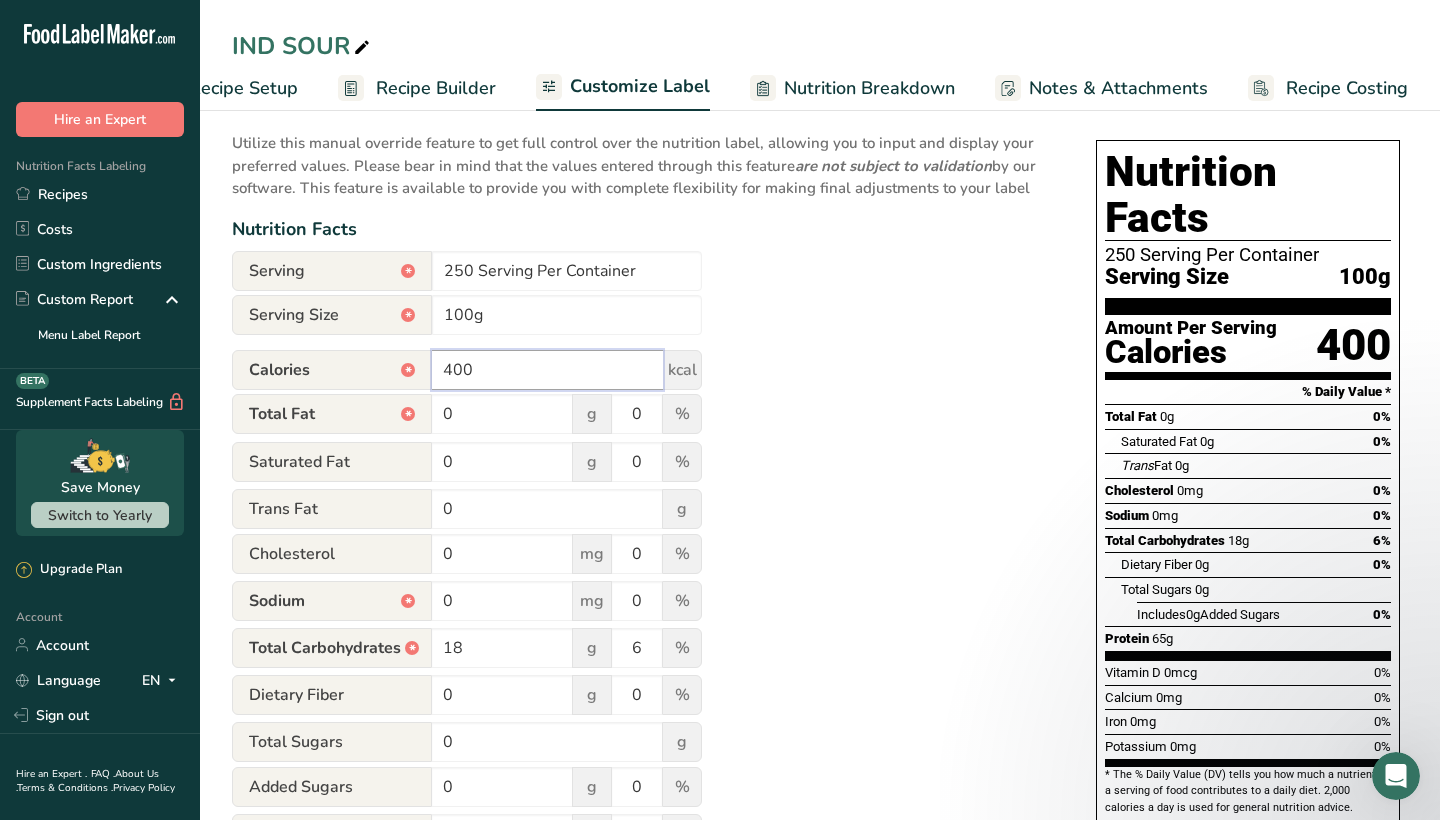 type on "400" 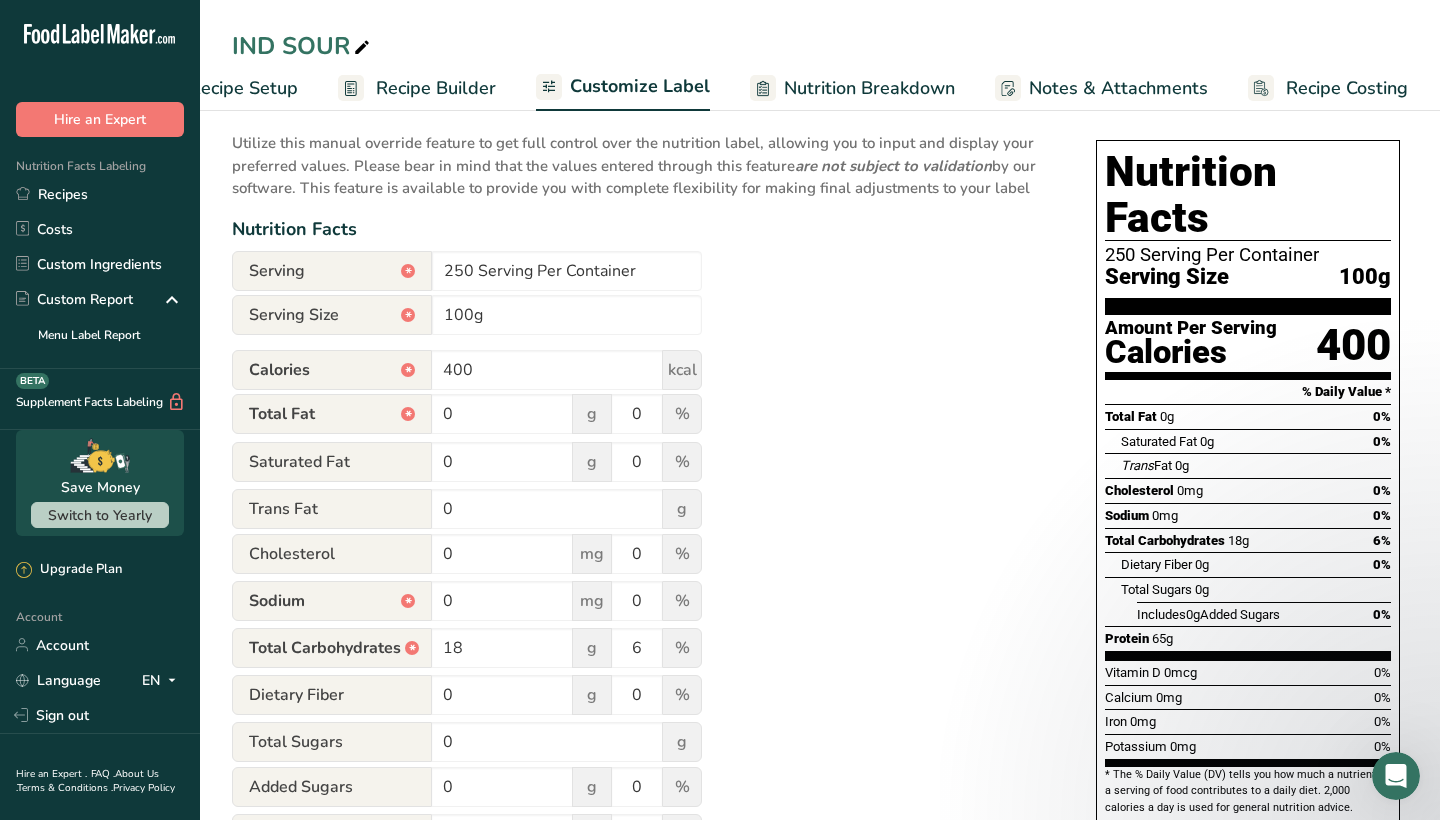 click on "Utilize this manual override feature to get full control over the nutrition label, allowing you to input and display your preferred values. Please bear in mind that the values entered through this feature
are not subject to validation
by our software. This feature is available to provide you with complete flexibility for making final adjustments to your label
Nutrition Facts
Serving
*
250 Serving Per Container
Serving Size
*
100g
Calories
*
400
kcal
Total Fat
*
0
g
0
%
Saturated Fat
0
g
0
%
Trans Fat
0
g
Cholesterol
0
mg
0     0     0" at bounding box center [644, 610] 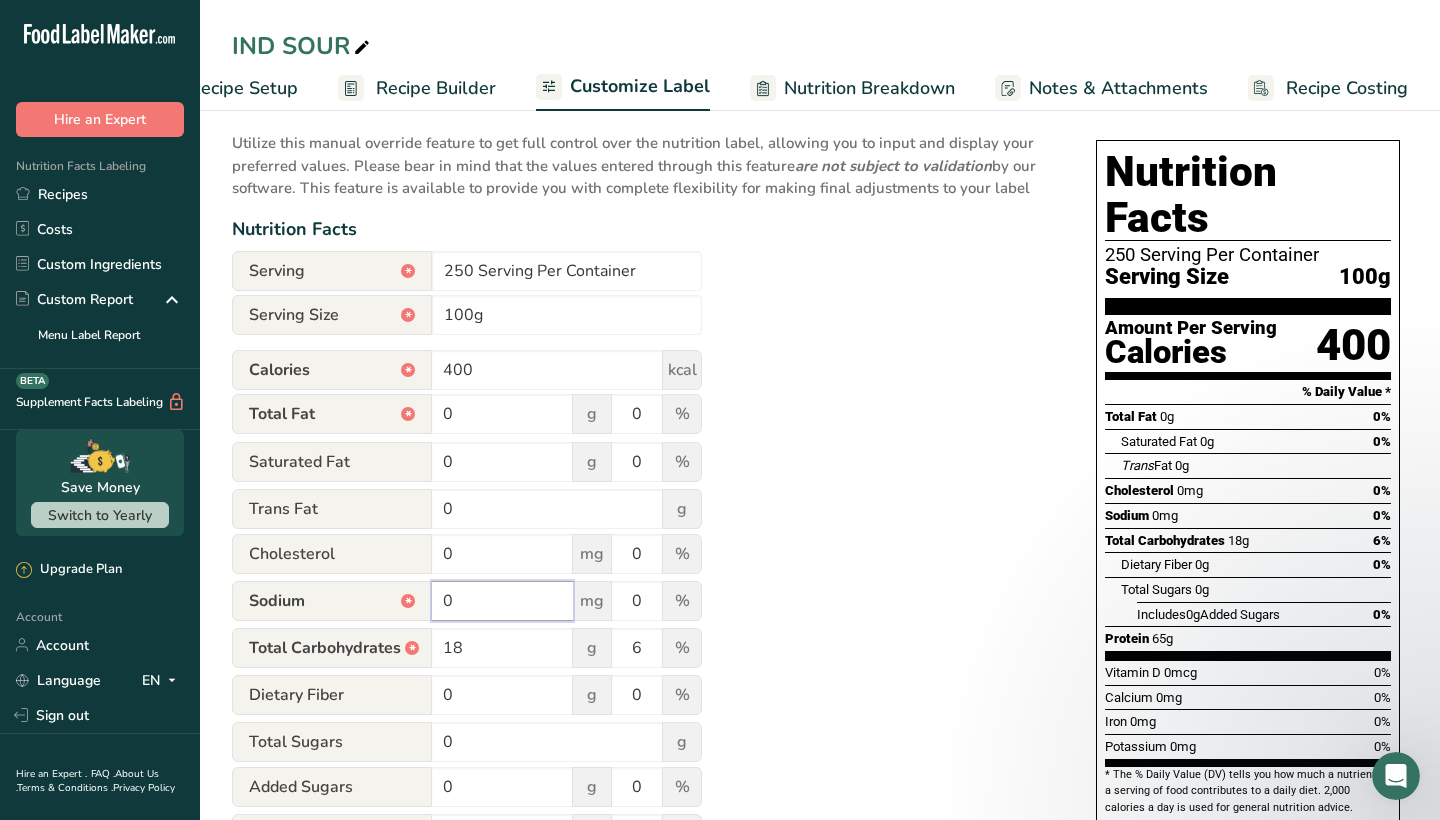 click on "0" at bounding box center (502, 601) 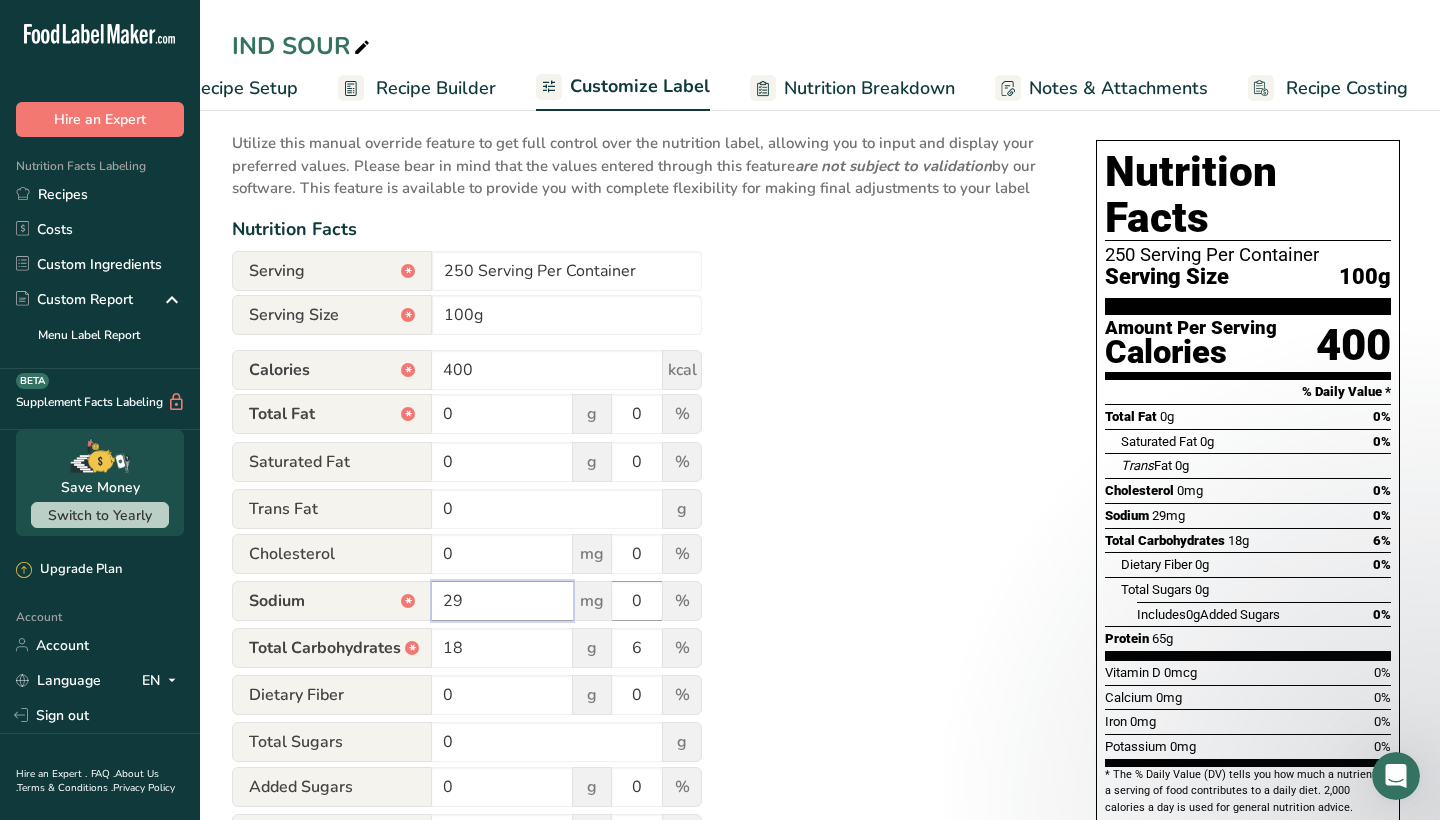 type on "29" 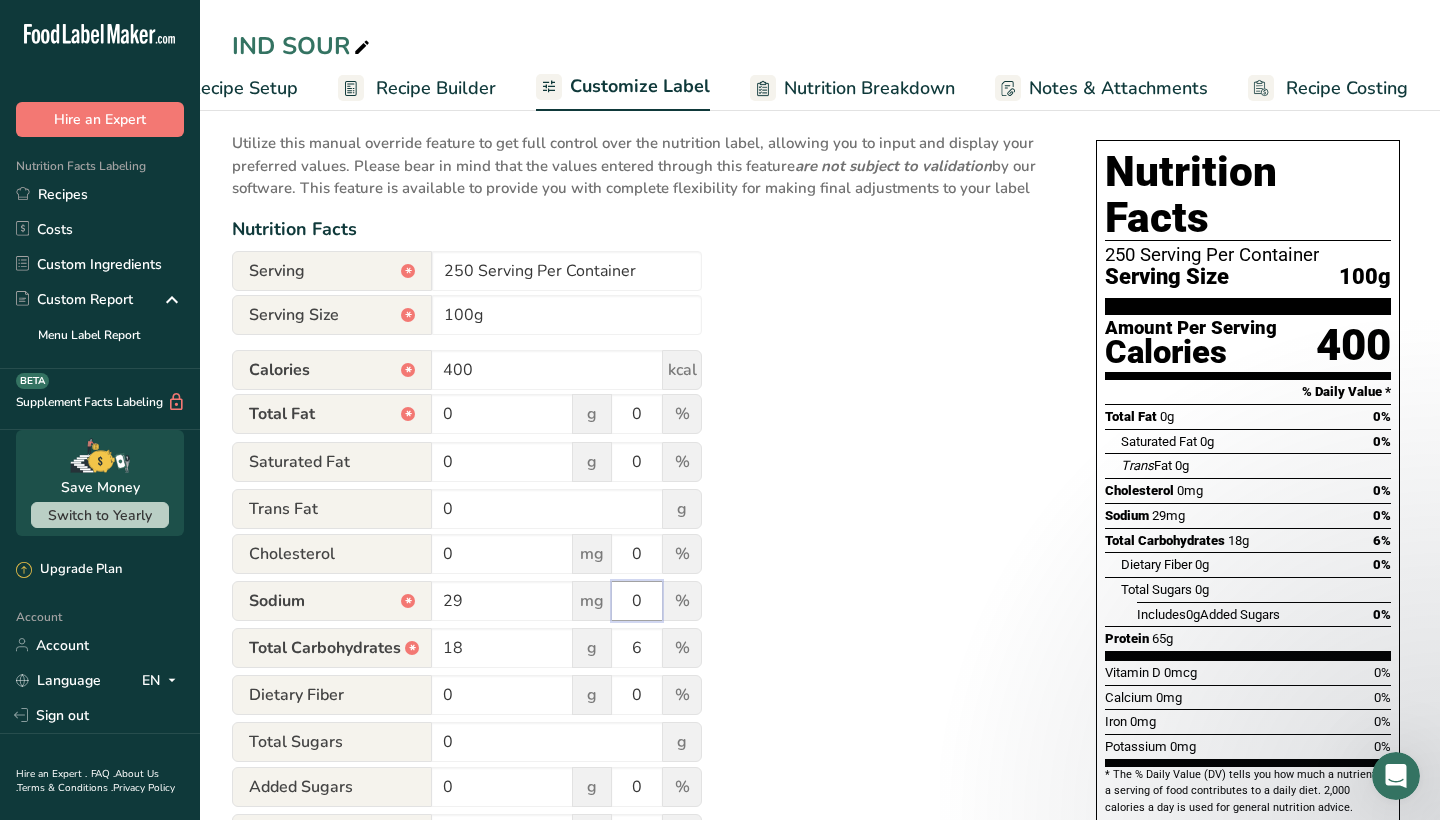 click on "0" at bounding box center [637, 601] 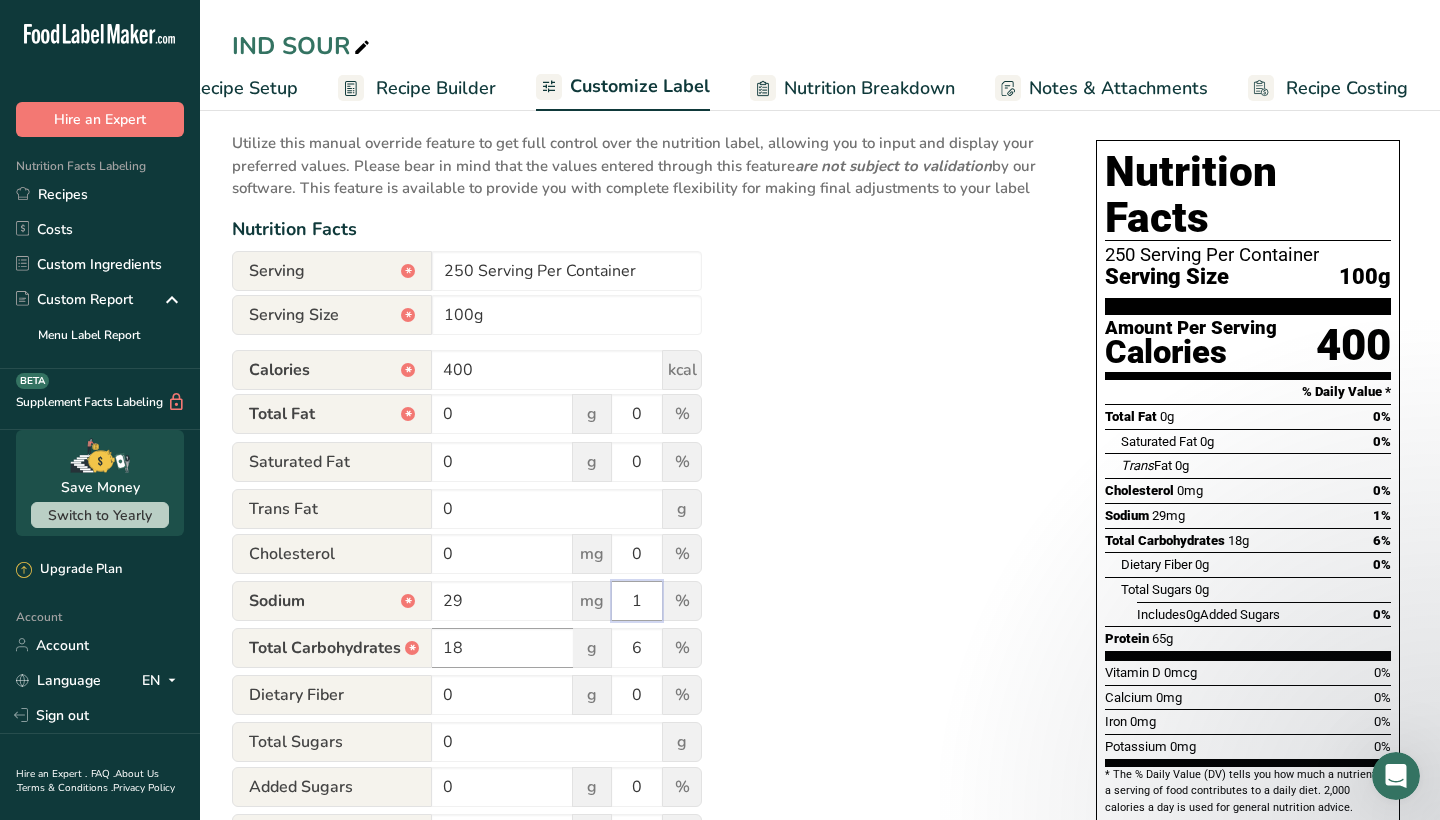 type on "1" 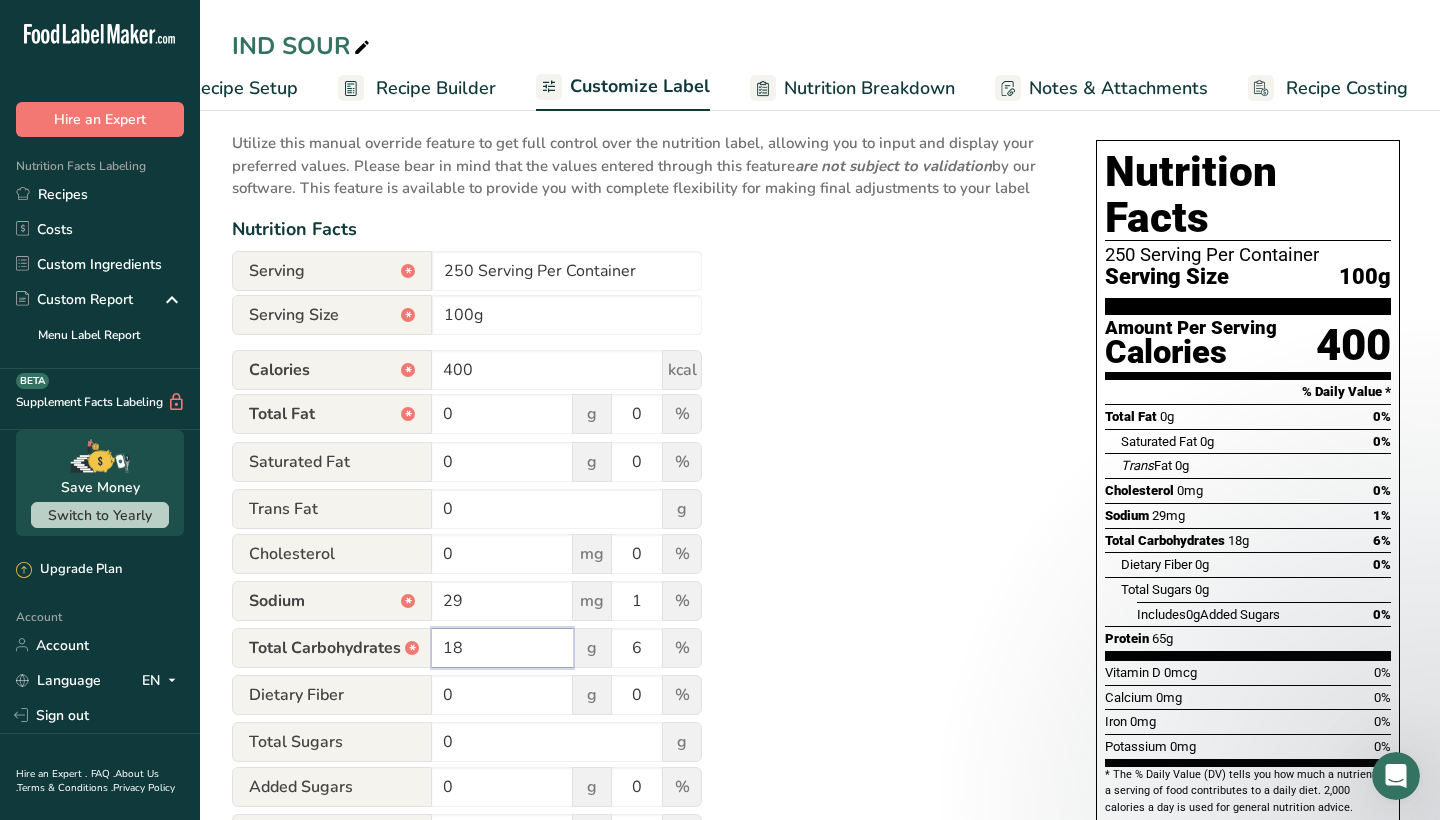 click on "18" at bounding box center (502, 648) 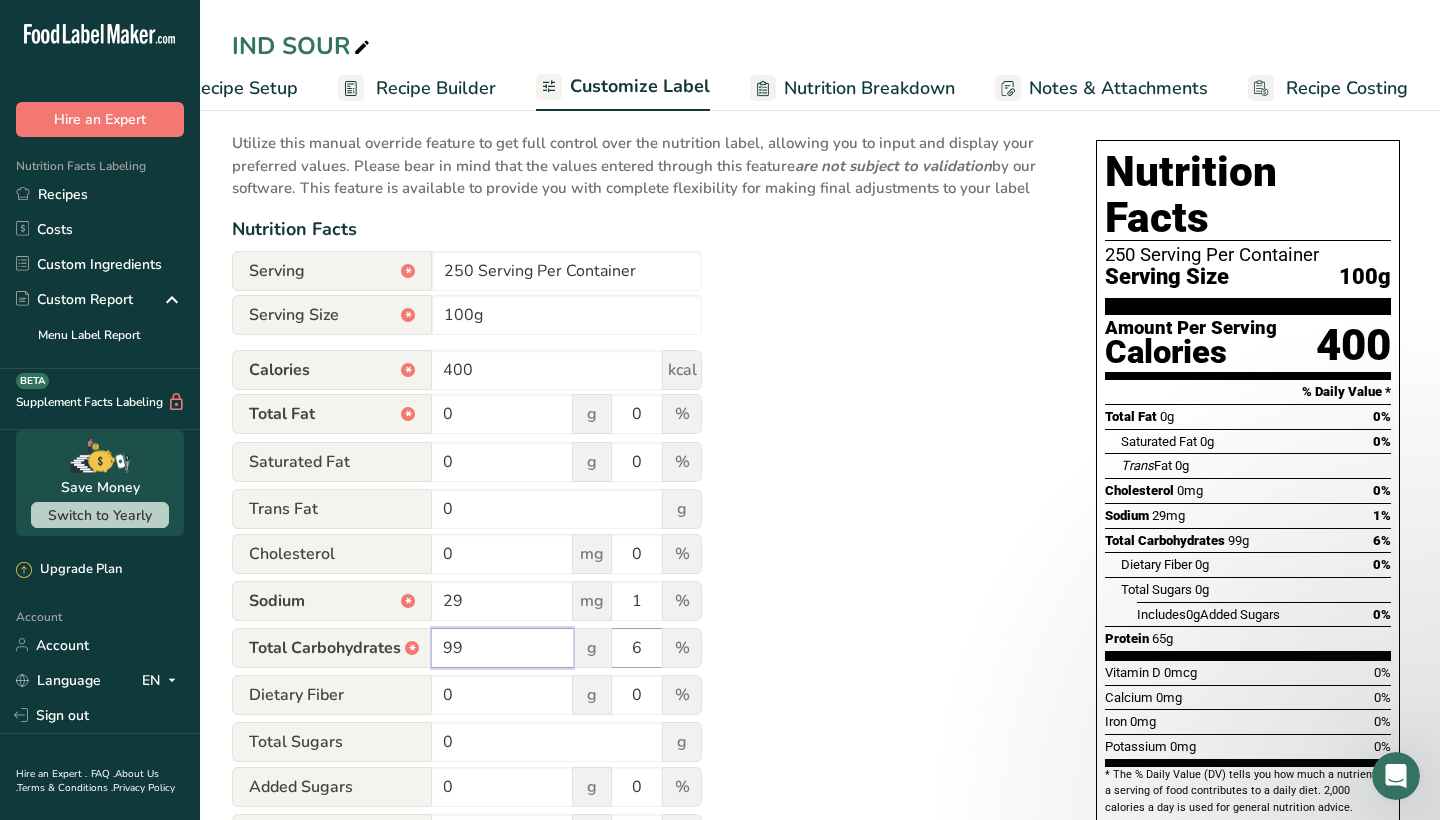 type on "99" 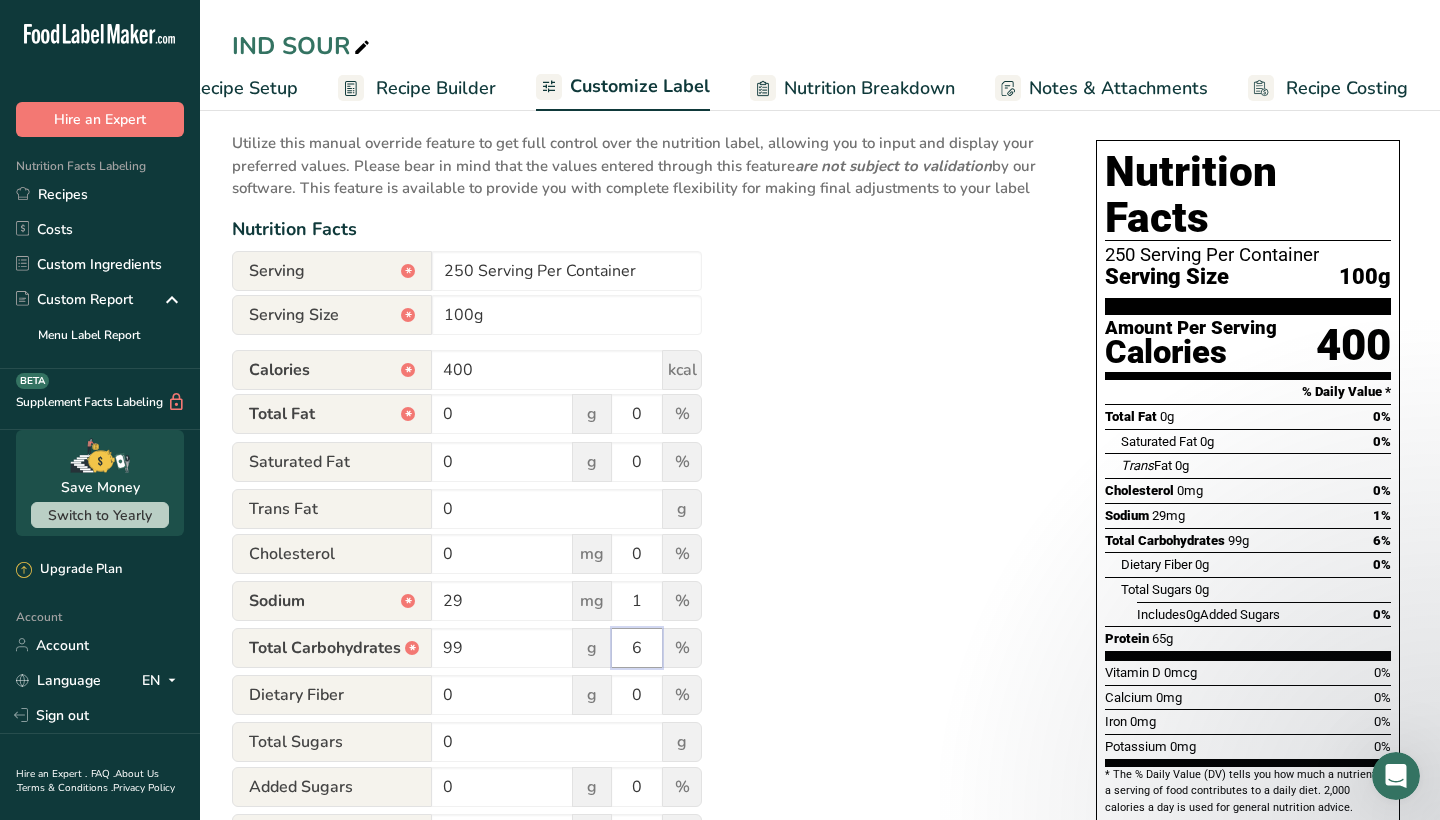 click on "6" at bounding box center (637, 648) 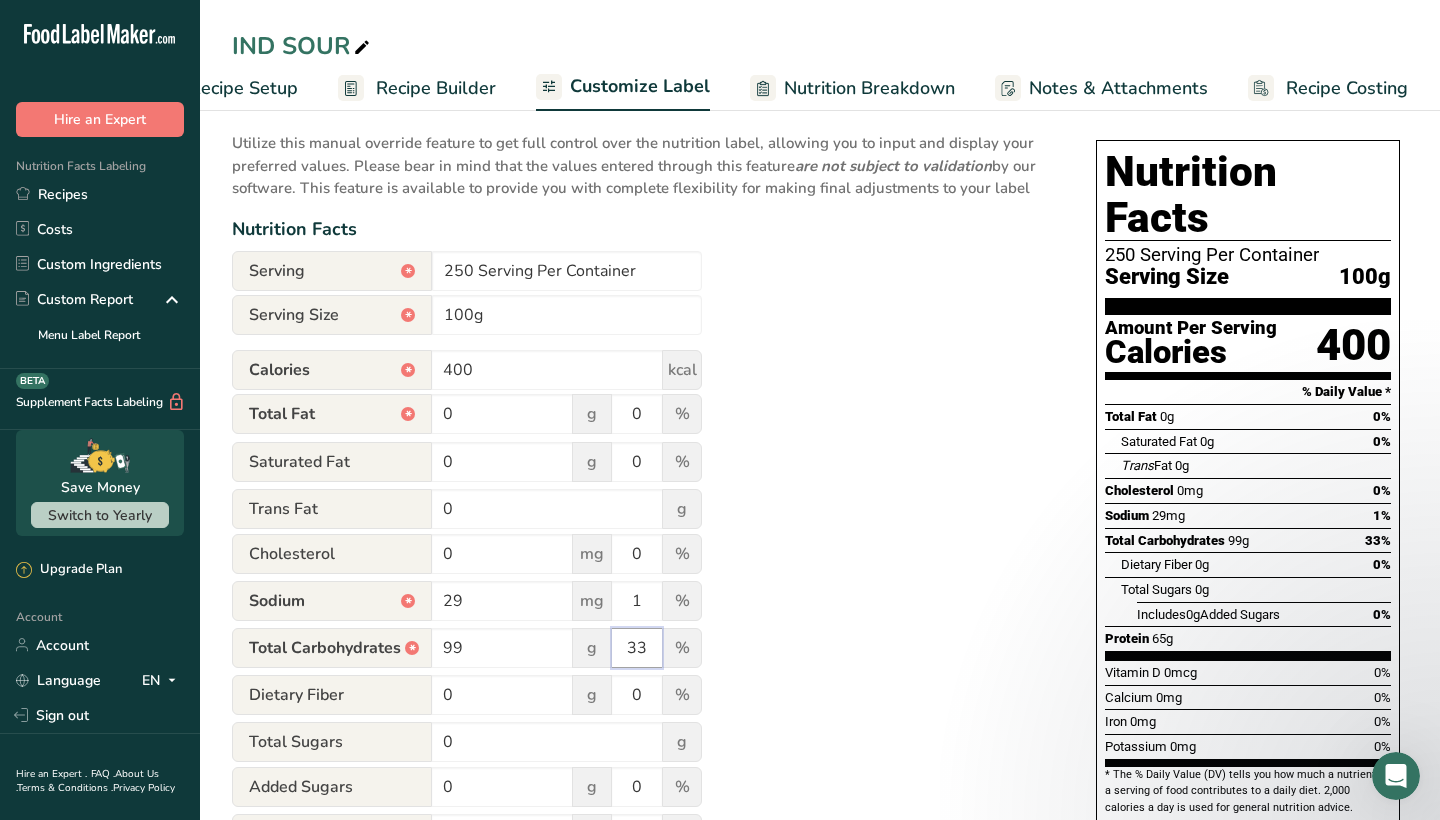 type on "33" 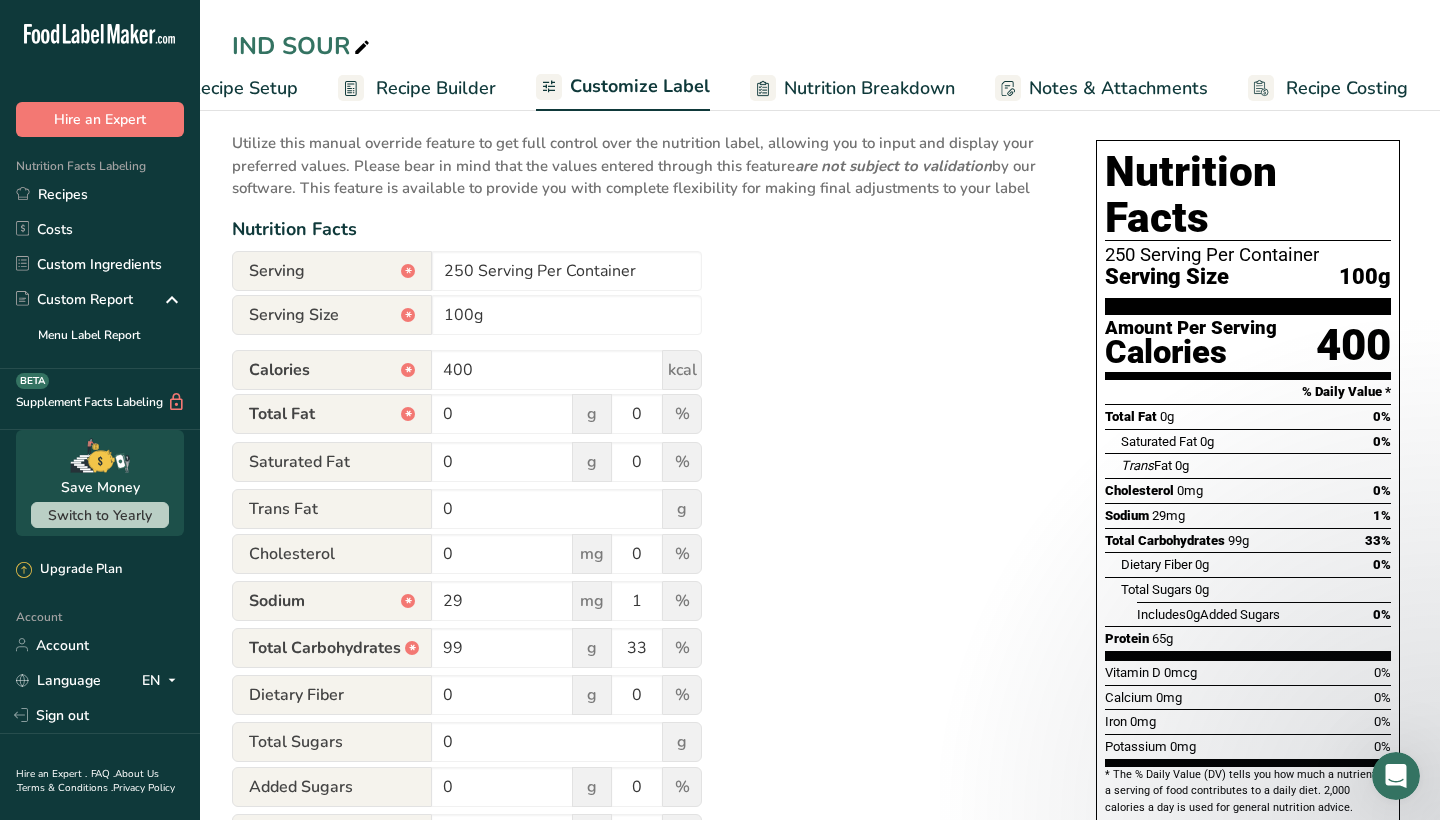 click on "Utilize this manual override feature to get full control over the nutrition label, allowing you to input and display your preferred values. Please bear in mind that the values entered through this feature
are not subject to validation
by our software. This feature is available to provide you with complete flexibility for making final adjustments to your label
Nutrition Facts
Serving
*
250 Serving Per Container
Serving Size
*
100g
Calories
*
400
kcal
Total Fat
*
0
g
0
%
Saturated Fat
0
g
0
%
Trans Fat
0
g
Cholesterol
0
mg
0     29" at bounding box center [644, 610] 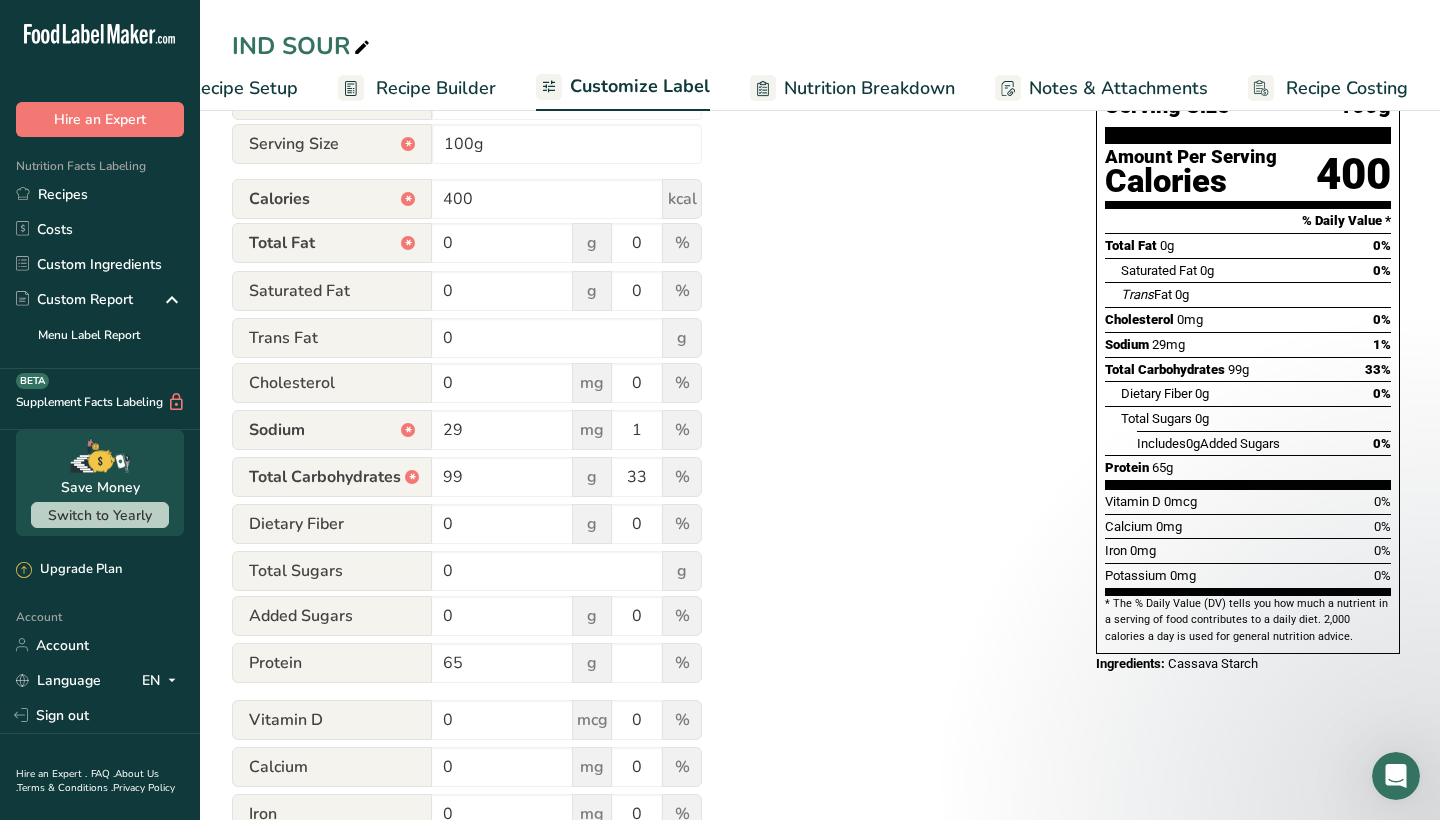 scroll, scrollTop: 305, scrollLeft: 0, axis: vertical 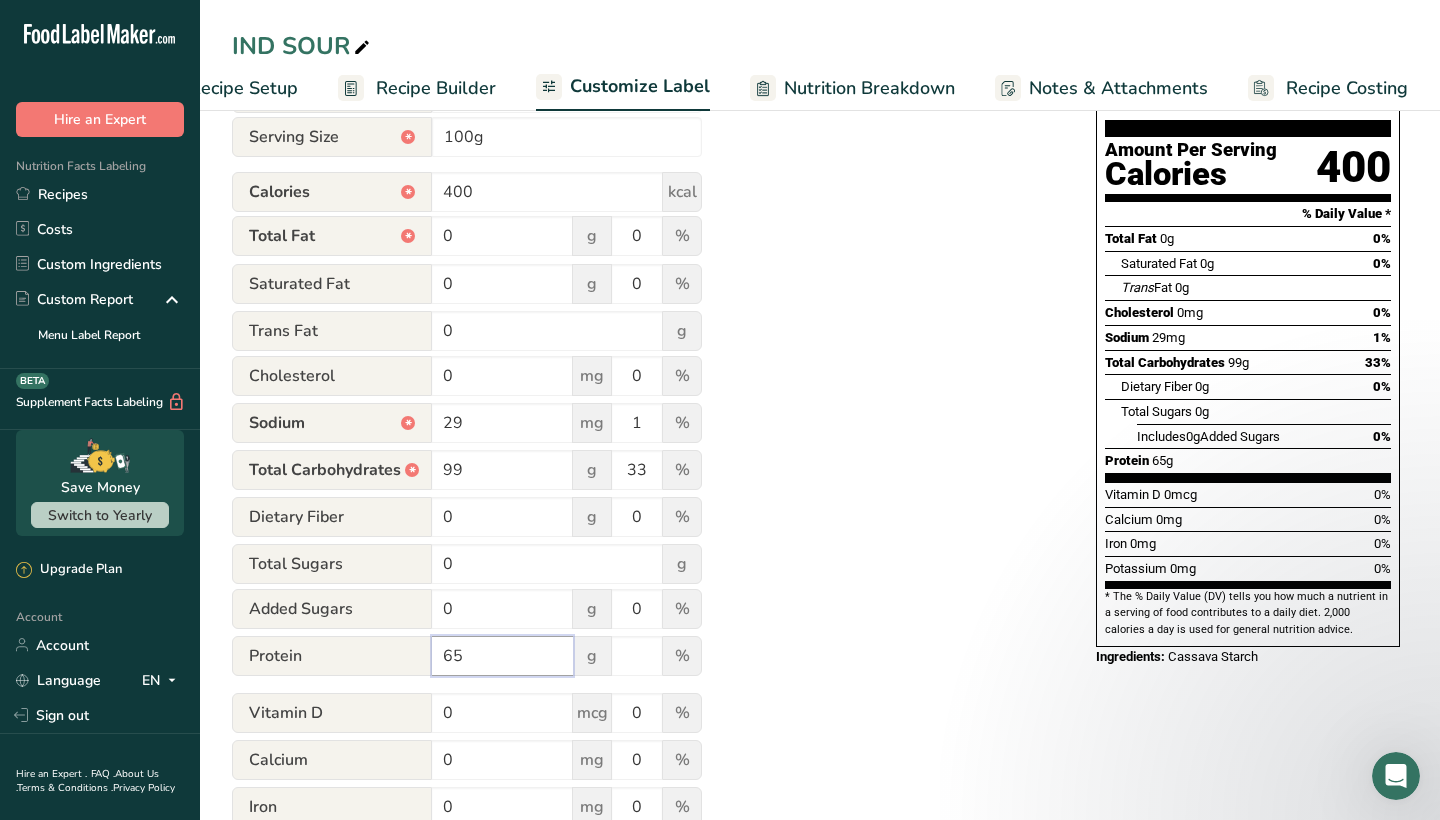 drag, startPoint x: 459, startPoint y: 655, endPoint x: 379, endPoint y: 651, distance: 80.09994 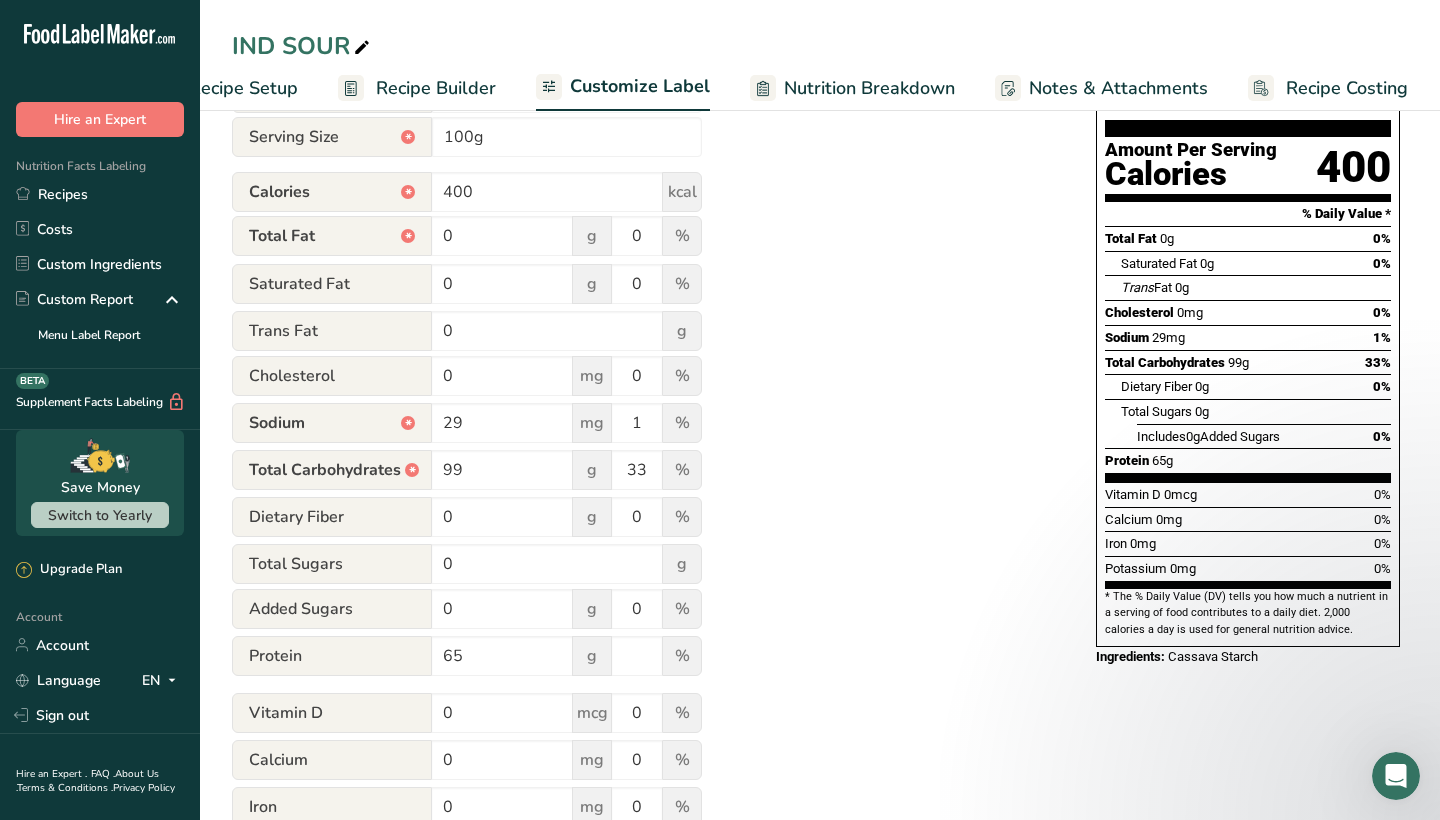 click on "Utilize this manual override feature to get full control over the nutrition label, allowing you to input and display your preferred values. Please bear in mind that the values entered through this feature
are not subject to validation
by our software. This feature is available to provide you with complete flexibility for making final adjustments to your label
Nutrition Facts
Serving
*
250 Serving Per Container
Serving Size
*
100g
Calories
*
400
kcal
Total Fat
*
0
g
0
%
Saturated Fat
0
g
0
%
Trans Fat
0
g
Cholesterol
0
mg
0     29" at bounding box center (644, 432) 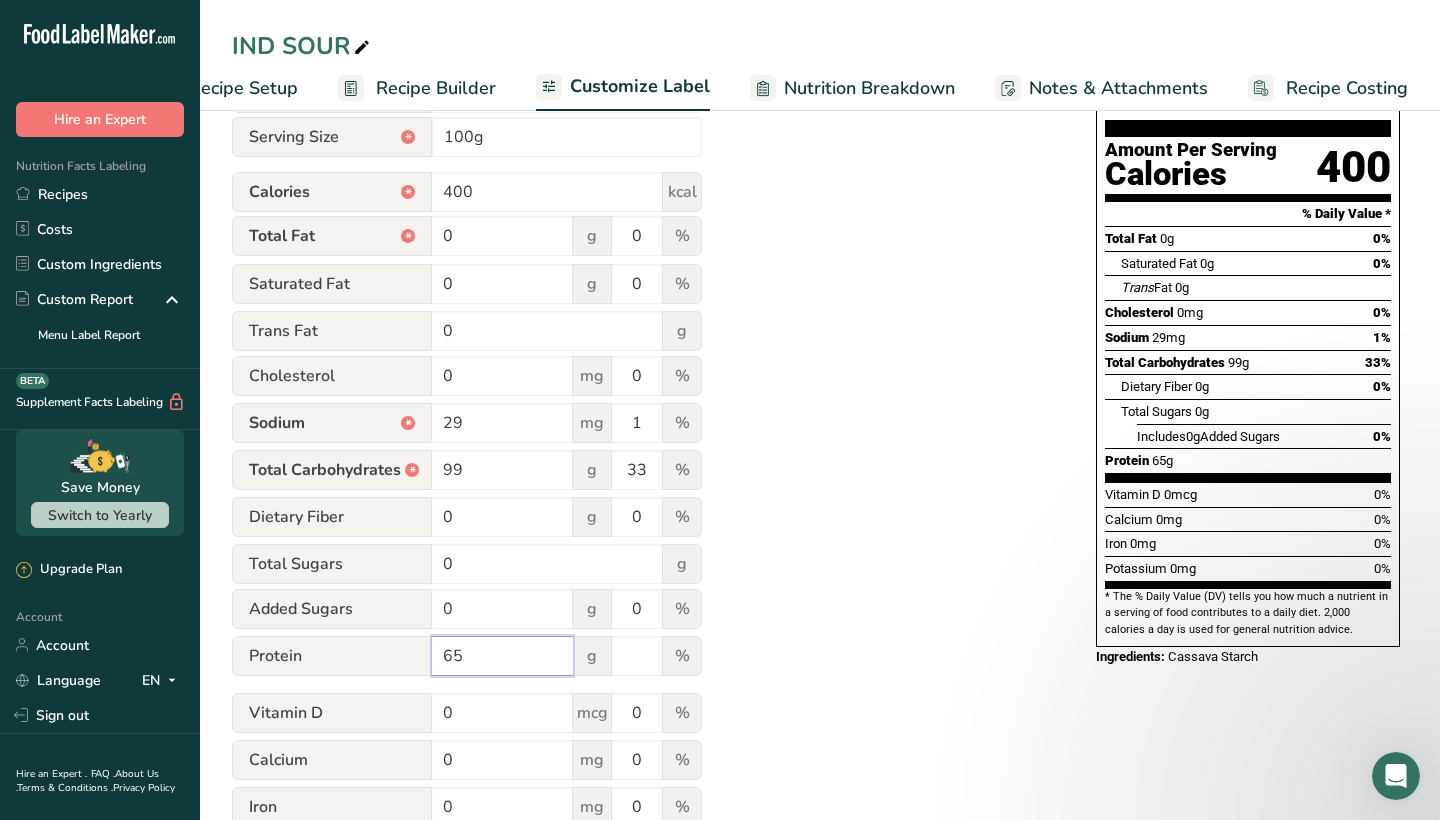 click on "65" at bounding box center [502, 656] 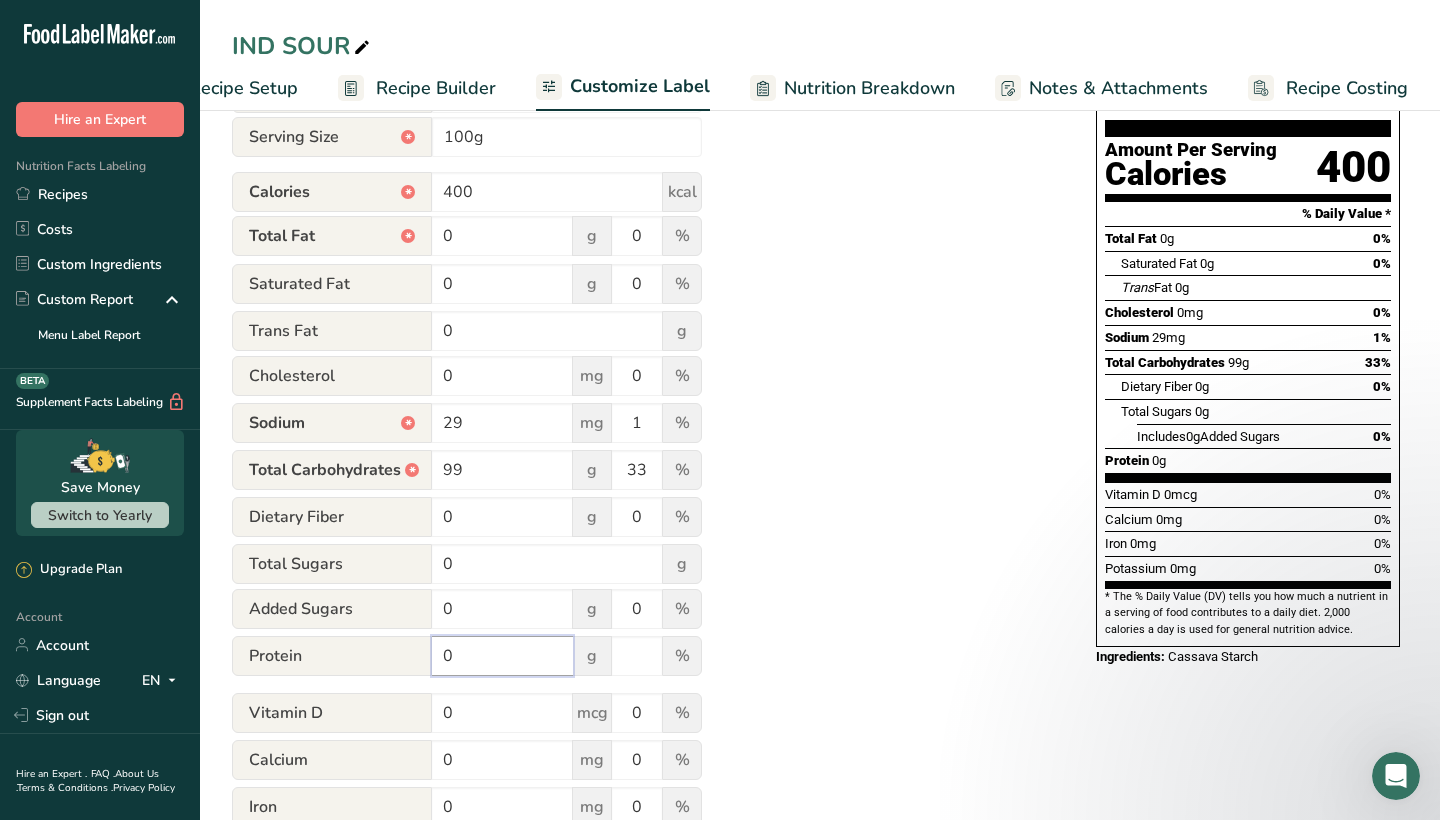 type on "0" 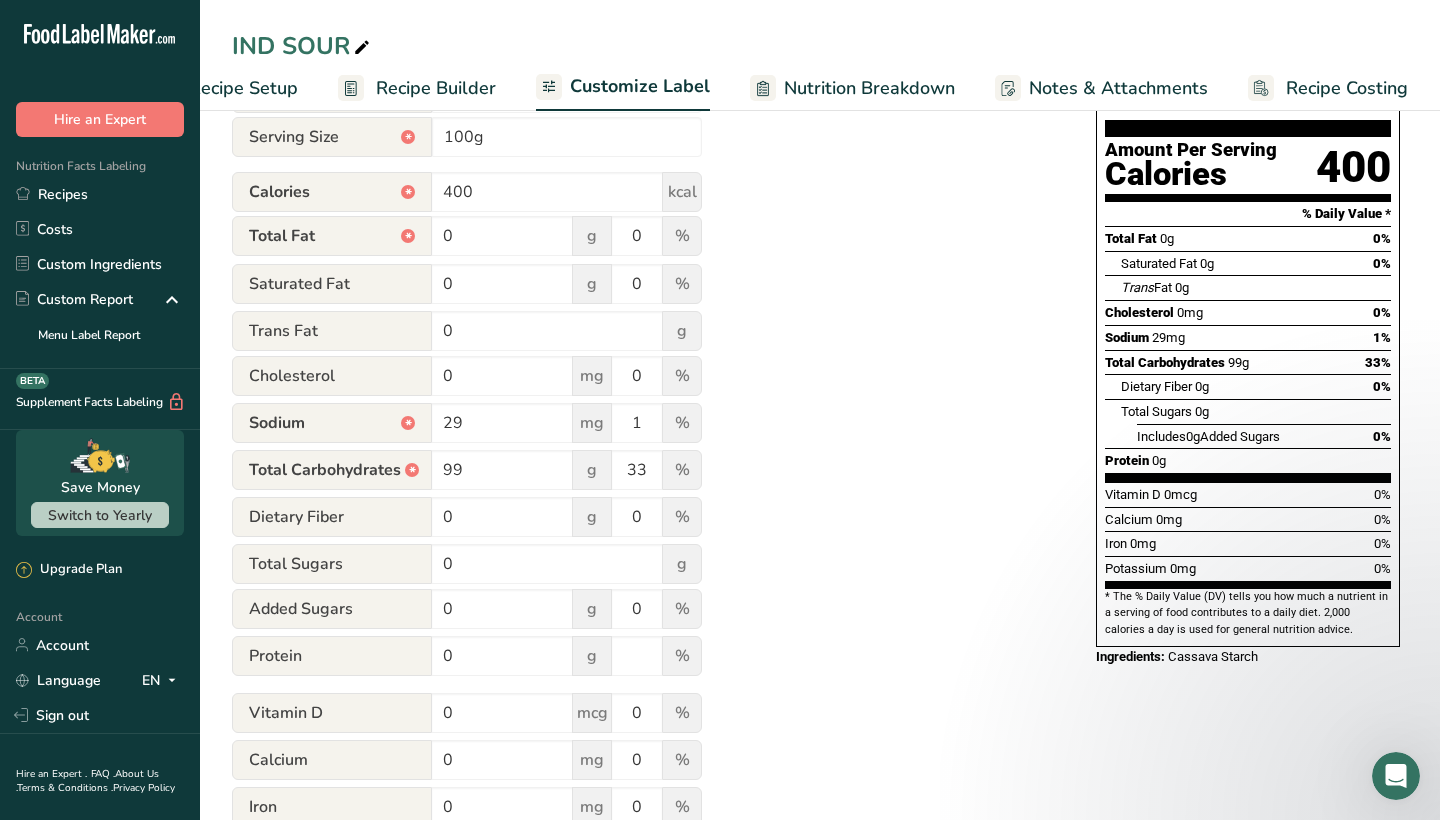 click on "Utilize this manual override feature to get full control over the nutrition label, allowing you to input and display your preferred values. Please bear in mind that the values entered through this feature
are not subject to validation
by our software. This feature is available to provide you with complete flexibility for making final adjustments to your label
Nutrition Facts
Serving
*
250 Serving Per Container
Serving Size
*
100g
Calories
*
400
kcal
Total Fat
*
0
g
0
%
Saturated Fat
0
g
0
%
Trans Fat
0
g
Cholesterol
0
mg
0     29" at bounding box center (644, 432) 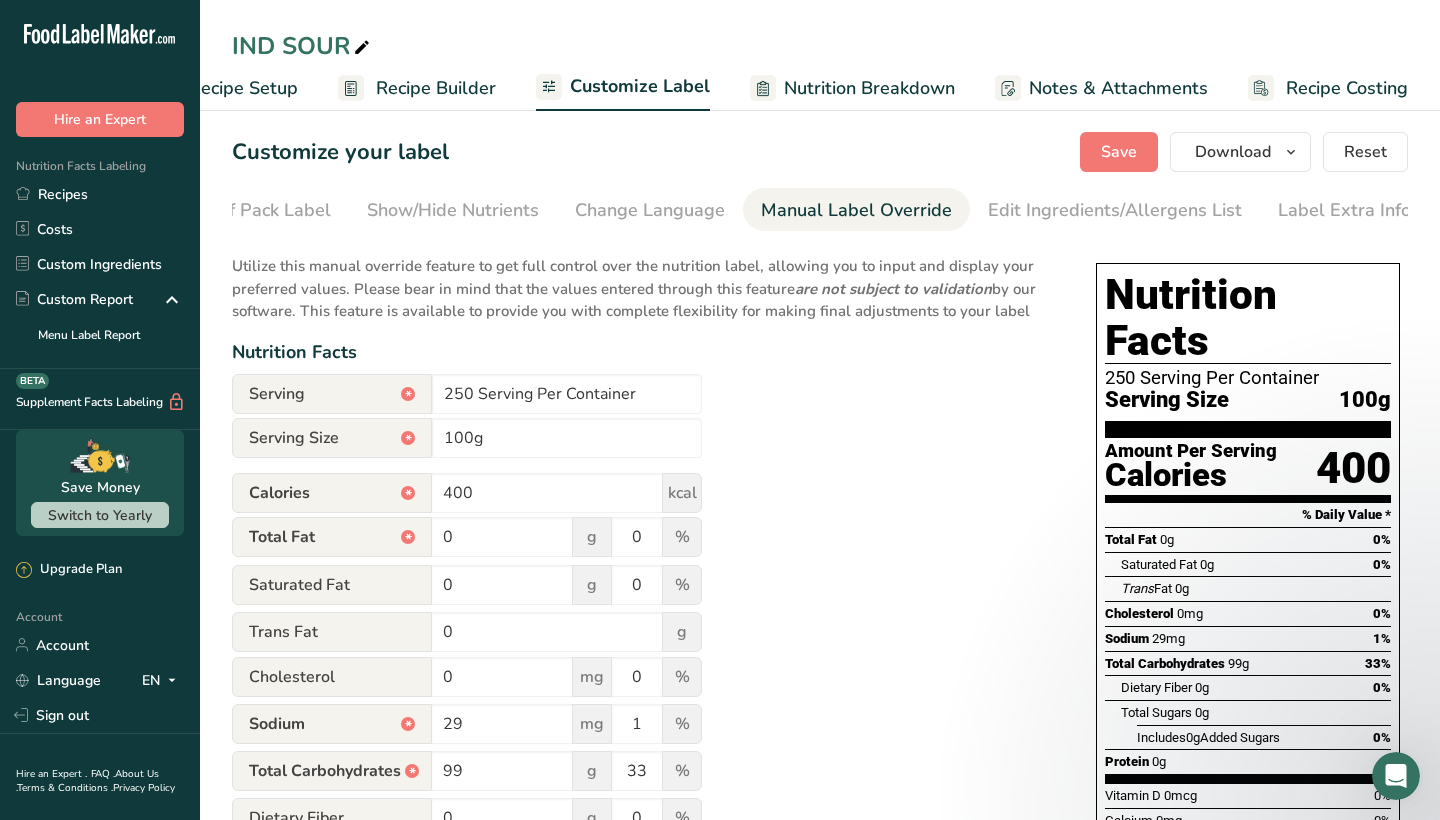 scroll, scrollTop: 0, scrollLeft: 0, axis: both 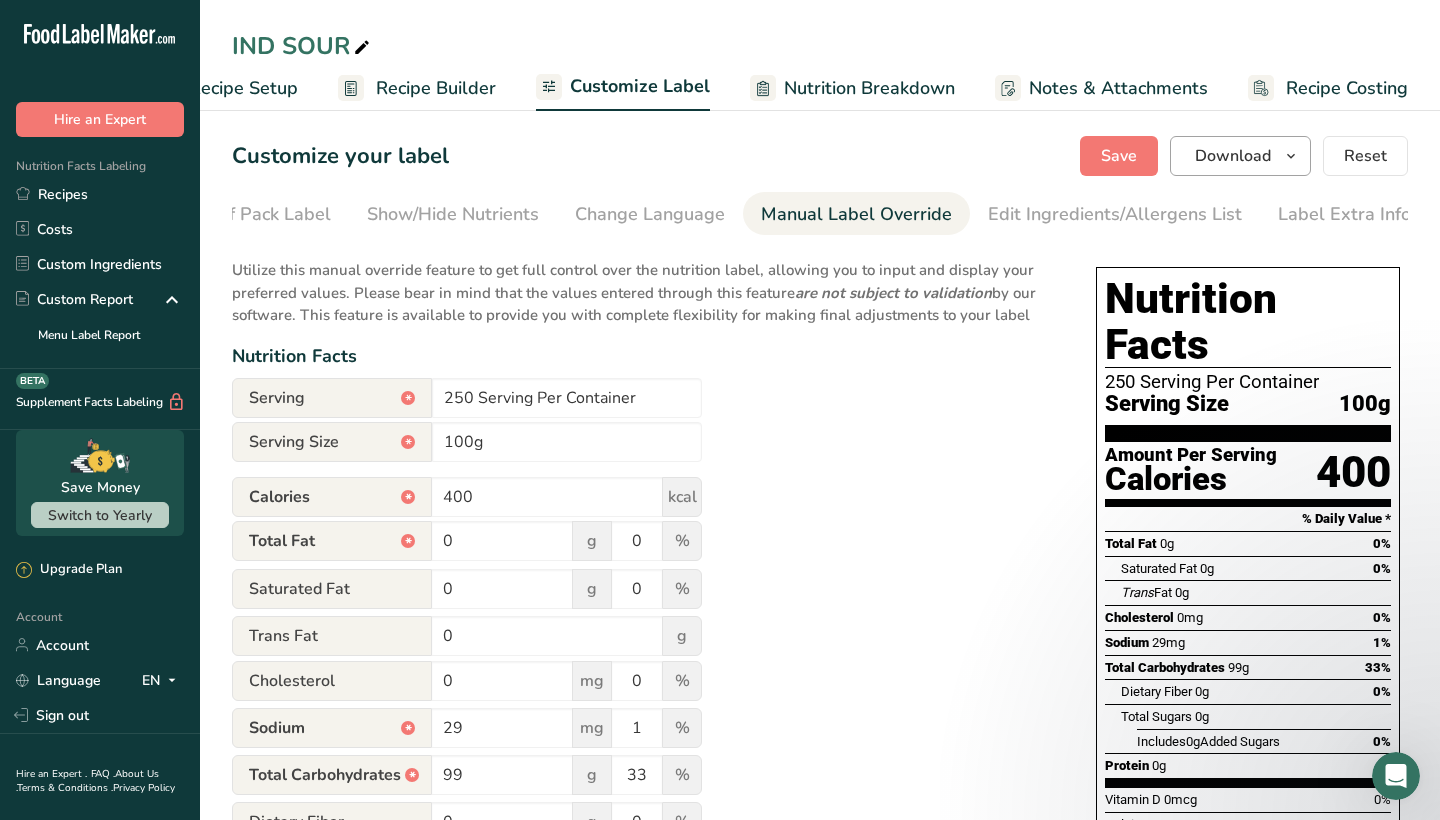 click on "Download" at bounding box center [1233, 156] 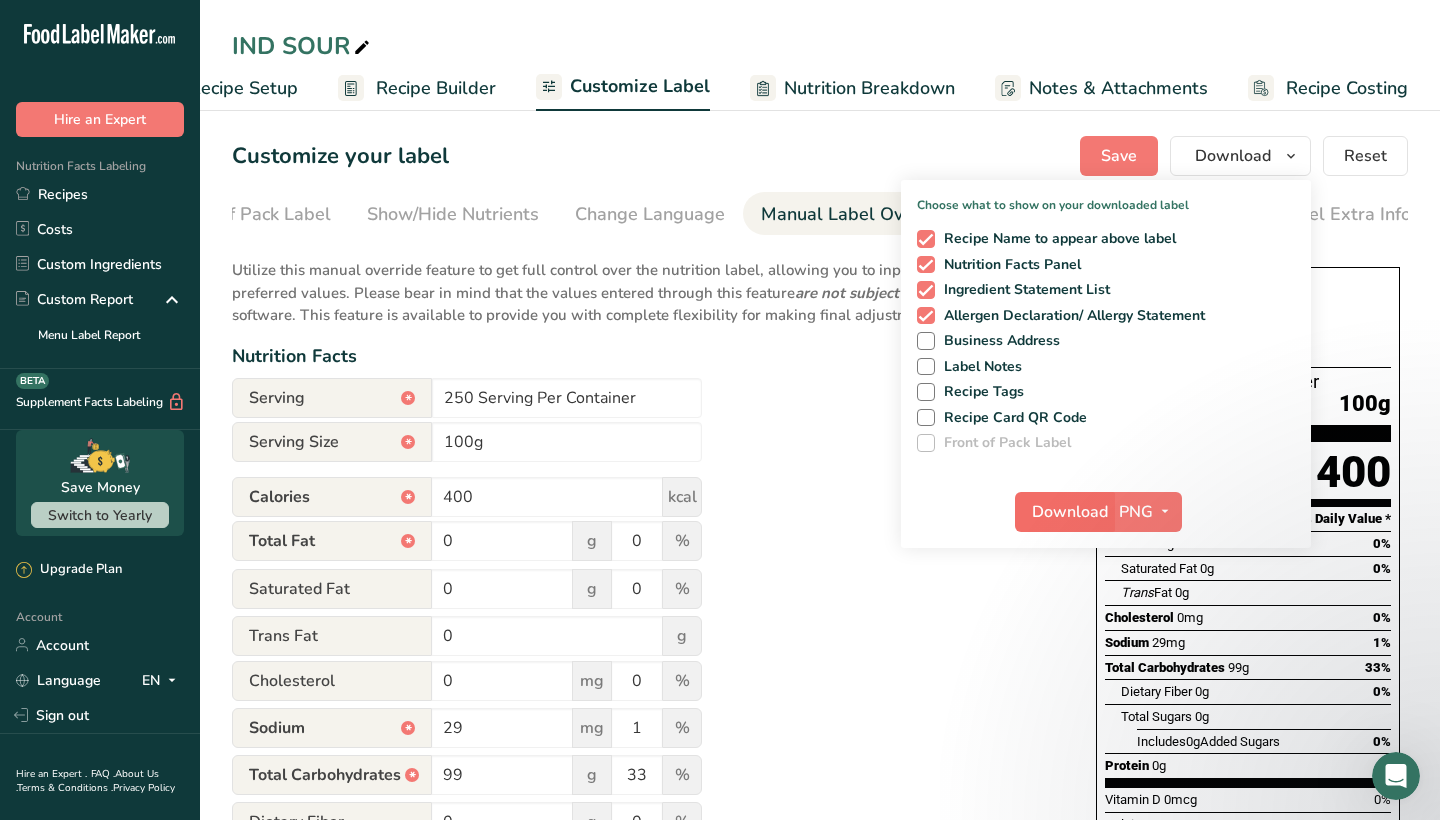 click on "Download" at bounding box center (1070, 512) 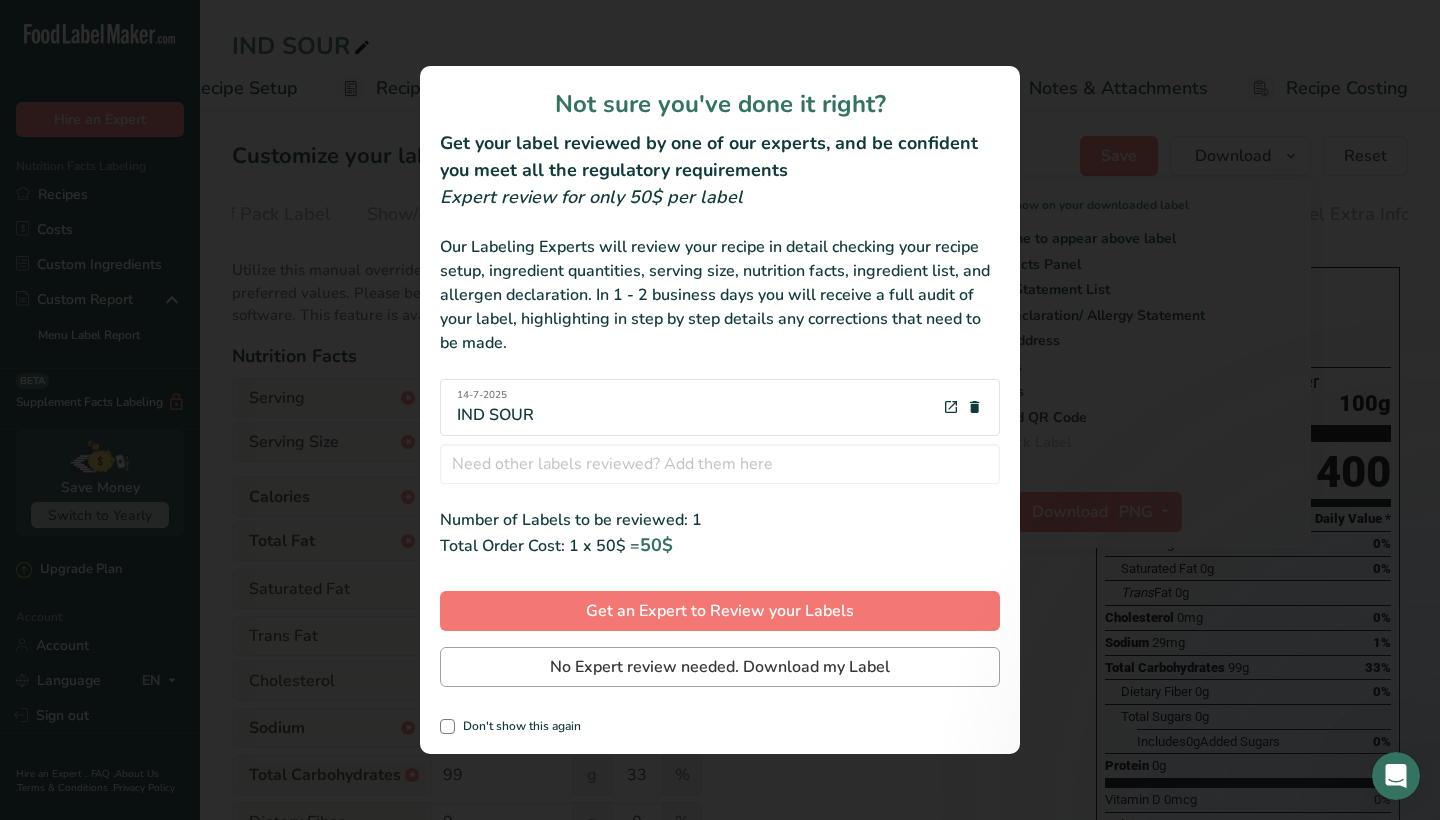 click on "No Expert review needed. Download my Label" at bounding box center (720, 667) 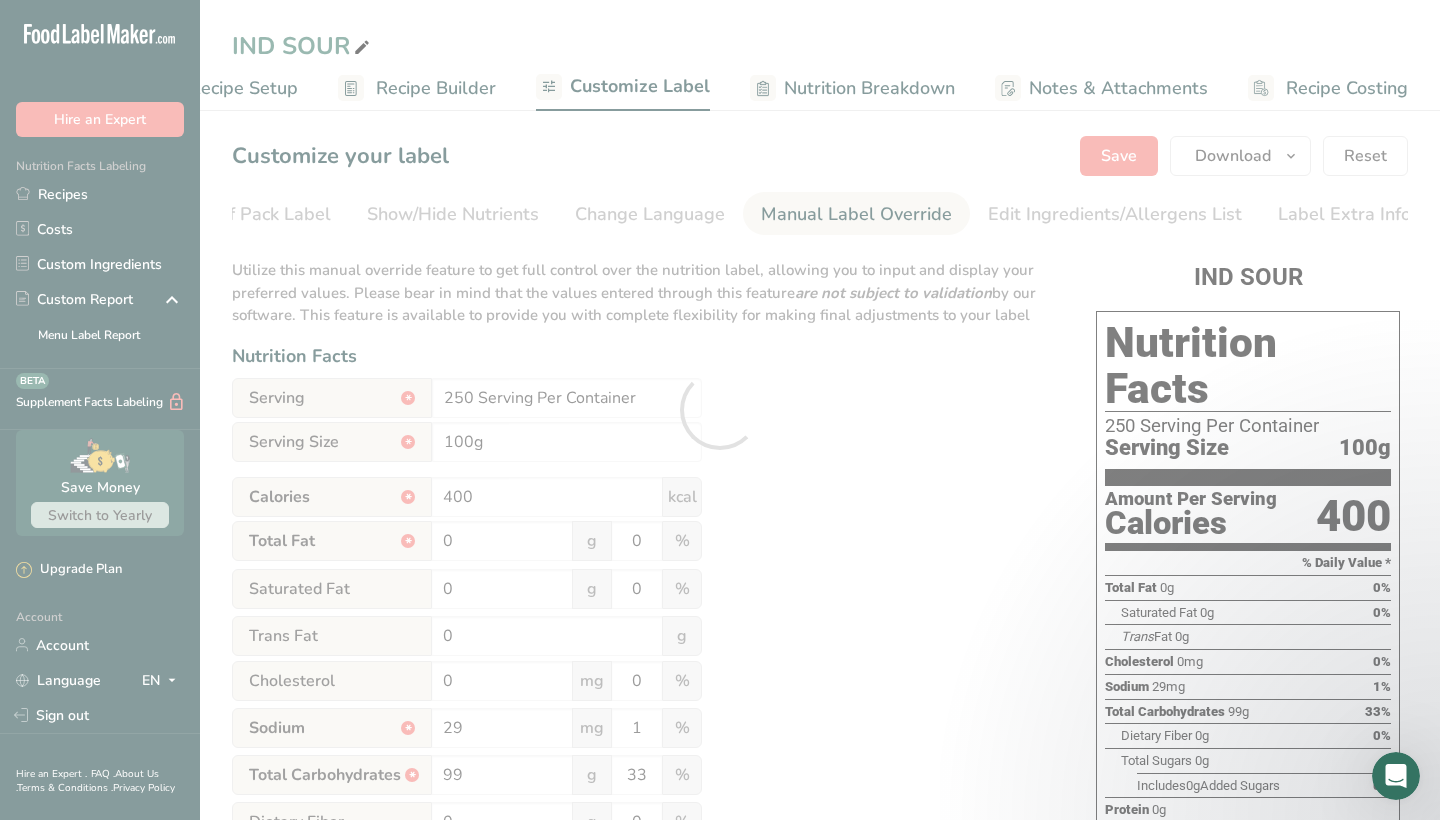 scroll, scrollTop: 0, scrollLeft: 0, axis: both 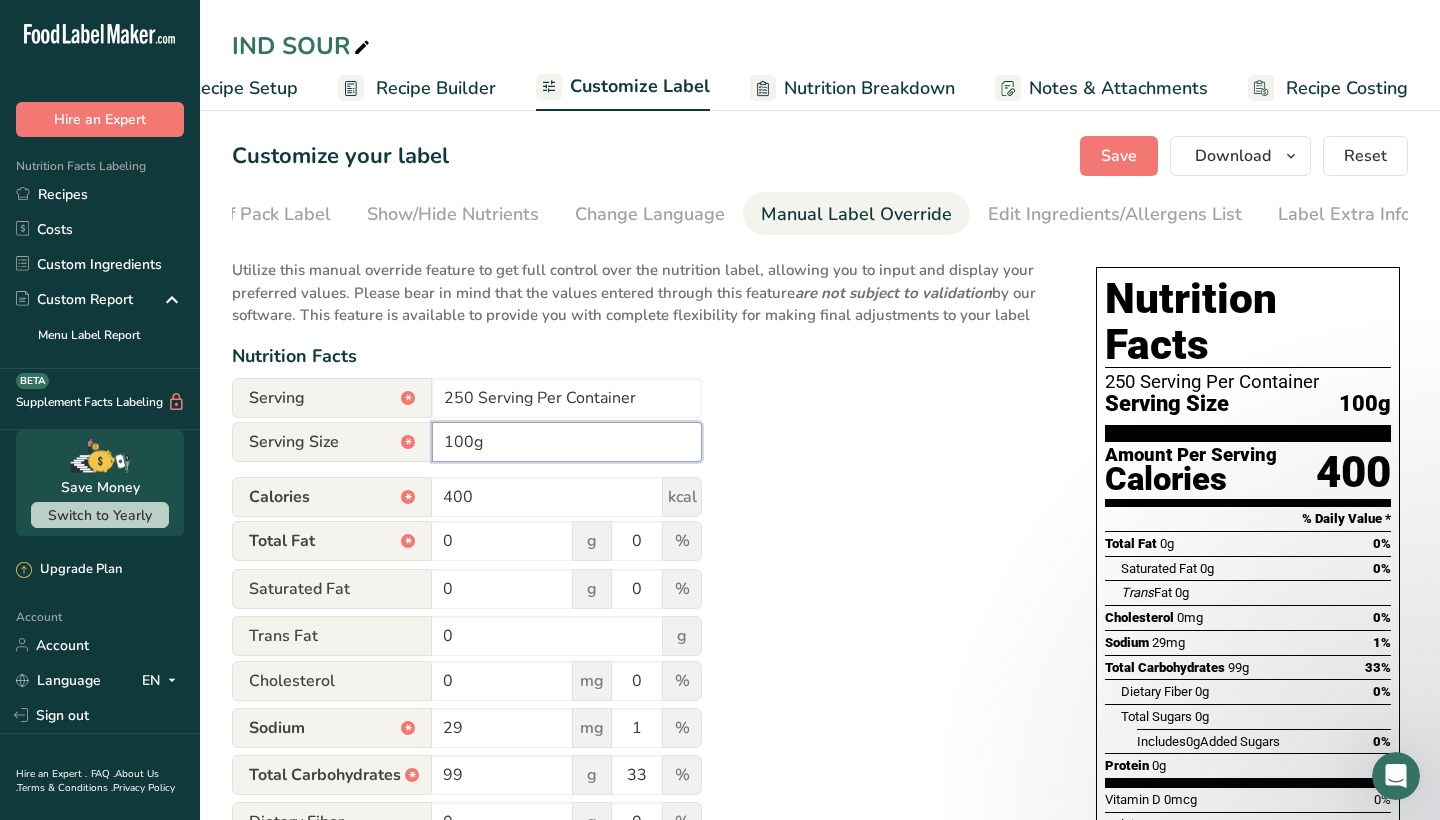 click on "100g" at bounding box center [567, 442] 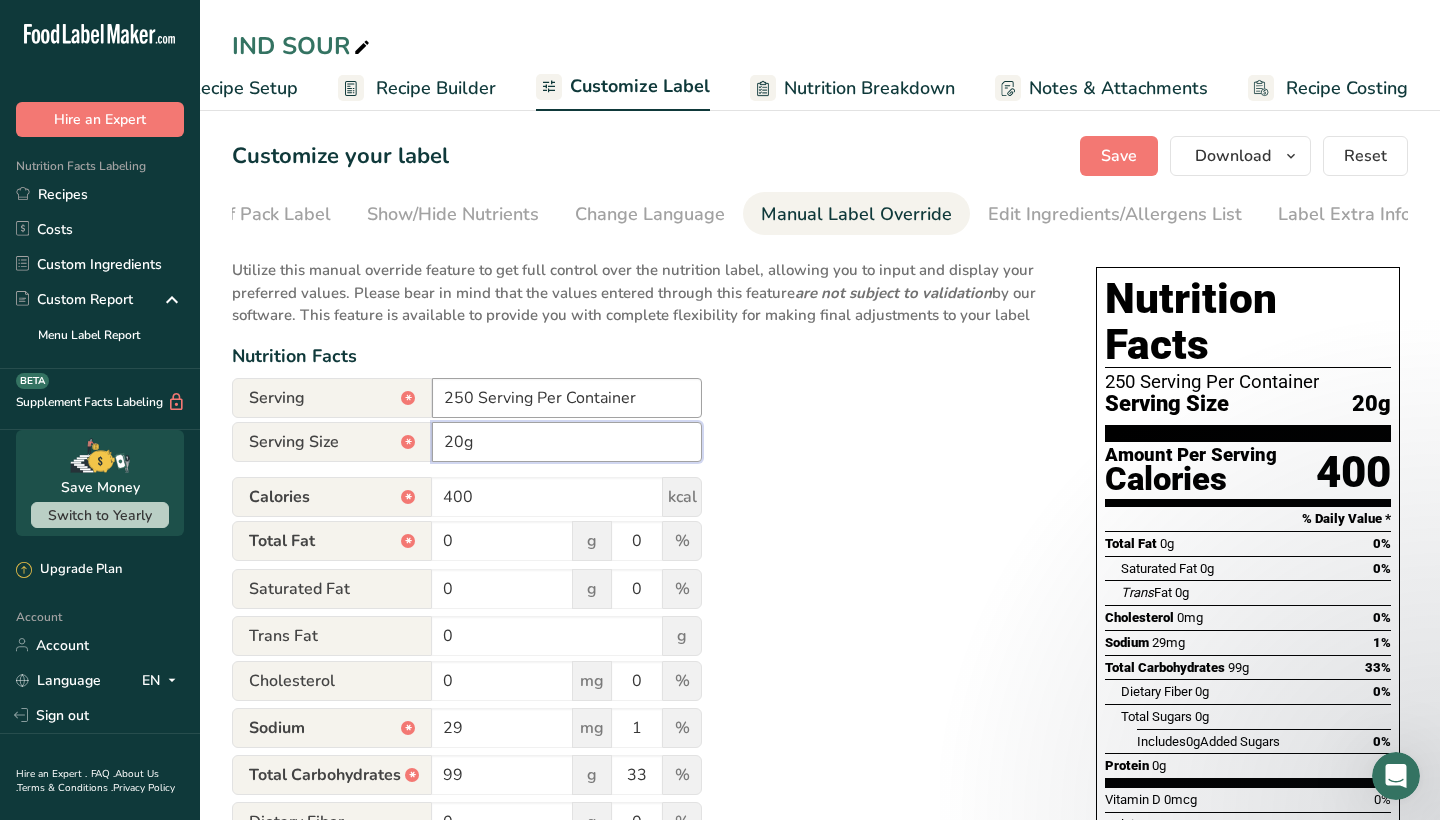 type on "20g" 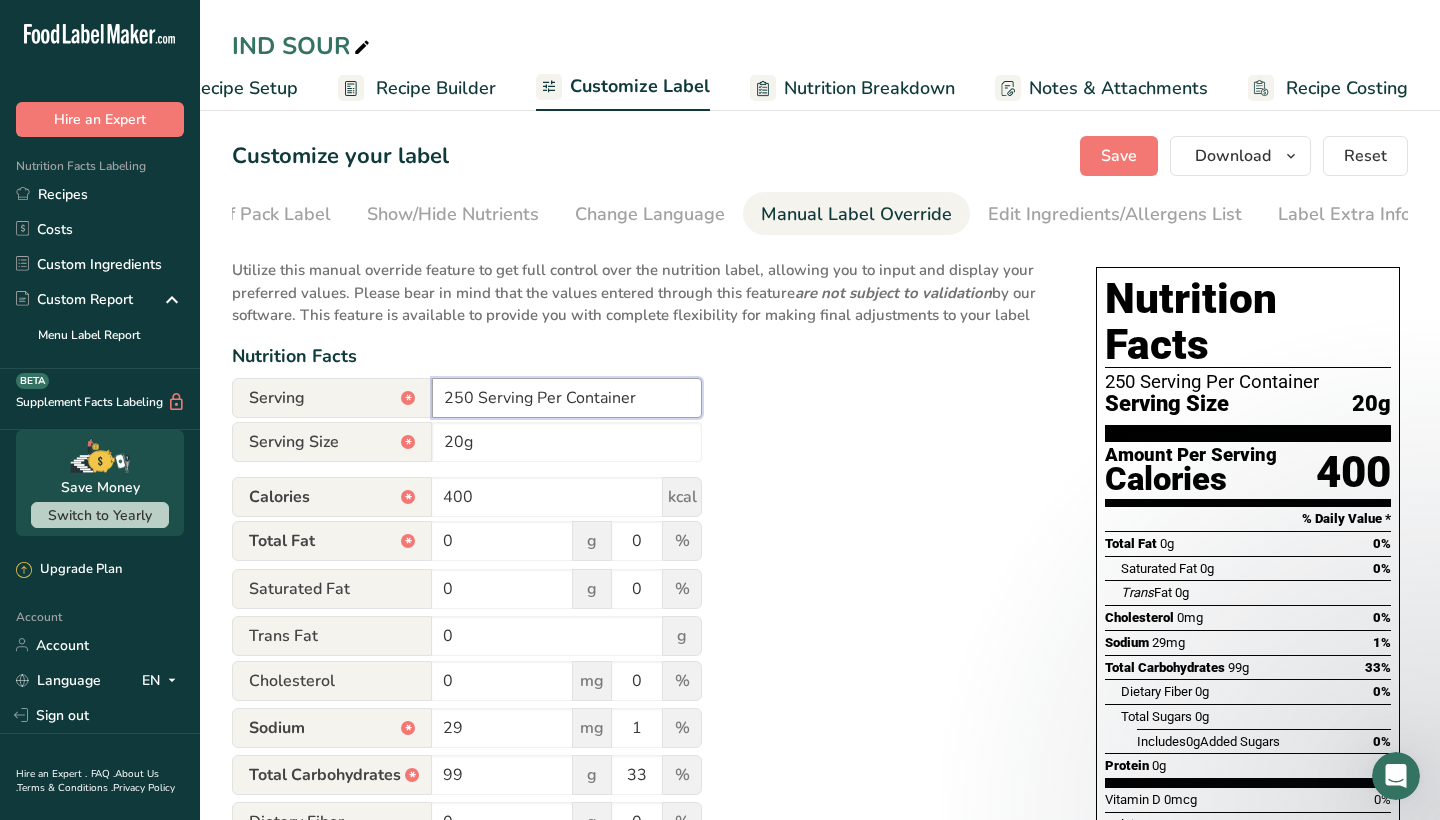 click on "250 Serving Per Container" at bounding box center (567, 398) 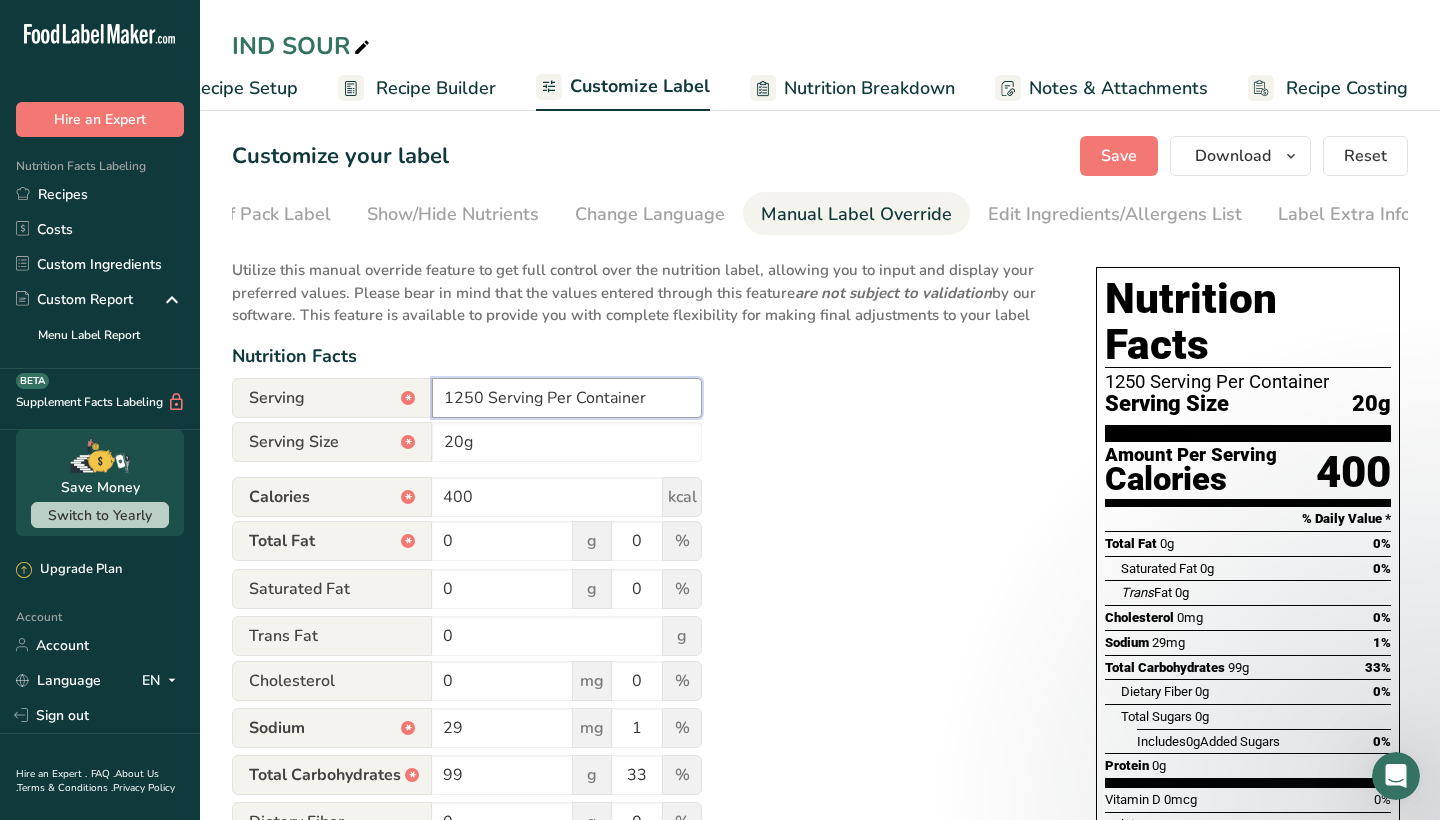 type on "1250 Serving Per Container" 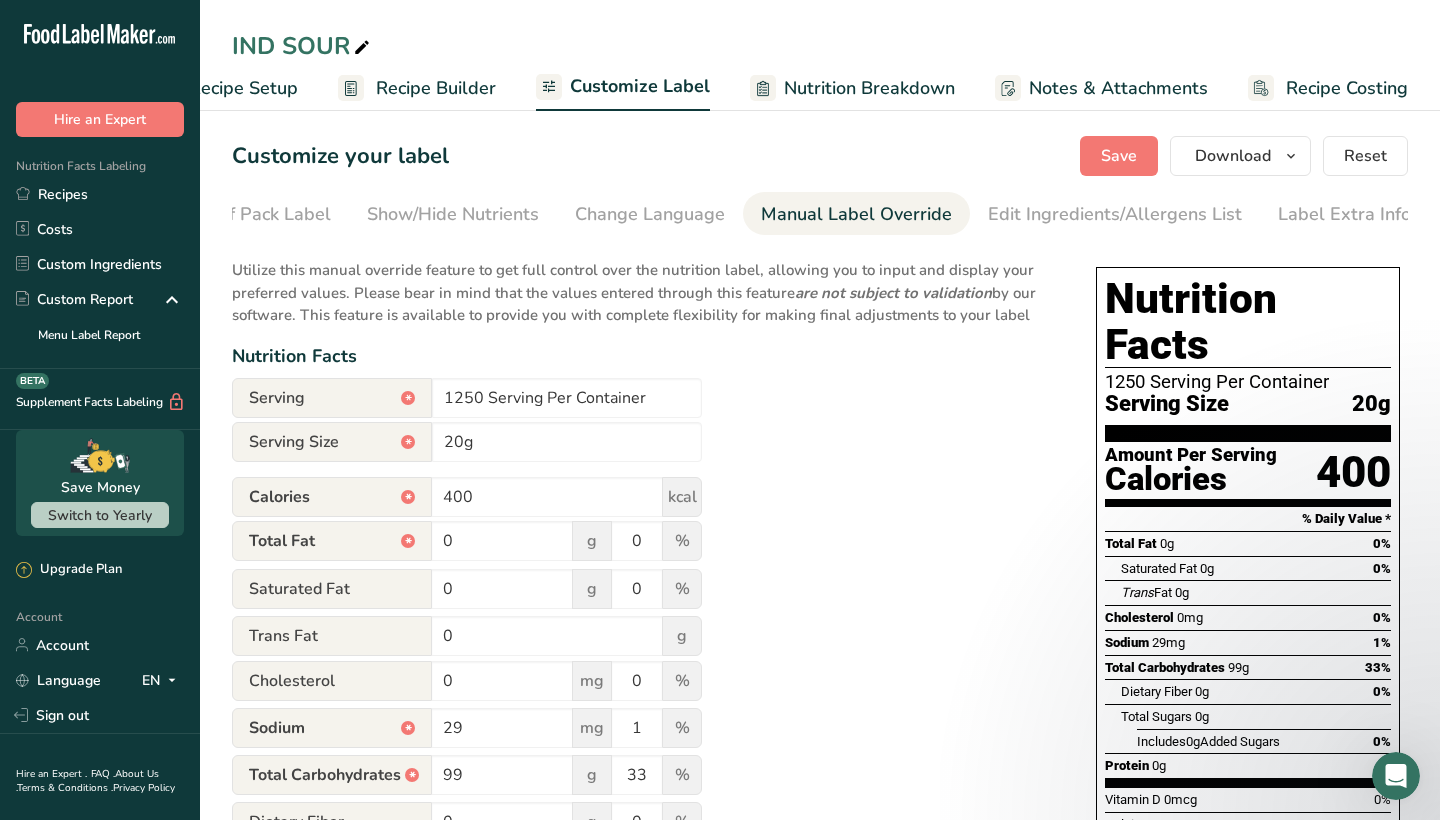 click on "Utilize this manual override feature to get full control over the nutrition label, allowing you to input and display your preferred values. Please bear in mind that the values entered through this feature
are not subject to validation
by our software. This feature is available to provide you with complete flexibility for making final adjustments to your label
Nutrition Facts
Serving
*
1250 Serving Per Container
Serving Size
*
20g
Calories
*
400
kcal
Total Fat
*
0
g
0
%
Saturated Fat
0
g
0
%
Trans Fat
0
g
Cholesterol
0
mg
0     29" at bounding box center (644, 737) 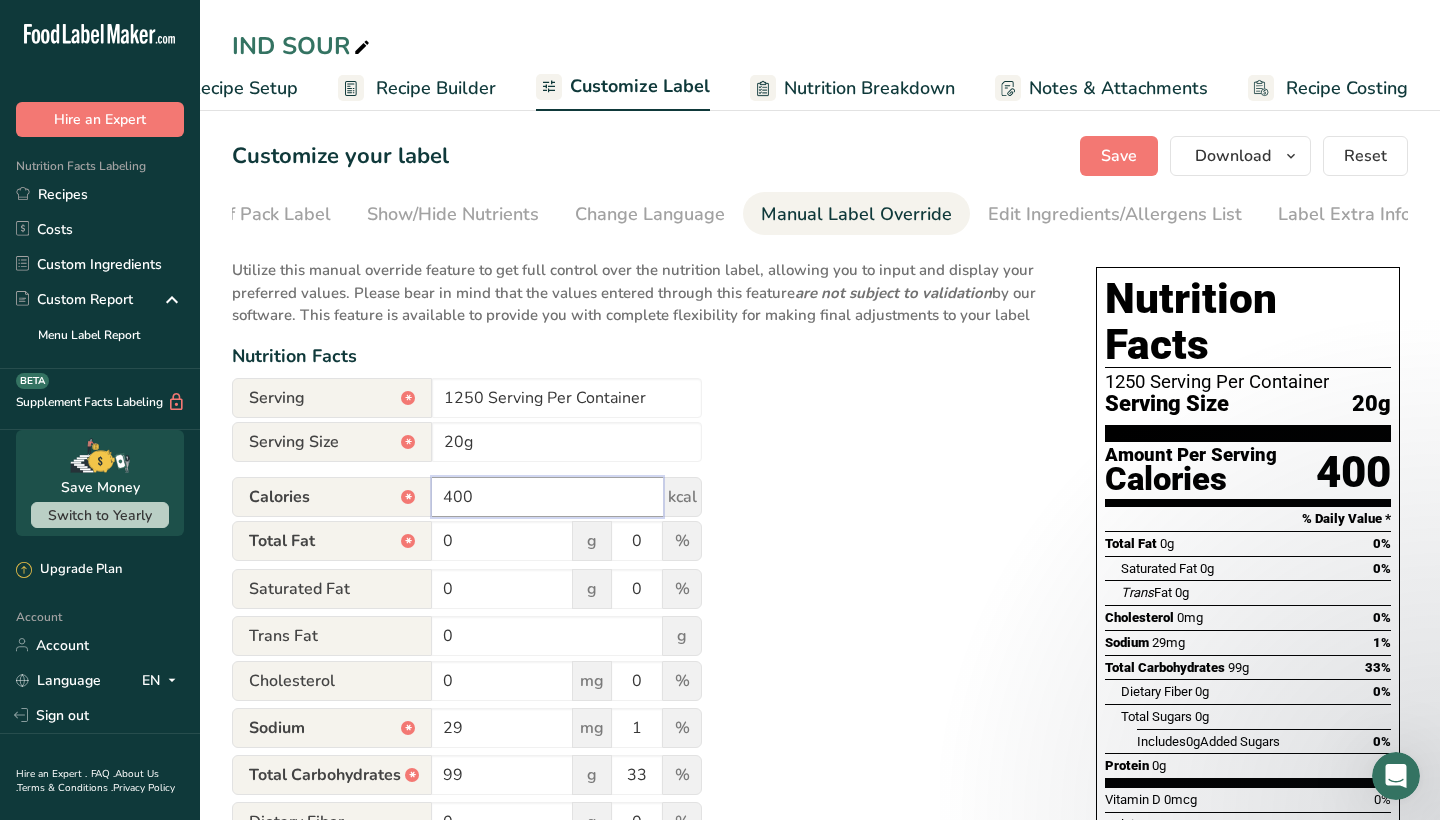 drag, startPoint x: 485, startPoint y: 505, endPoint x: 430, endPoint y: 501, distance: 55.145264 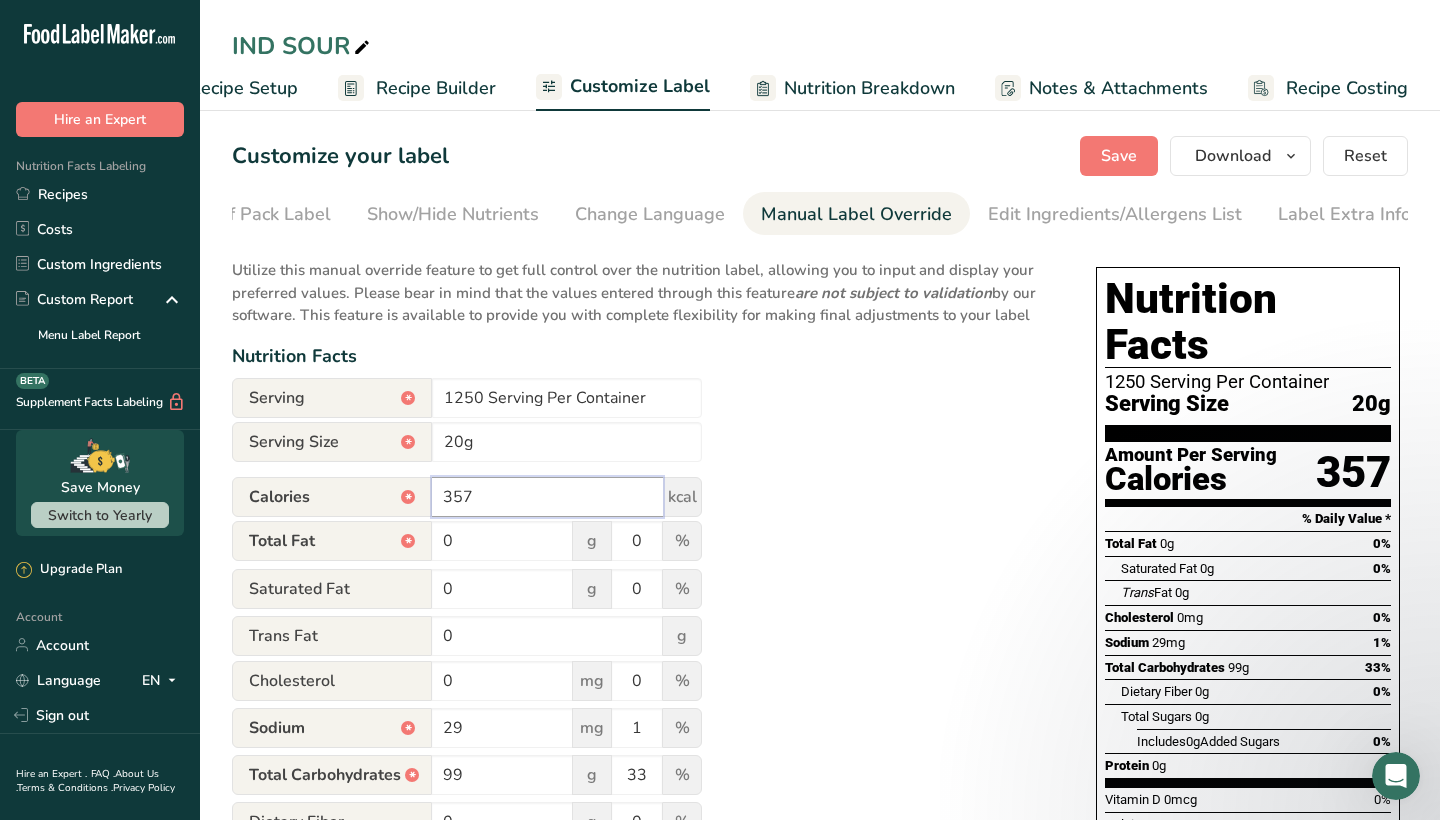 type on "357" 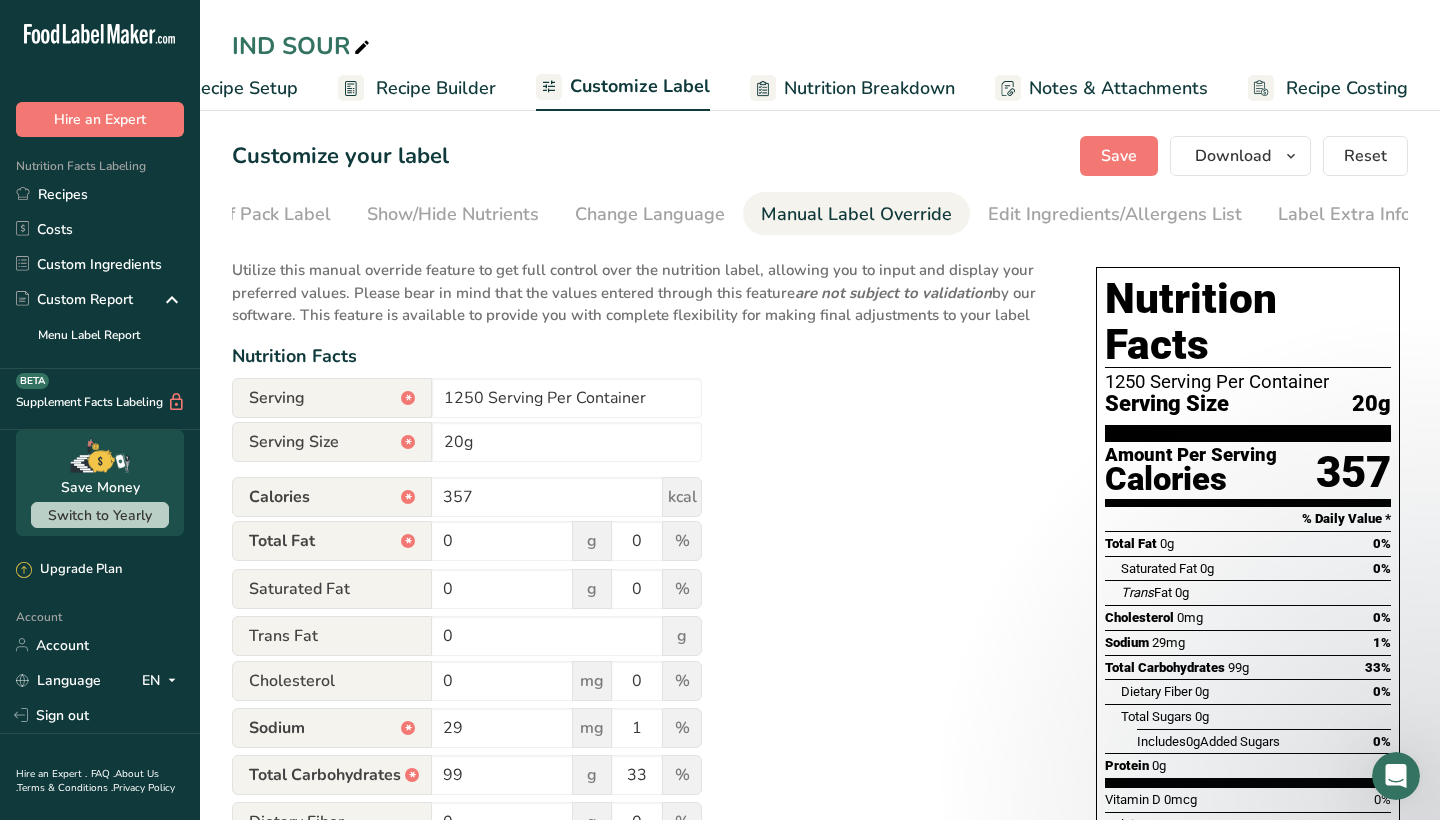 click on "Utilize this manual override feature to get full control over the nutrition label, allowing you to input and display your preferred values. Please bear in mind that the values entered through this feature
are not subject to validation
by our software. This feature is available to provide you with complete flexibility for making final adjustments to your label
Nutrition Facts
Serving
*
1250 Serving Per Container
Serving Size
*
20g
Calories
*
357
kcal
Total Fat
*
0
g
0
%
Saturated Fat
0
g
0
%
Trans Fat
0
g
Cholesterol
0
mg
0     29" at bounding box center [644, 737] 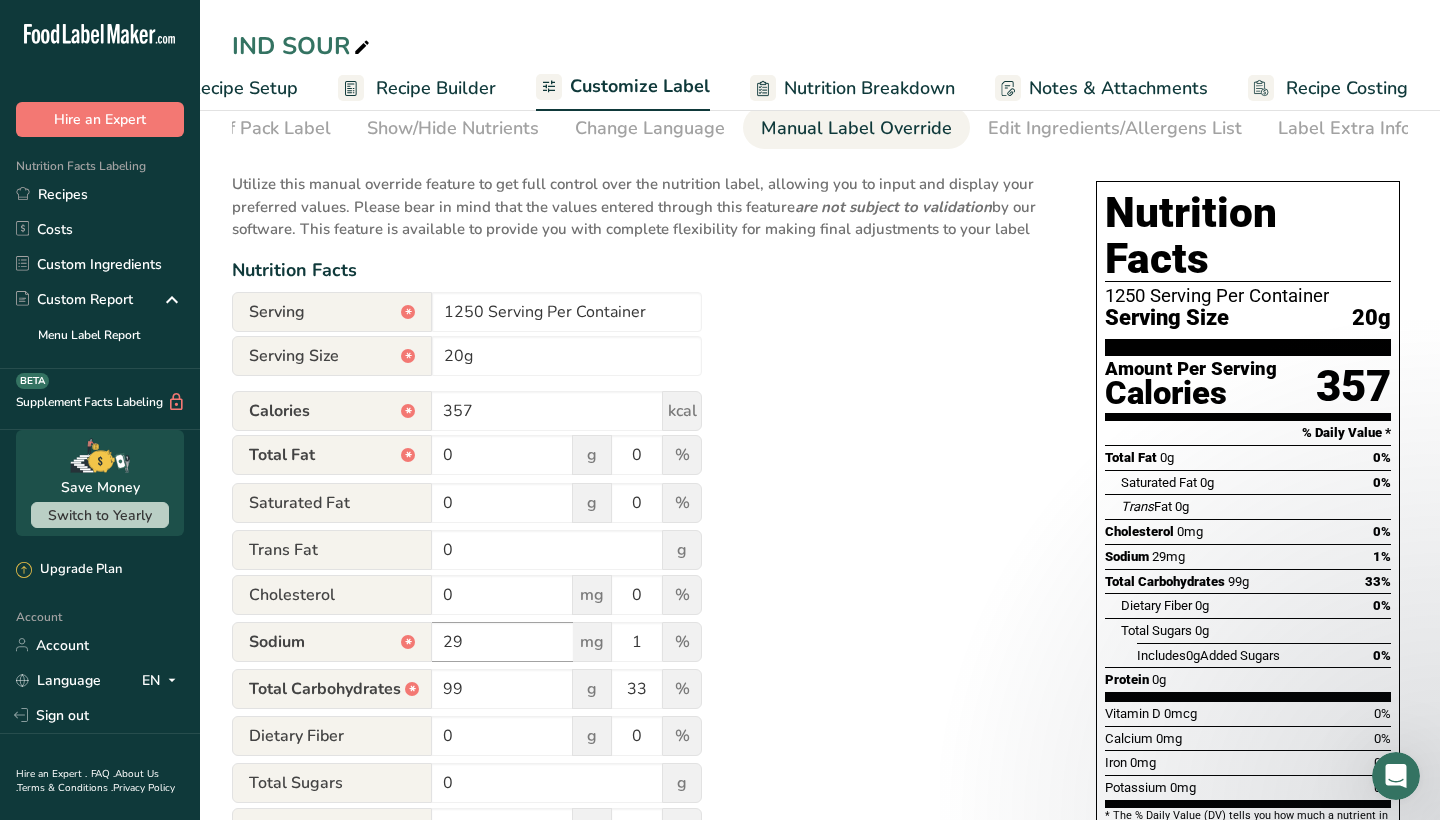 scroll, scrollTop: 91, scrollLeft: 0, axis: vertical 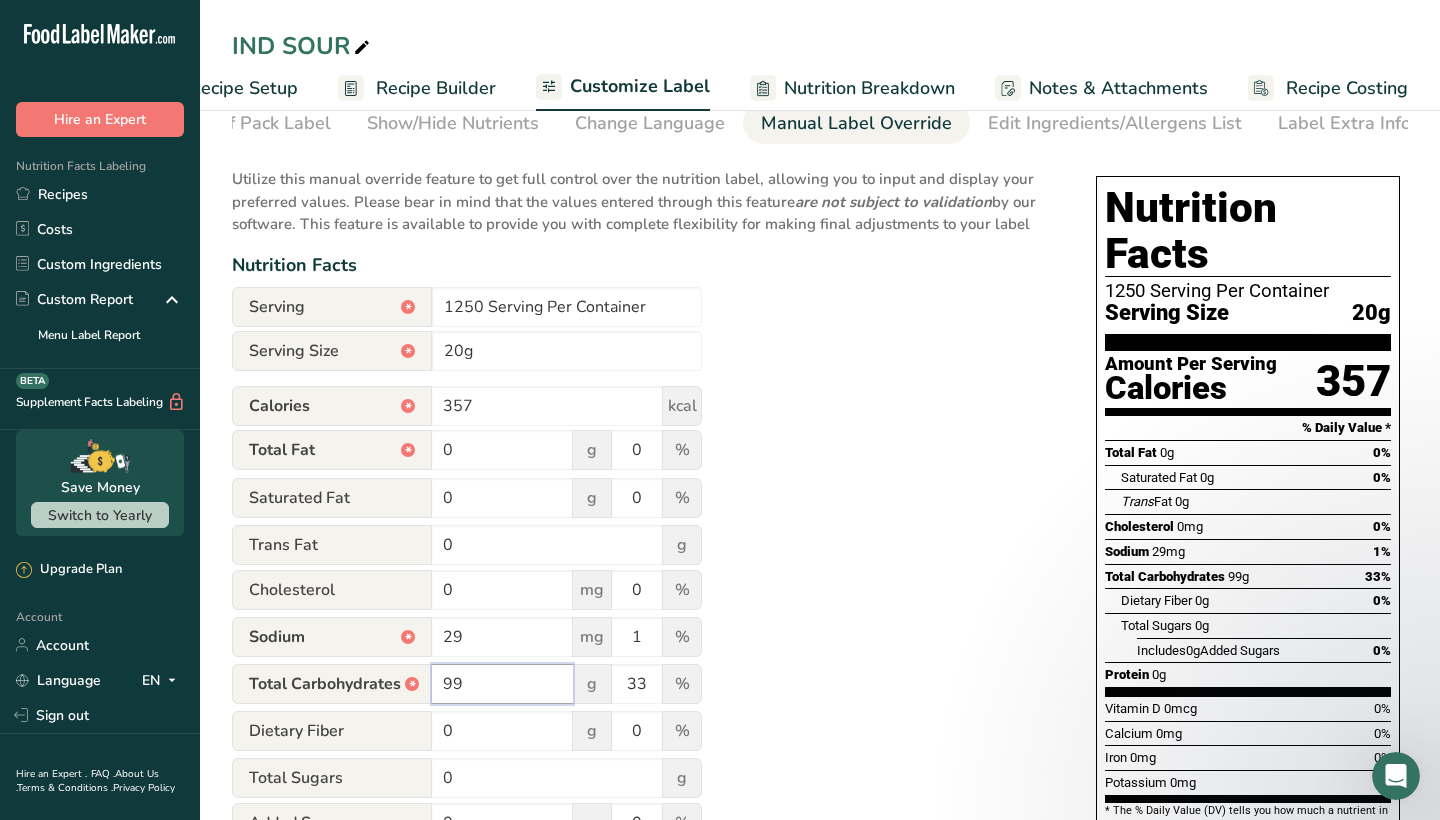 click on "99" at bounding box center (502, 684) 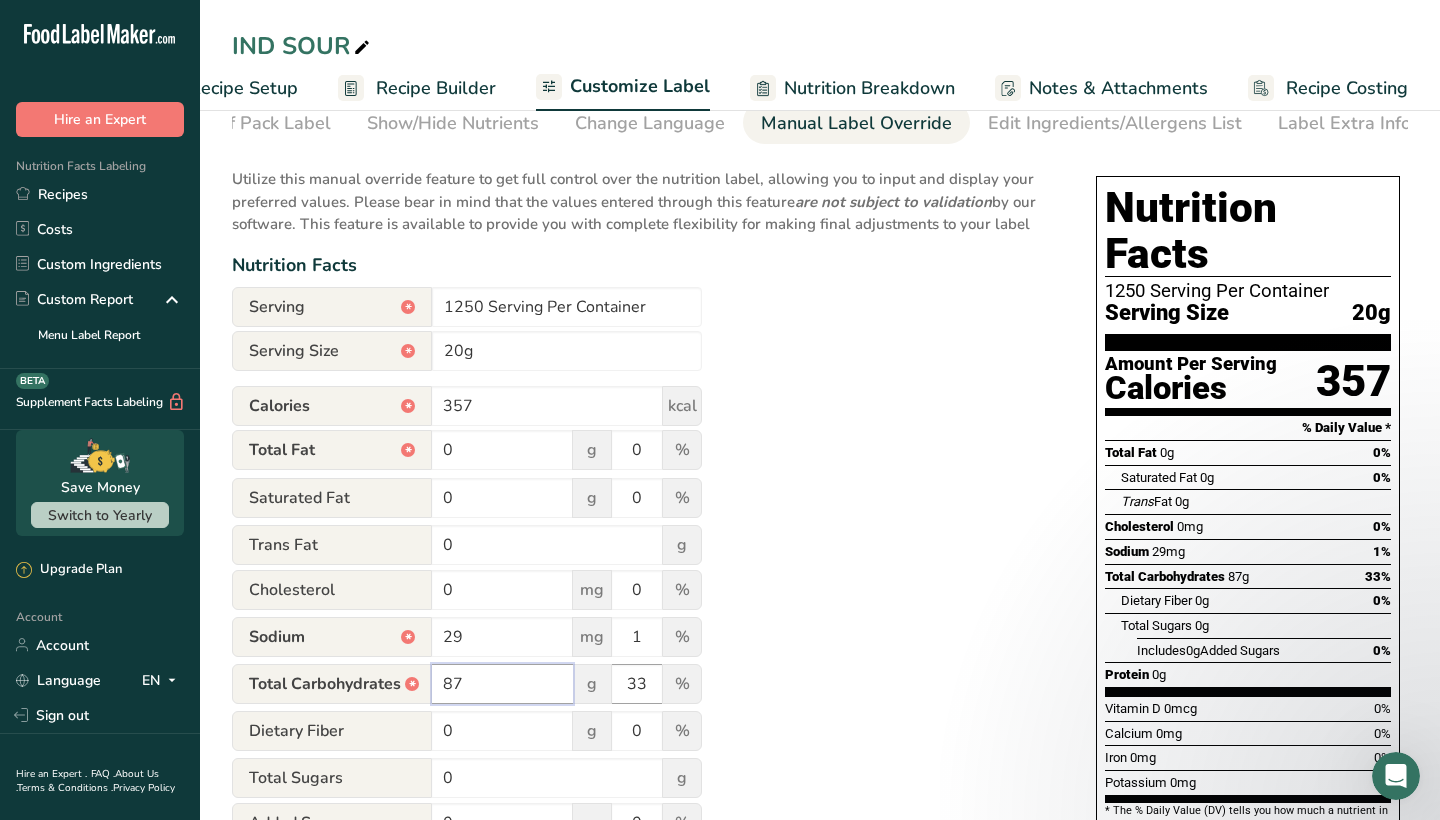 type on "87" 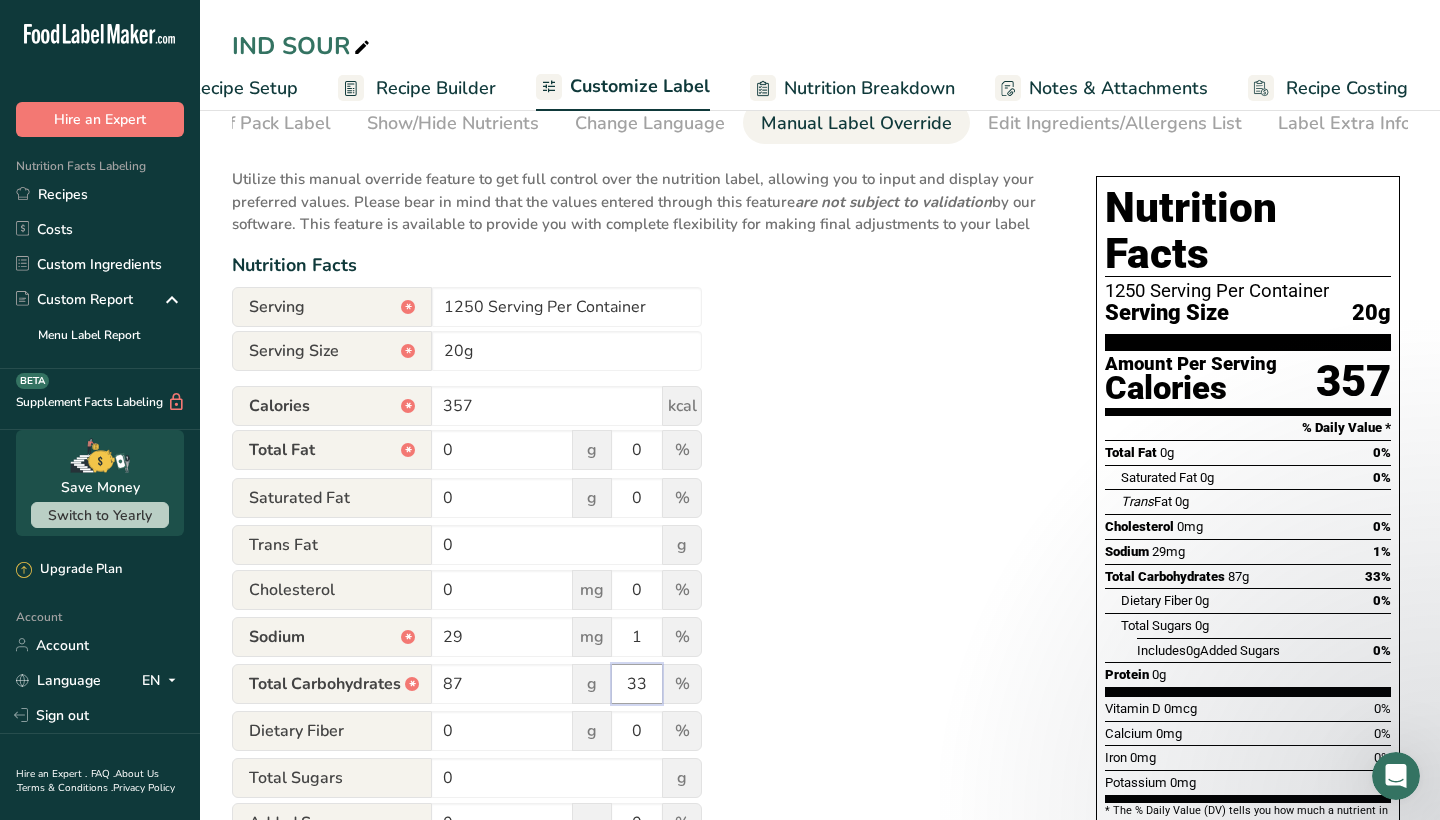 click on "33" at bounding box center (637, 684) 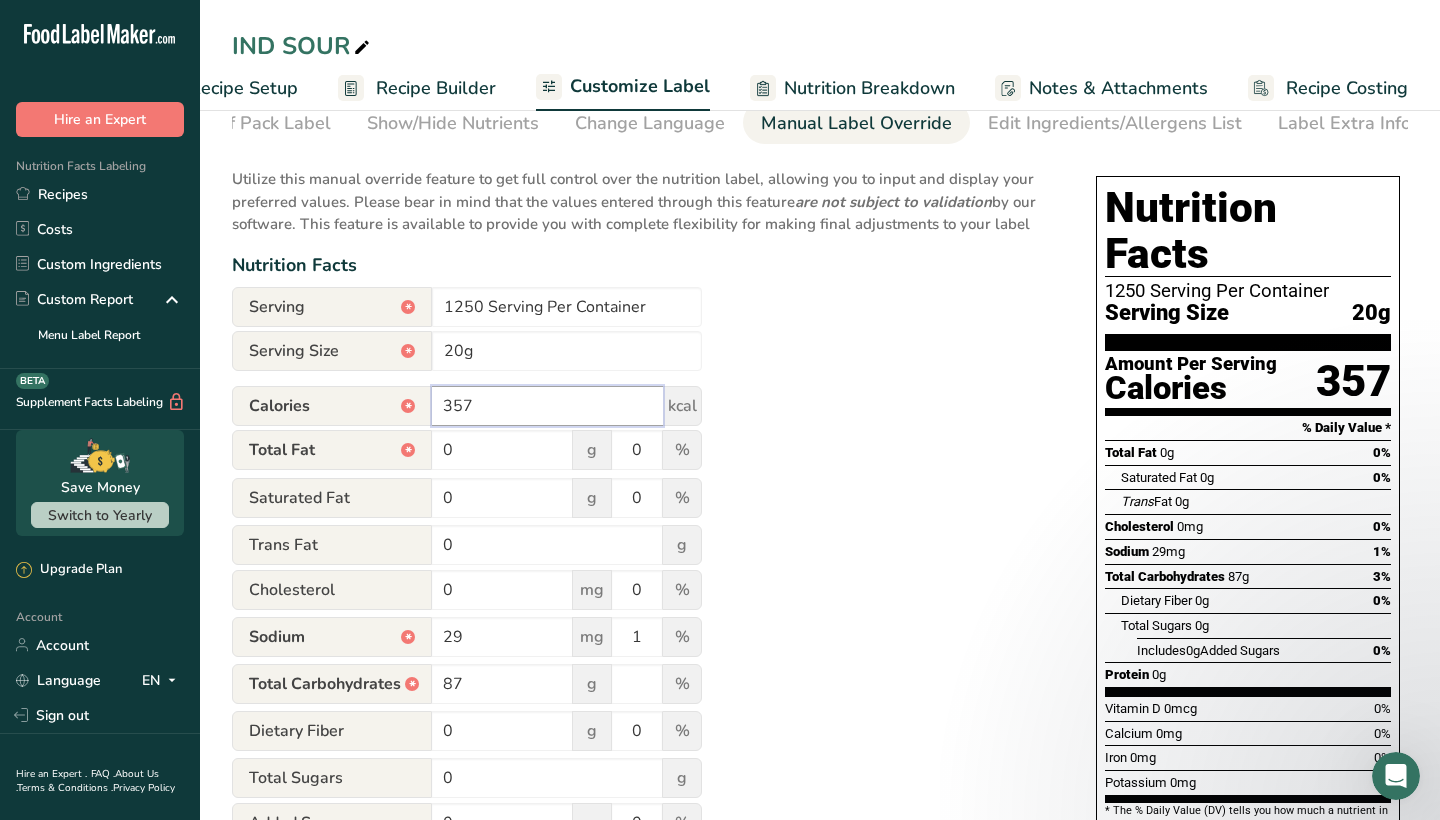 type on "32" 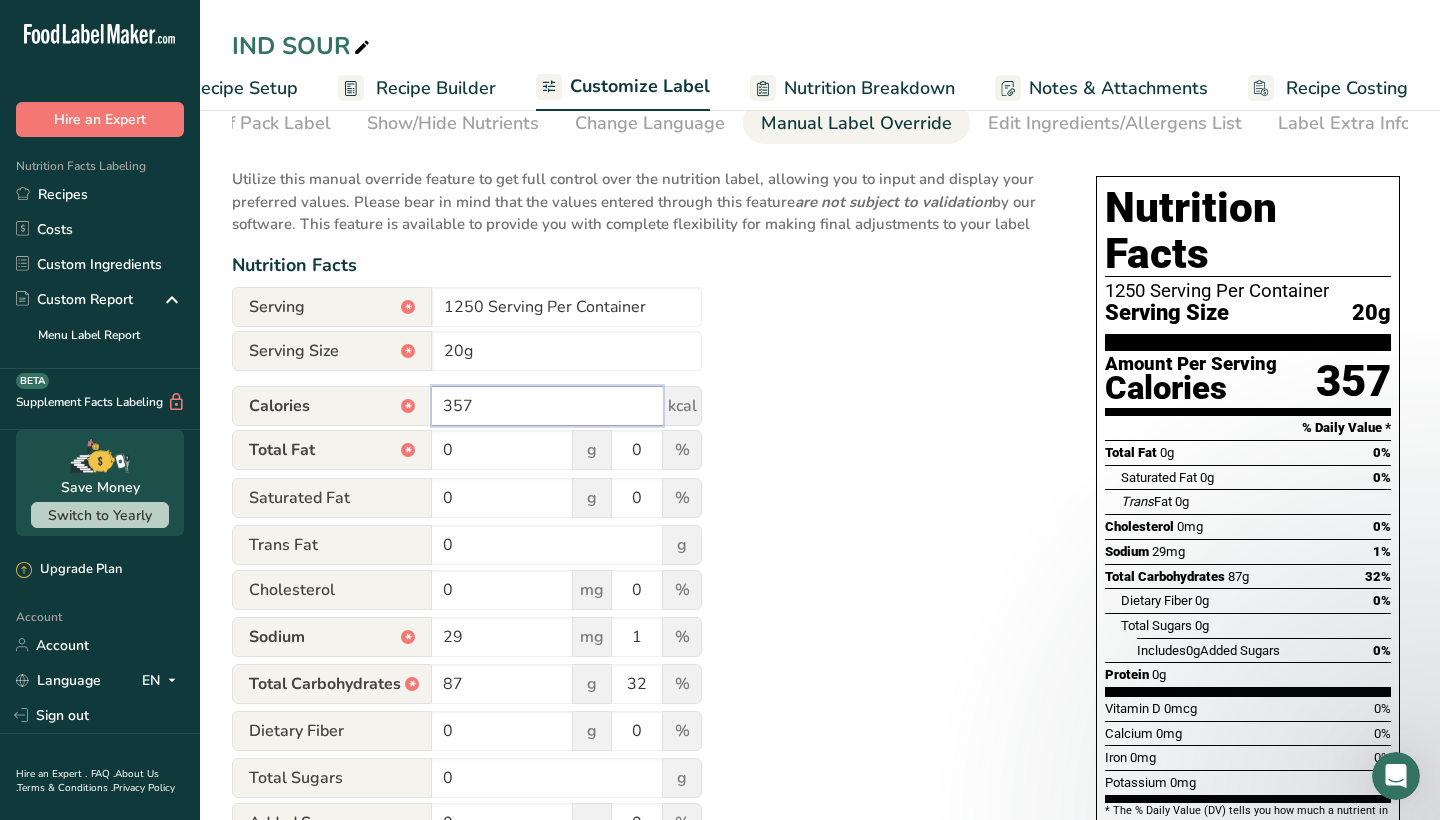 drag, startPoint x: 500, startPoint y: 404, endPoint x: 422, endPoint y: 401, distance: 78.05767 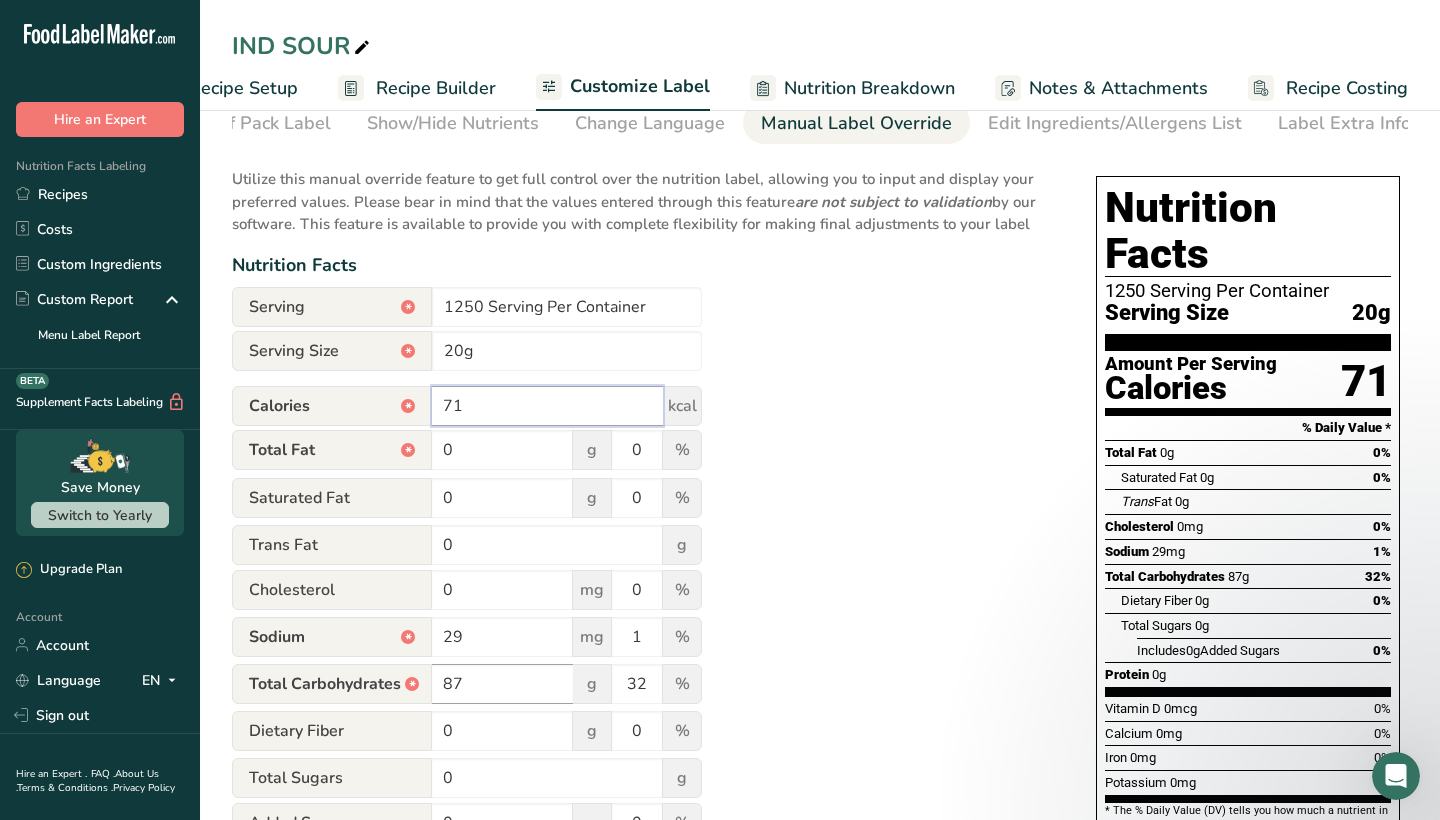type on "71" 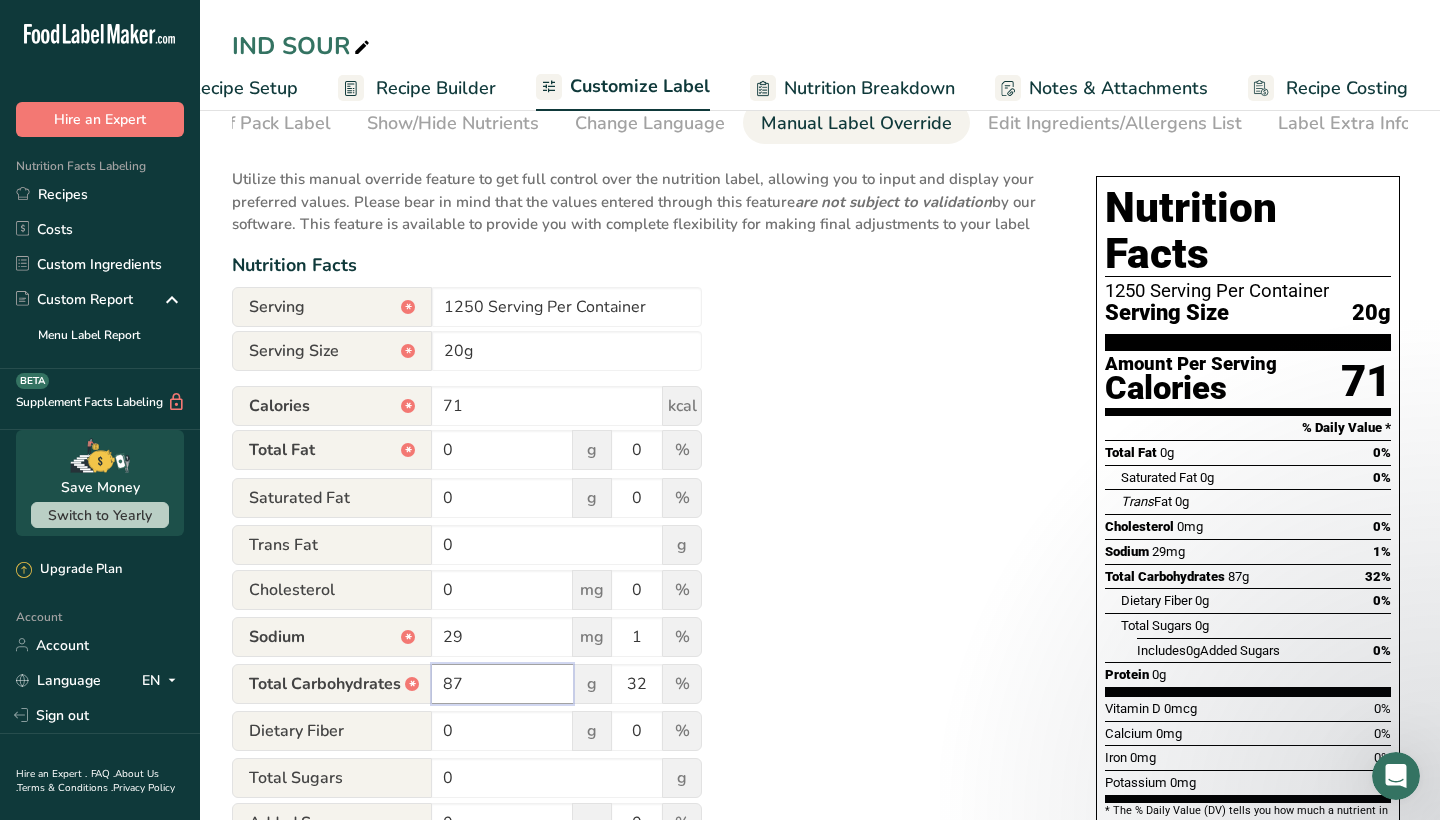 click on "87" at bounding box center (502, 684) 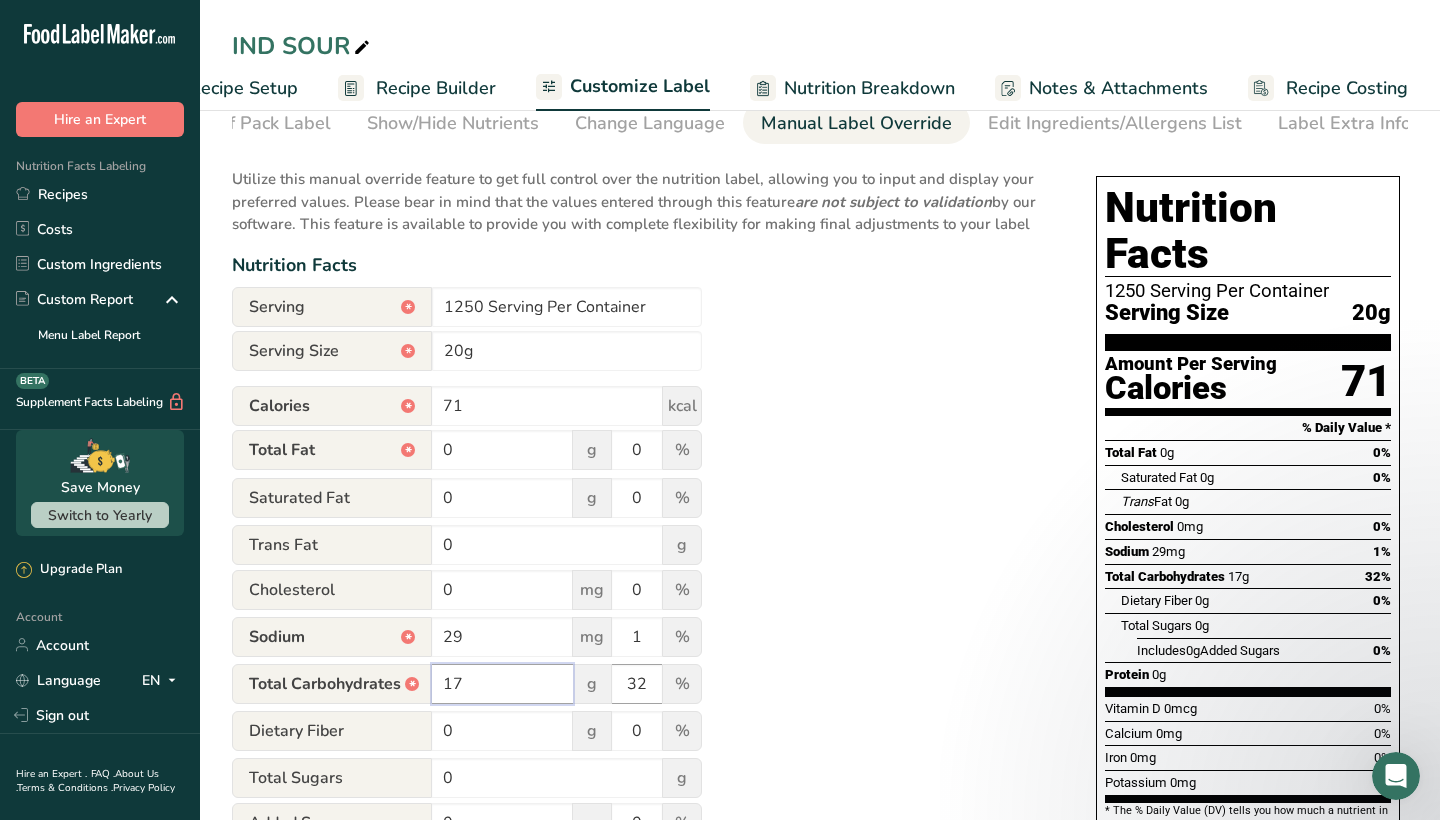 type on "17" 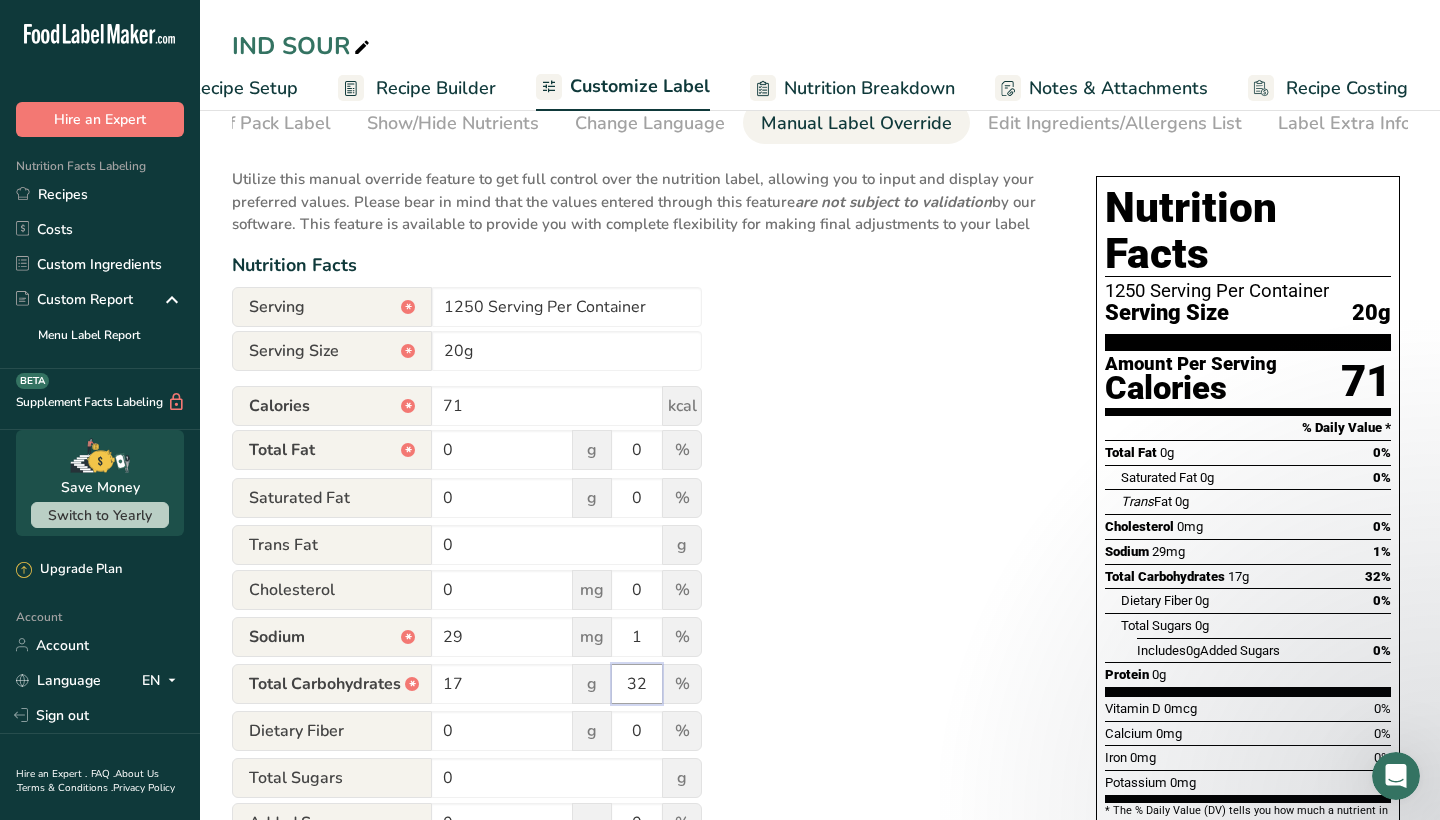 click on "32" at bounding box center (637, 684) 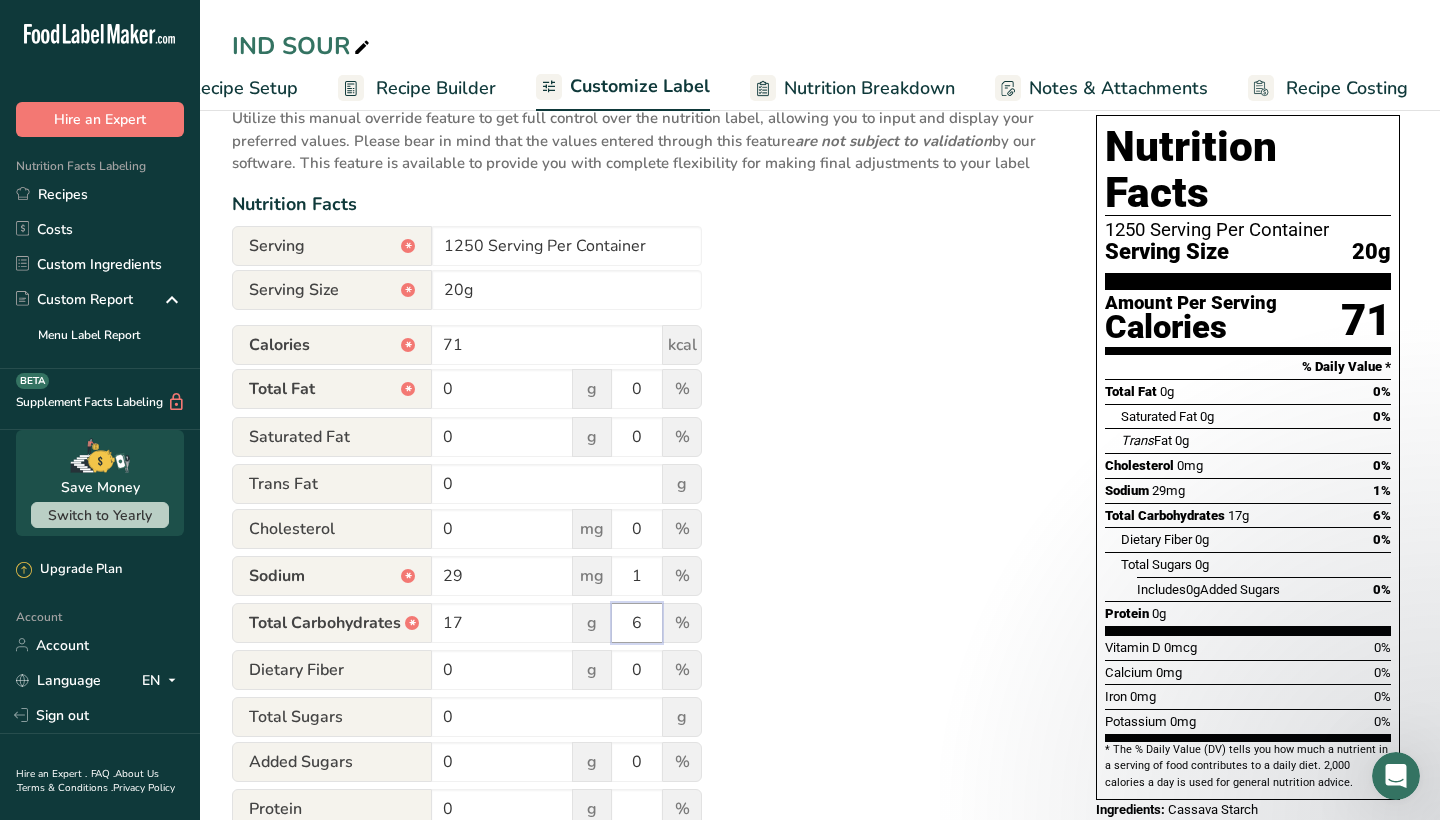 scroll, scrollTop: 160, scrollLeft: 0, axis: vertical 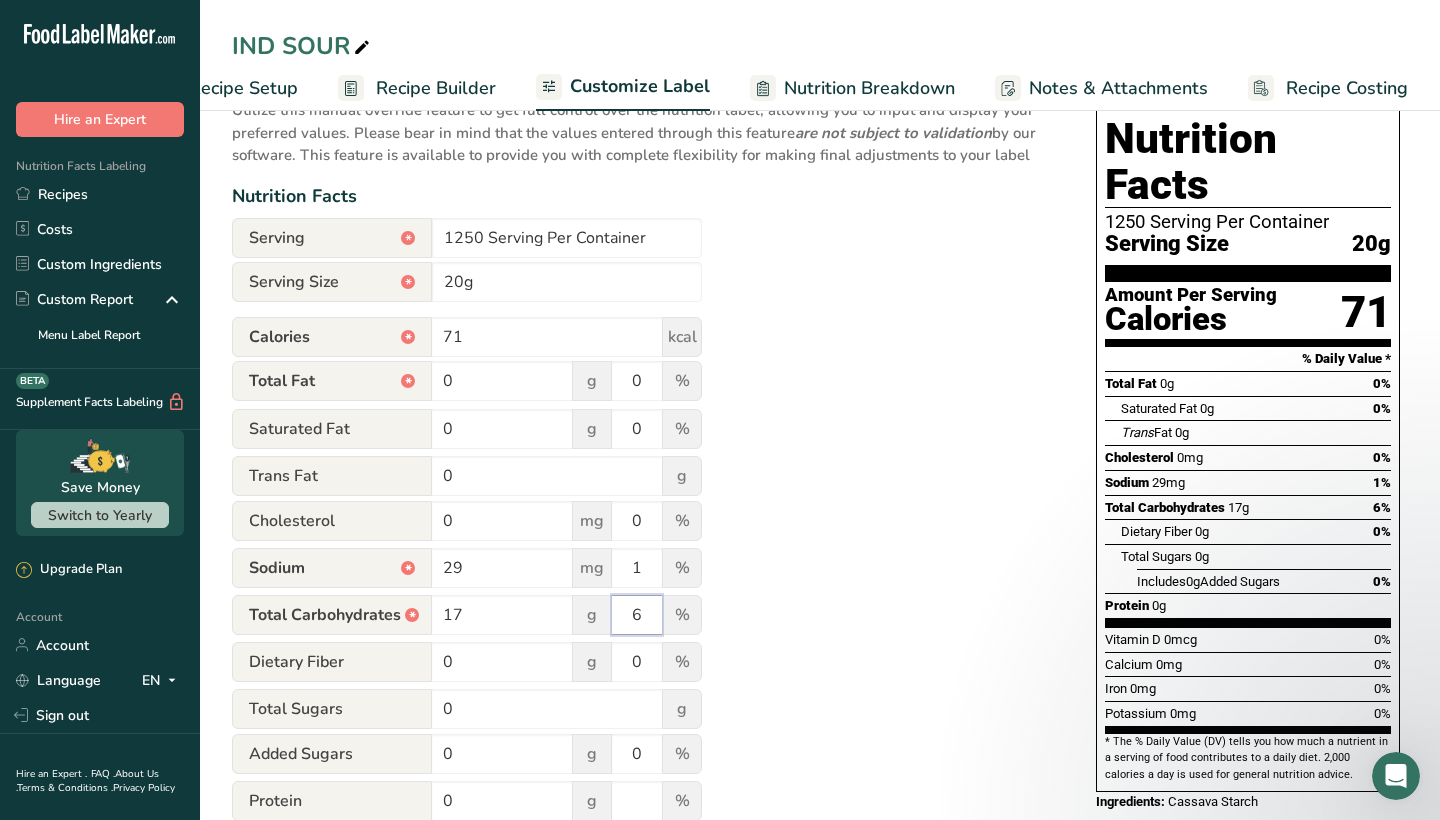 type on "6" 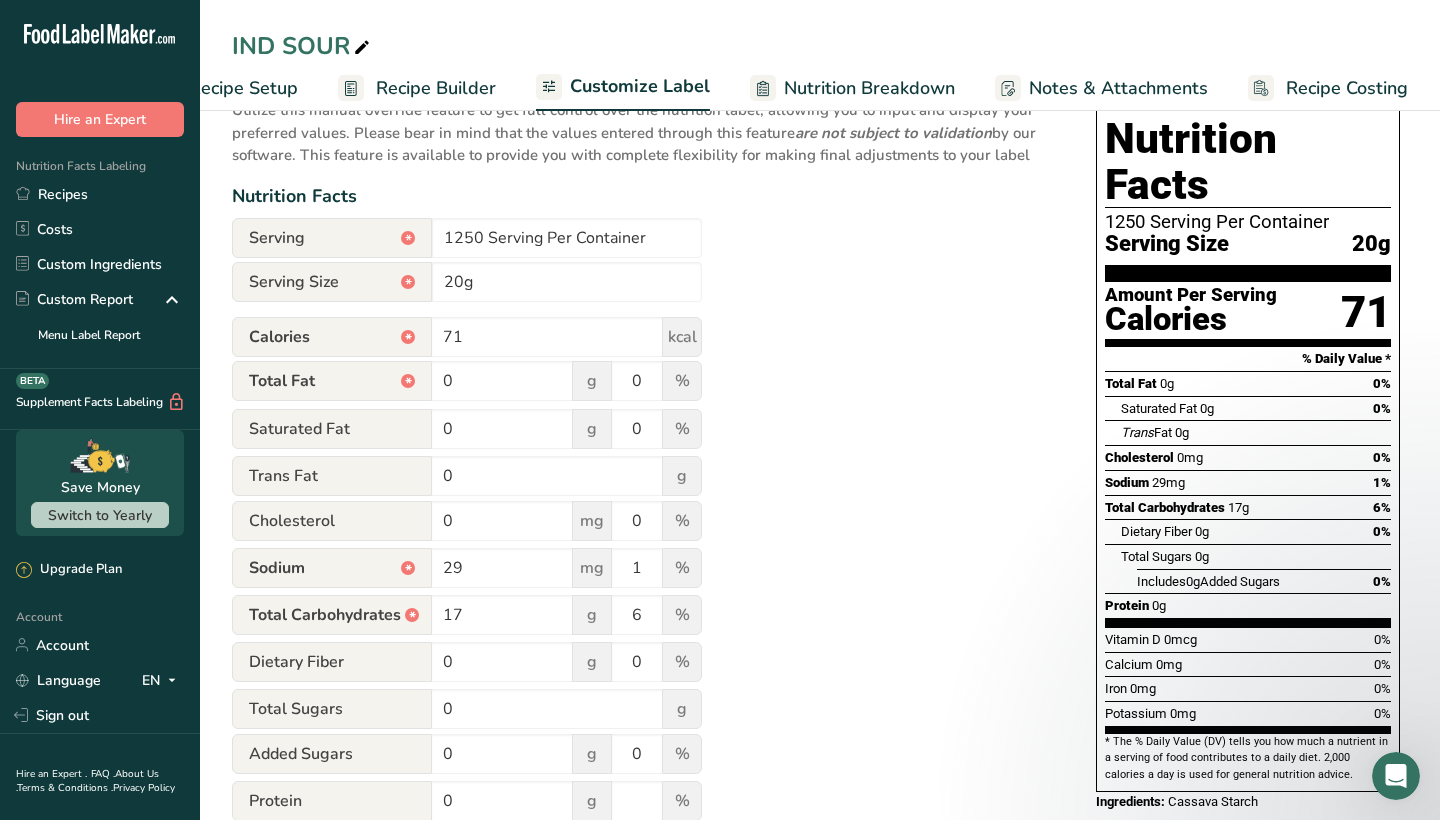 click on "Utilize this manual override feature to get full control over the nutrition label, allowing you to input and display your preferred values. Please bear in mind that the values entered through this feature
are not subject to validation
by our software. This feature is available to provide you with complete flexibility for making final adjustments to your label
Nutrition Facts
Serving
*
1250 Serving Per Container
Serving Size
*
20g
Calories
*
71
kcal
Total Fat
*
0
g
0
%
Saturated Fat
0
g
0
%
Trans Fat
0
g
Cholesterol
0
mg
0     29     1" at bounding box center [644, 577] 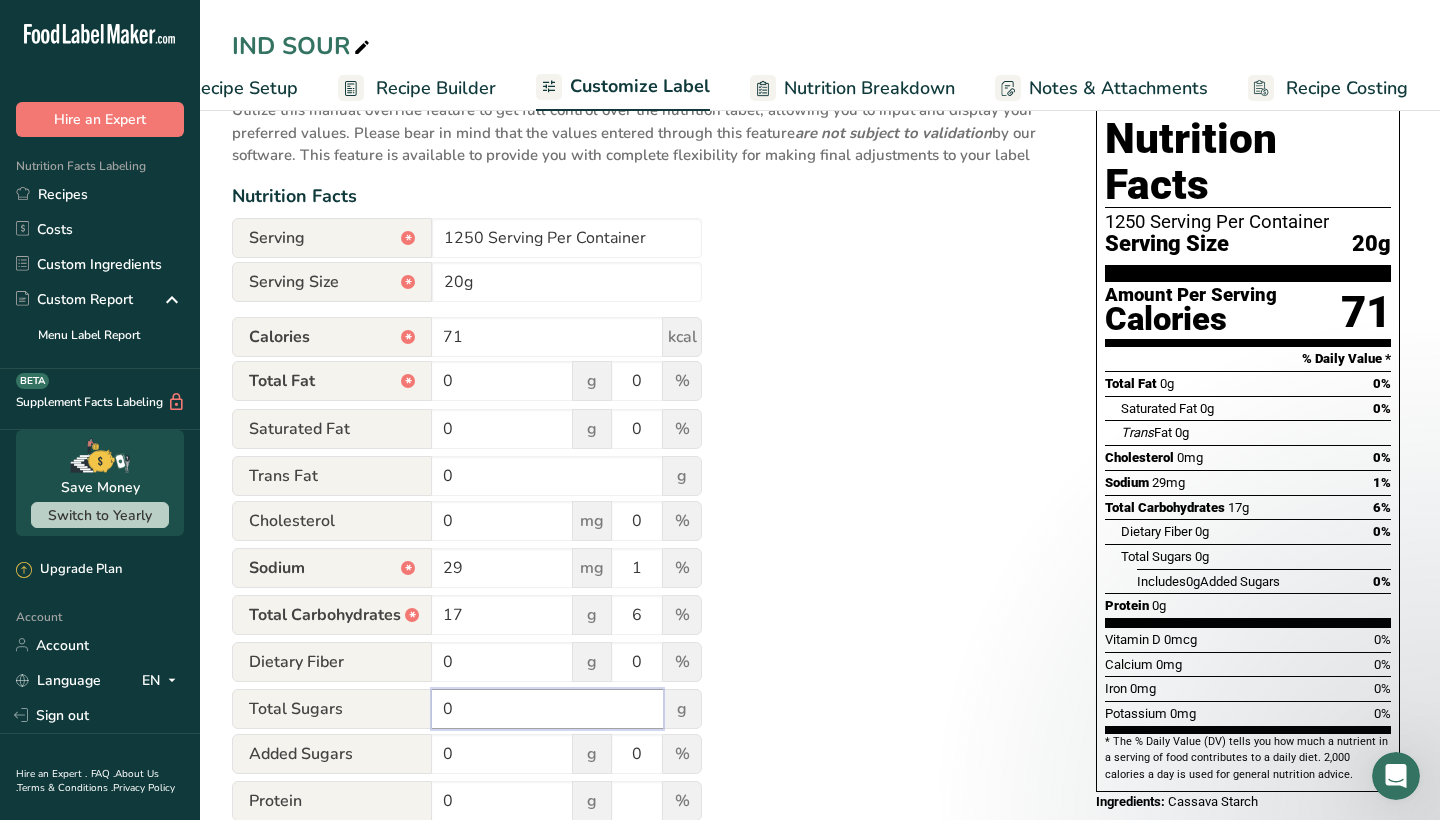 click on "0" at bounding box center (547, 709) 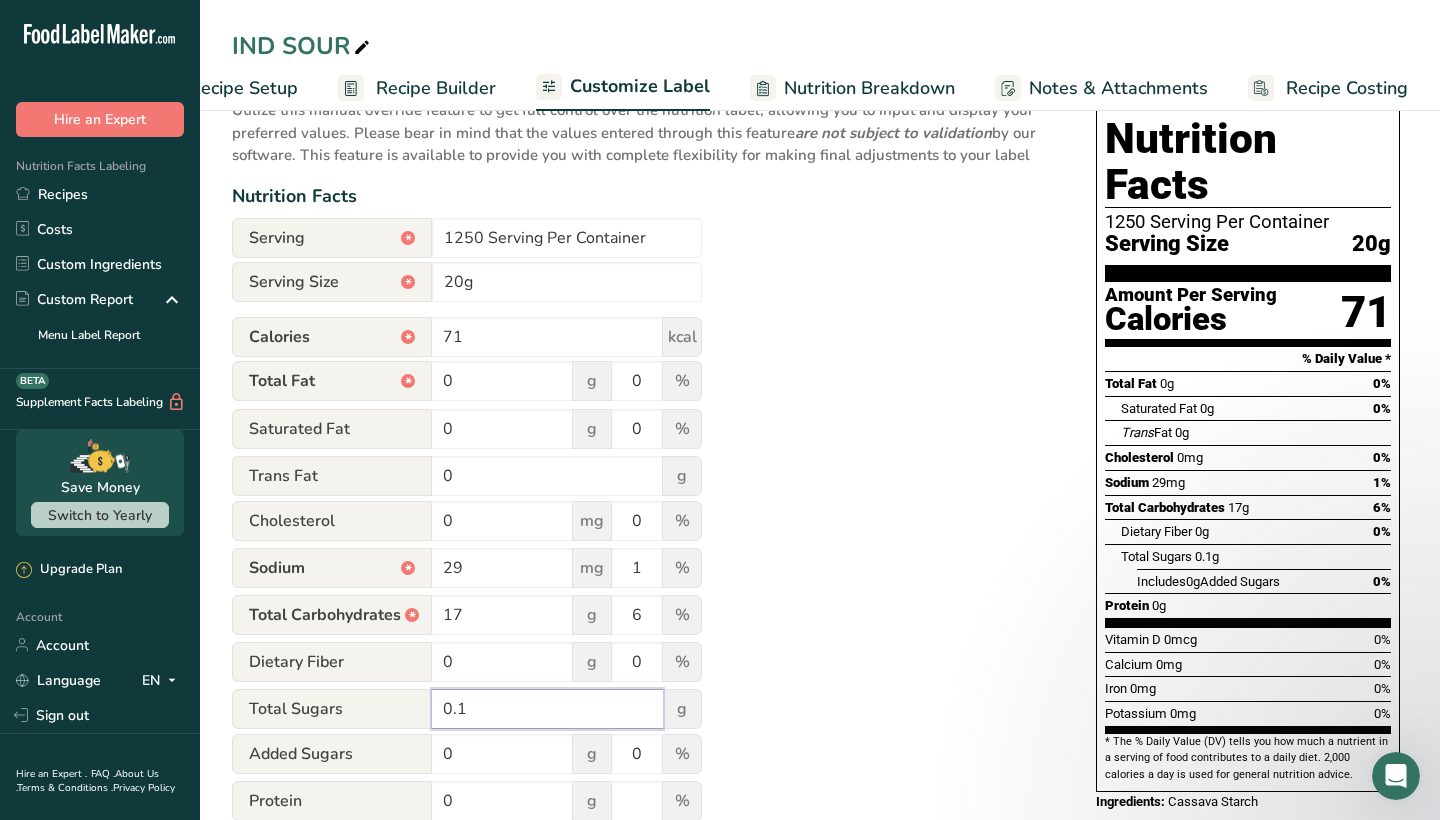 type on "0.1" 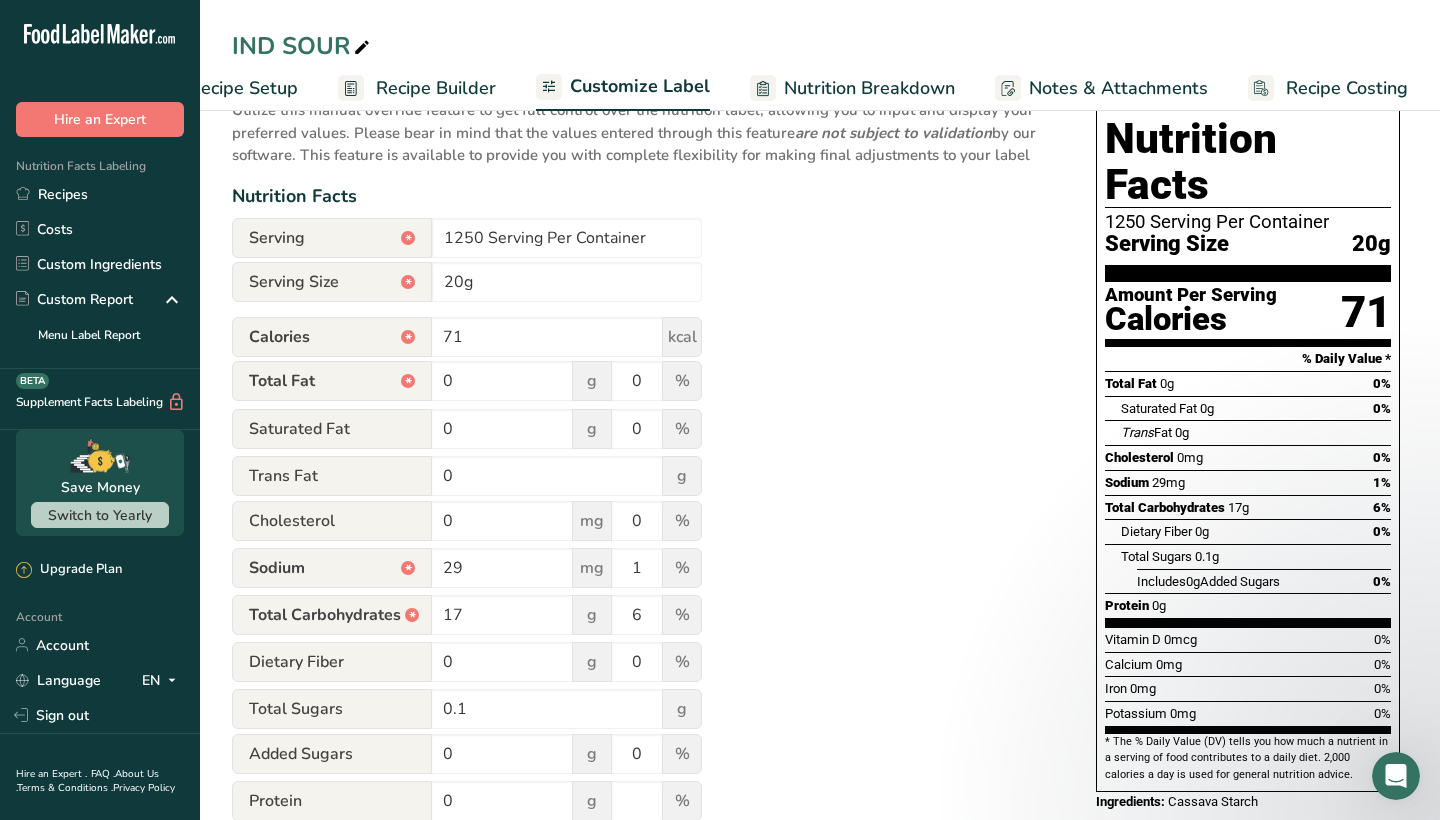 click on "Utilize this manual override feature to get full control over the nutrition label, allowing you to input and display your preferred values. Please bear in mind that the values entered through this feature
are not subject to validation
by our software. This feature is available to provide you with complete flexibility for making final adjustments to your label
Nutrition Facts
Serving
*
1250 Serving Per Container
Serving Size
*
20g
Calories
*
71
kcal
Total Fat
*
0
g
0
%
Saturated Fat
0
g
0
%
Trans Fat
0
g
Cholesterol
0
mg
0     29     1" at bounding box center (644, 577) 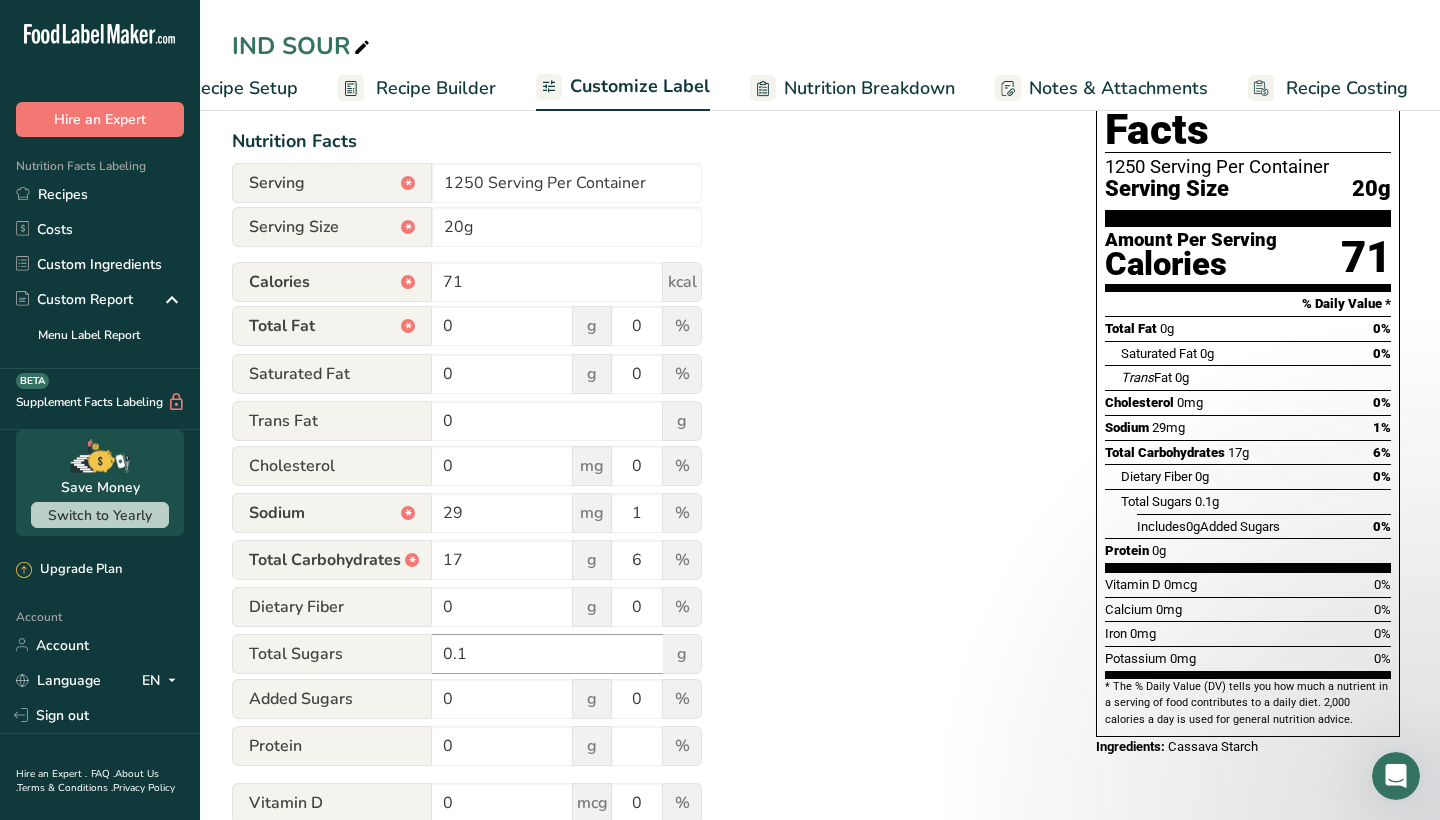 scroll, scrollTop: 233, scrollLeft: 0, axis: vertical 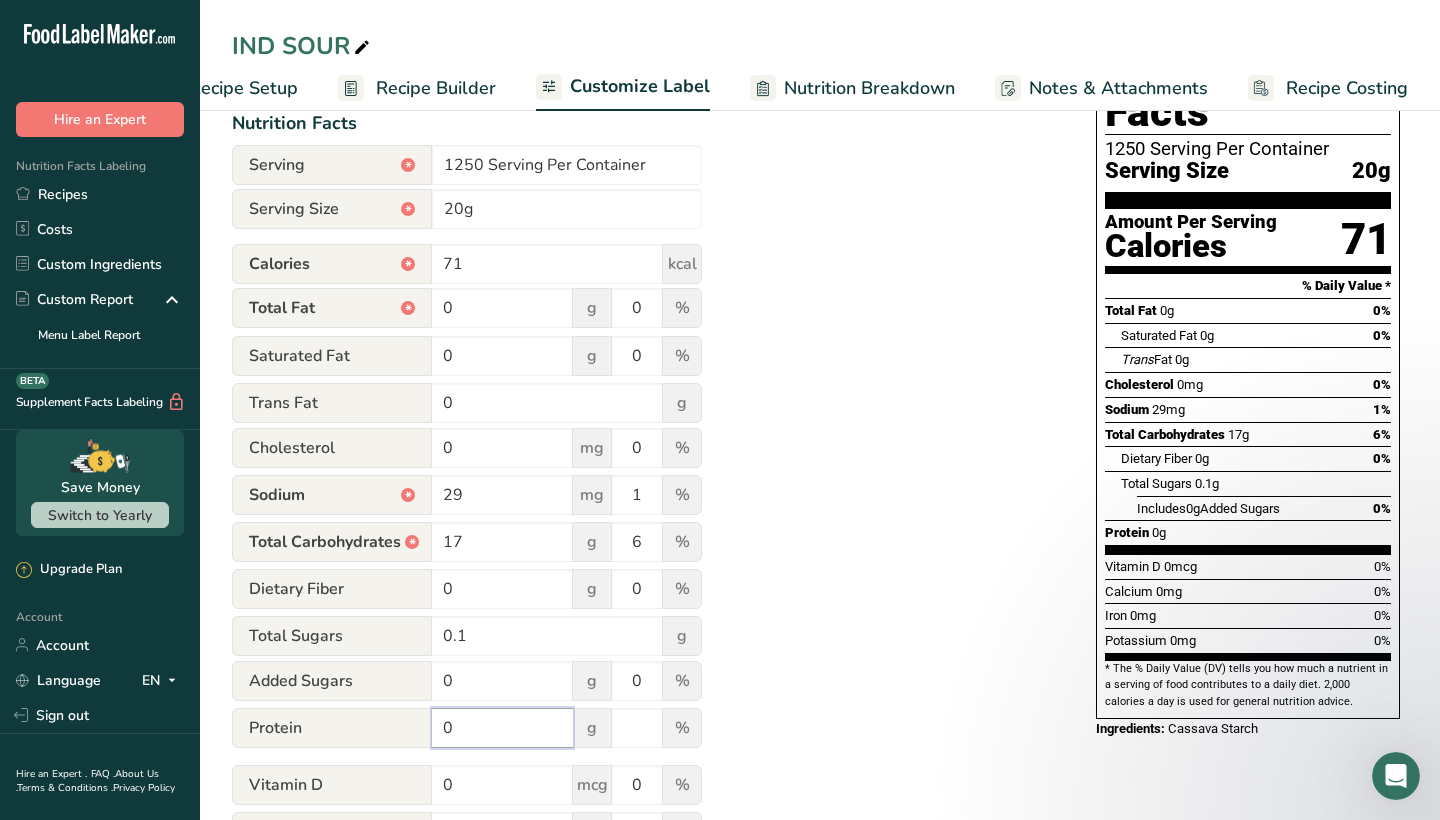 click on "0" at bounding box center (502, 728) 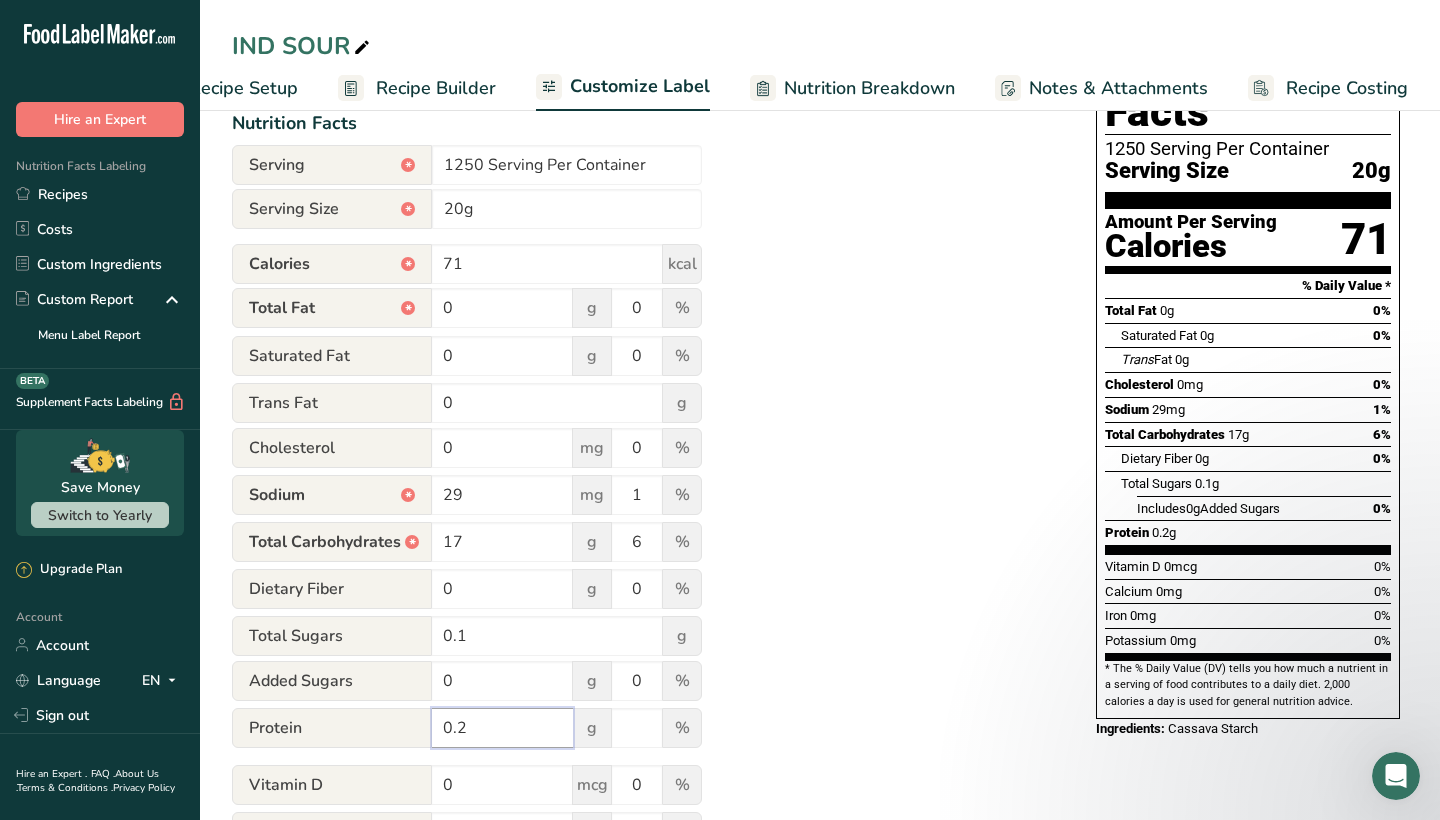 type on "0.2" 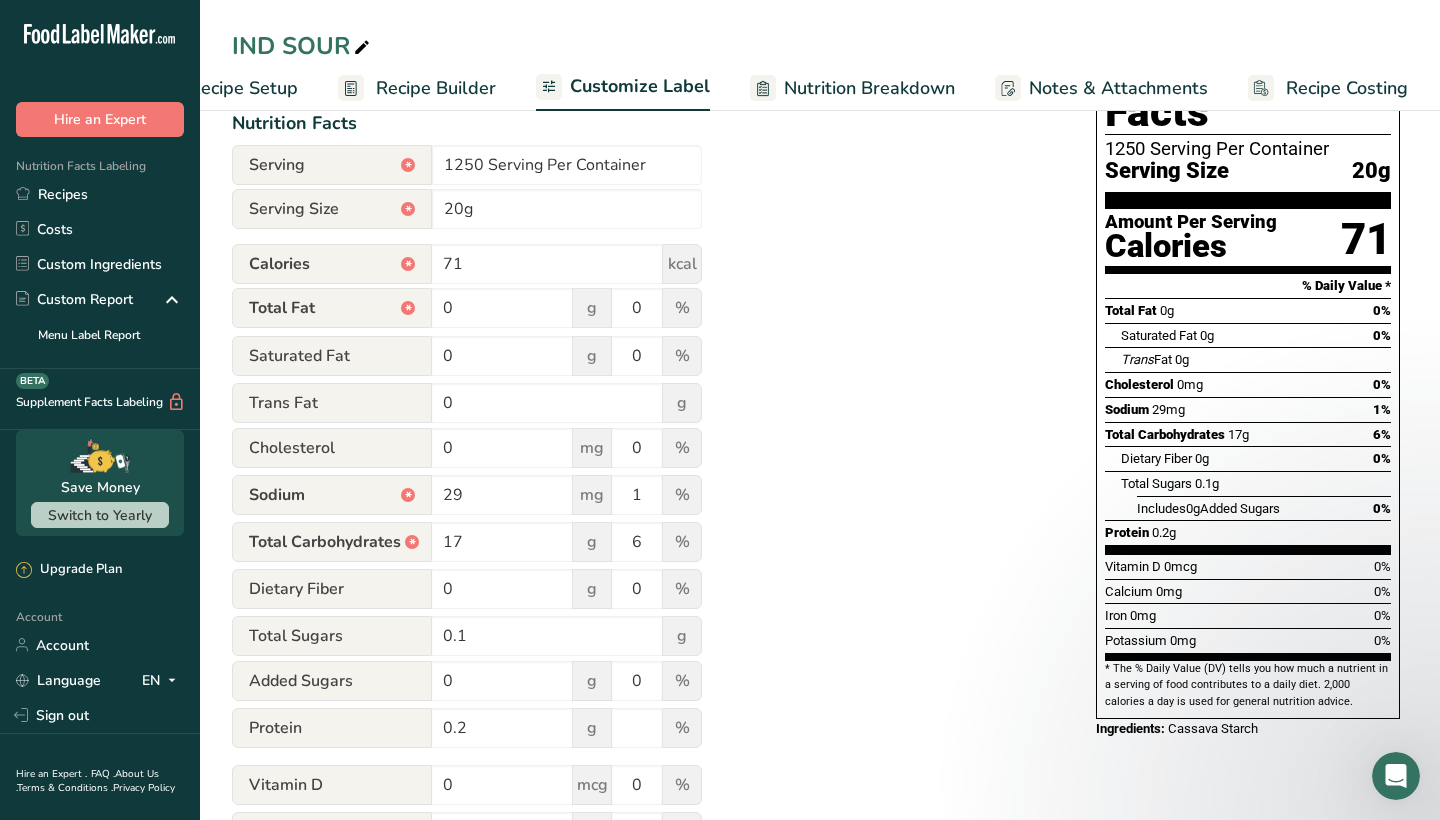 click on "Utilize this manual override feature to get full control over the nutrition label, allowing you to input and display your preferred values. Please bear in mind that the values entered through this feature
are not subject to validation
by our software. This feature is available to provide you with complete flexibility for making final adjustments to your label
Nutrition Facts
Serving
*
1250 Serving Per Container
Serving Size
*
20g
Calories
*
71
kcal
Total Fat
*
0
g
0
%
Saturated Fat
0
g
0
%
Trans Fat
0
g
Cholesterol
0
mg
0     29     1" at bounding box center [644, 504] 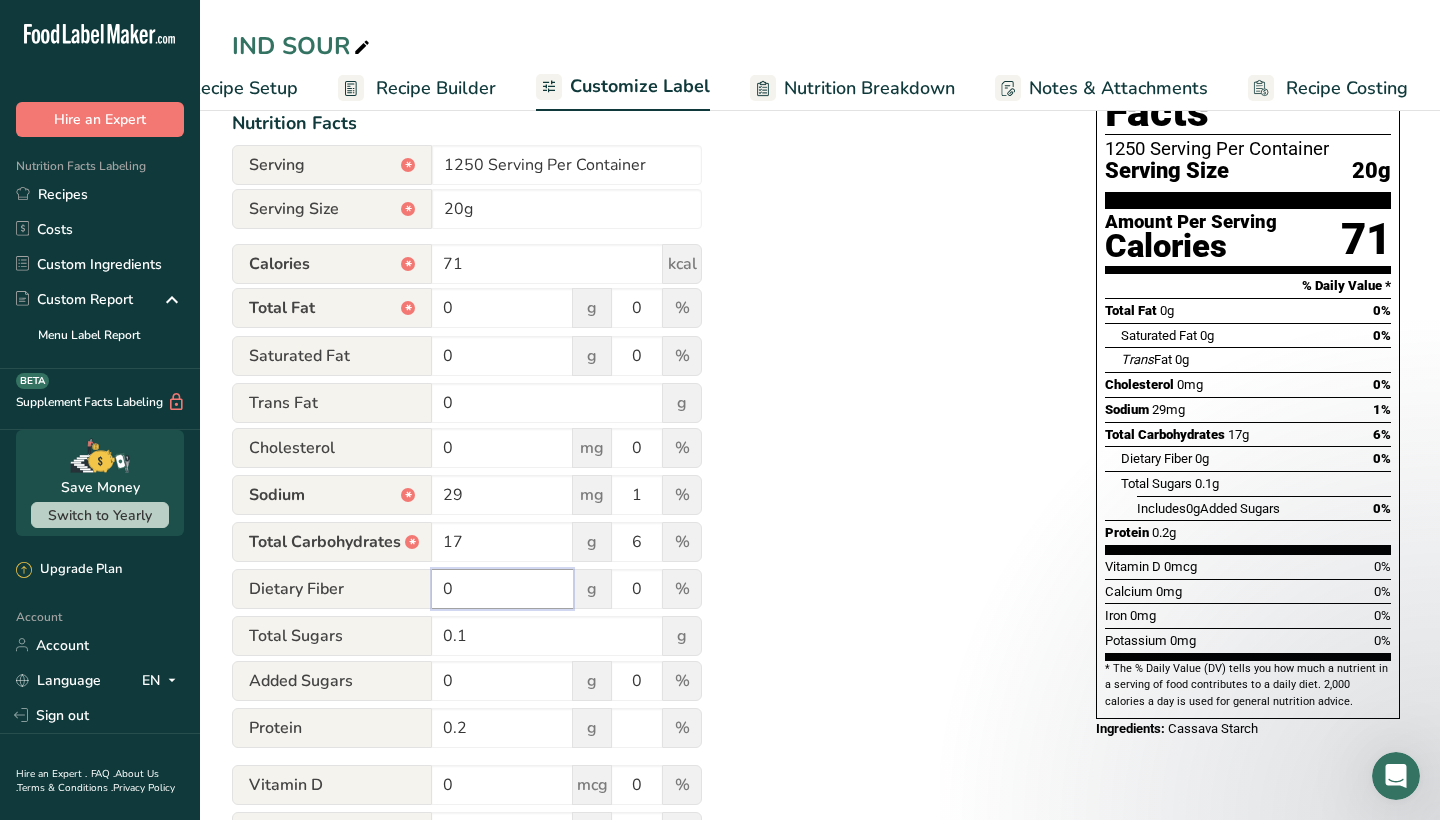 click on "0" at bounding box center [502, 589] 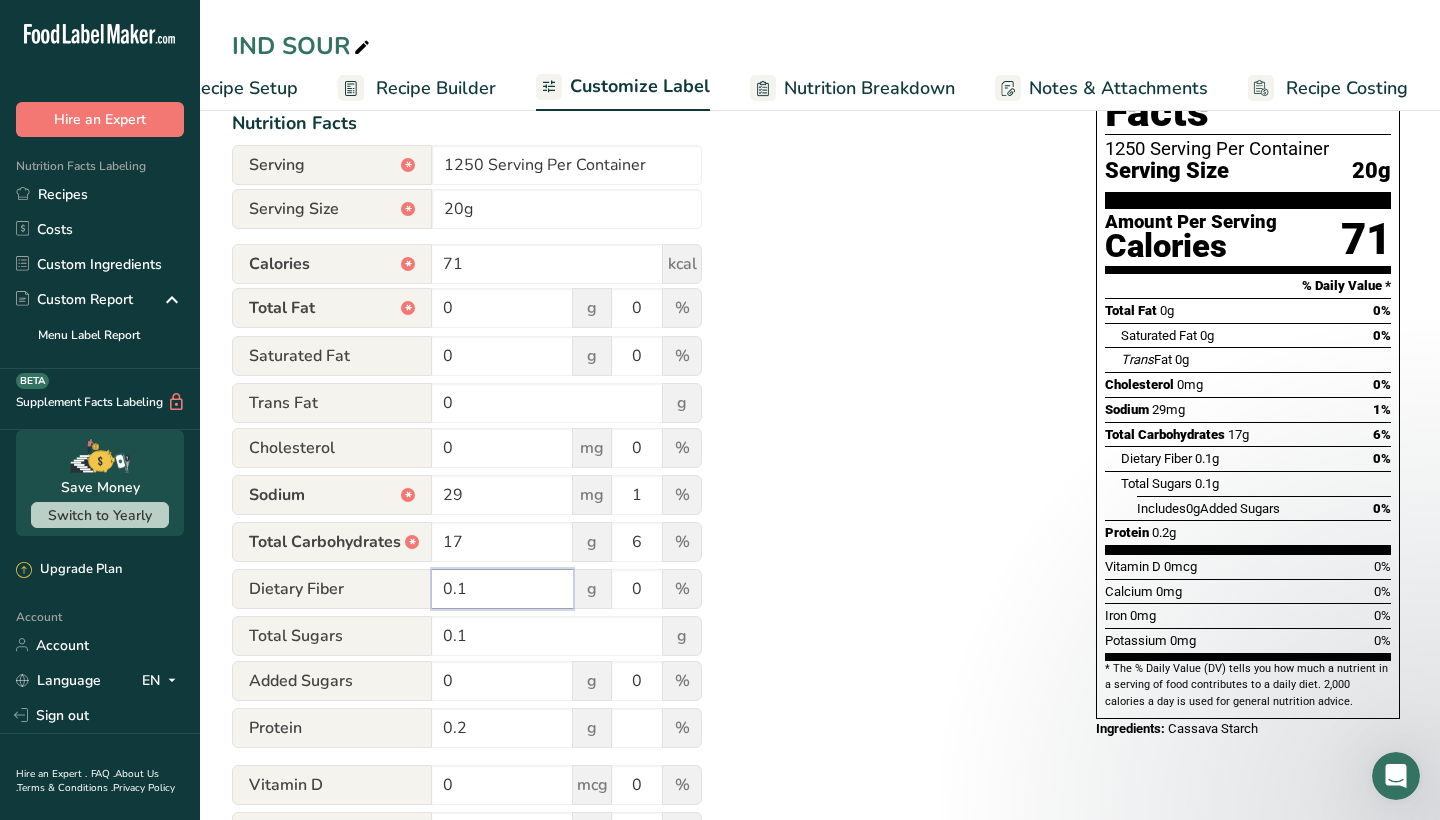 type on "0.1" 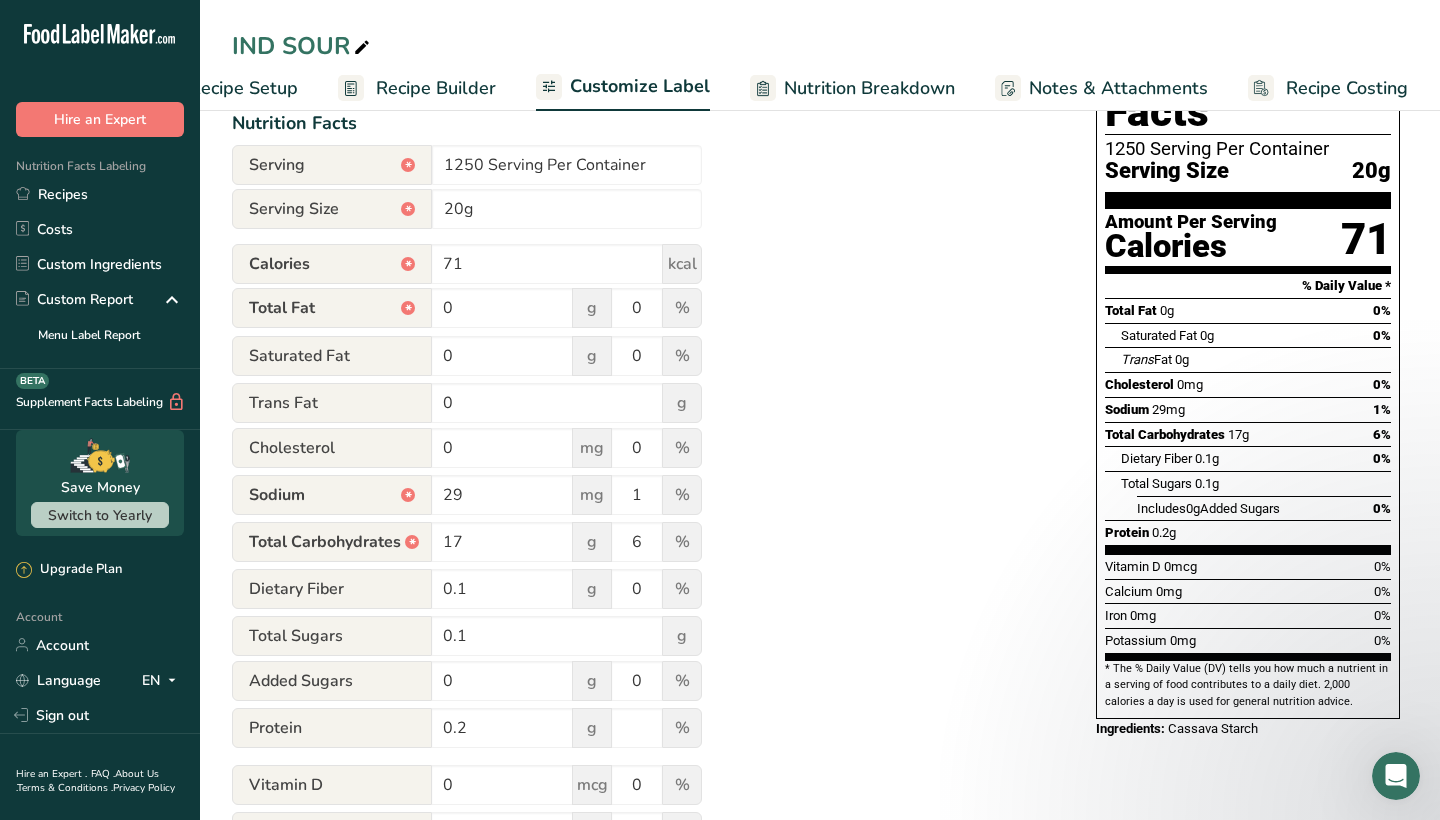 click on "Utilize this manual override feature to get full control over the nutrition label, allowing you to input and display your preferred values. Please bear in mind that the values entered through this feature
are not subject to validation
by our software. This feature is available to provide you with complete flexibility for making final adjustments to your label
Nutrition Facts
Serving
*
1250 Serving Per Container
Serving Size
*
20g
Calories
*
71
kcal
Total Fat
*
0
g
0
%
Saturated Fat
0
g
0
%
Trans Fat
0
g
Cholesterol
0
mg
0     29     1" at bounding box center [644, 504] 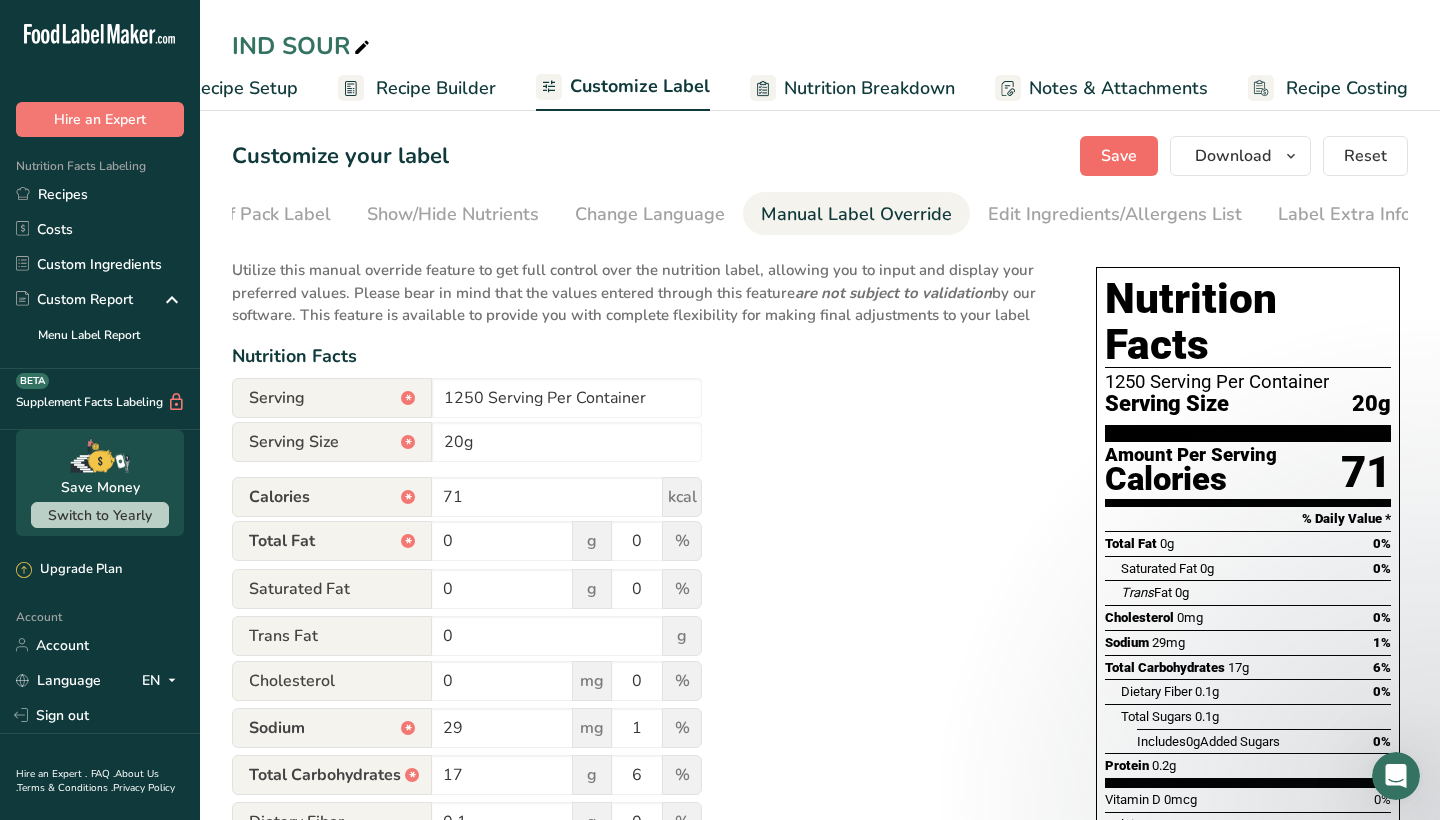 scroll, scrollTop: 0, scrollLeft: 0, axis: both 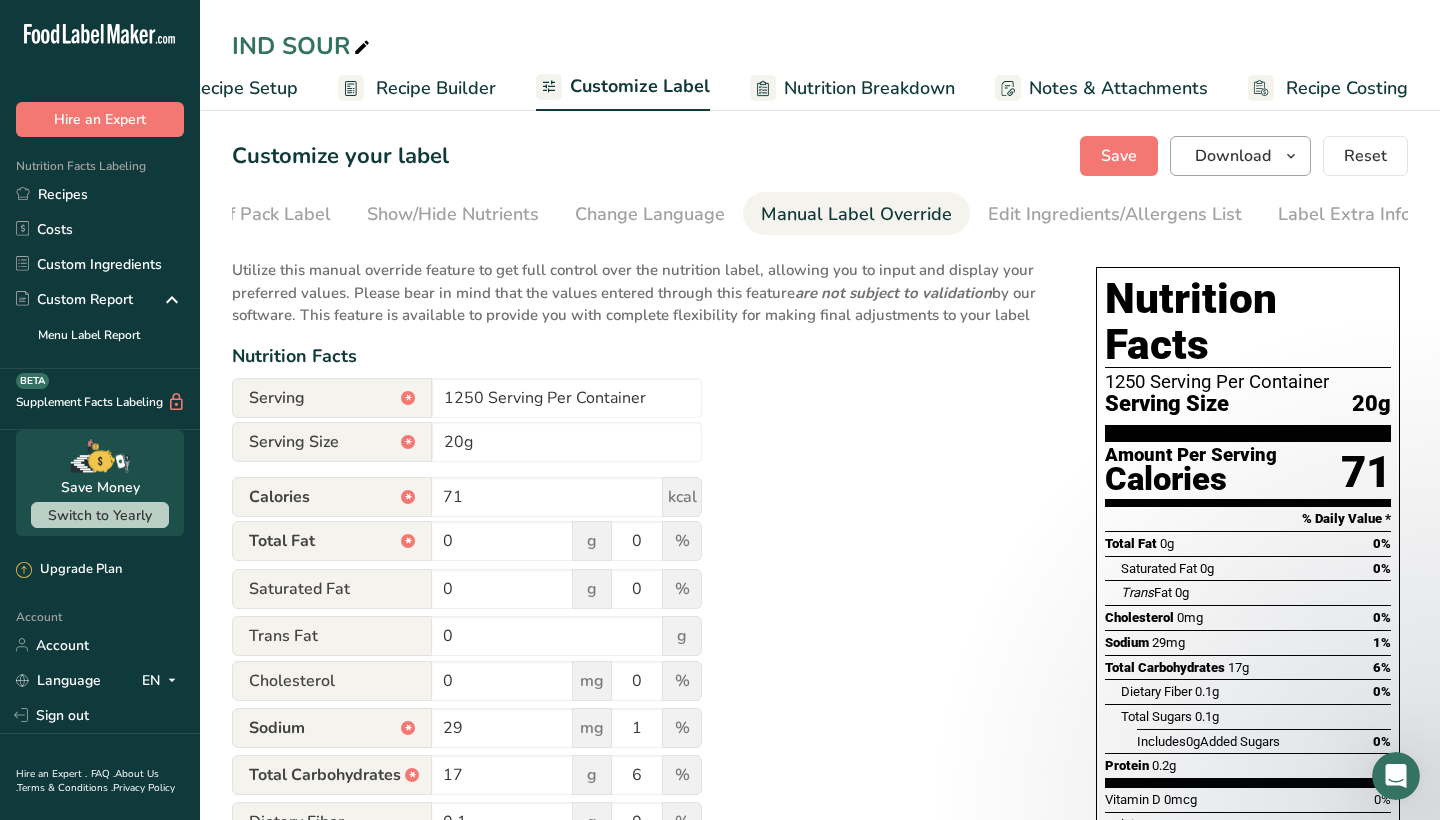 click on "Download" at bounding box center (1233, 156) 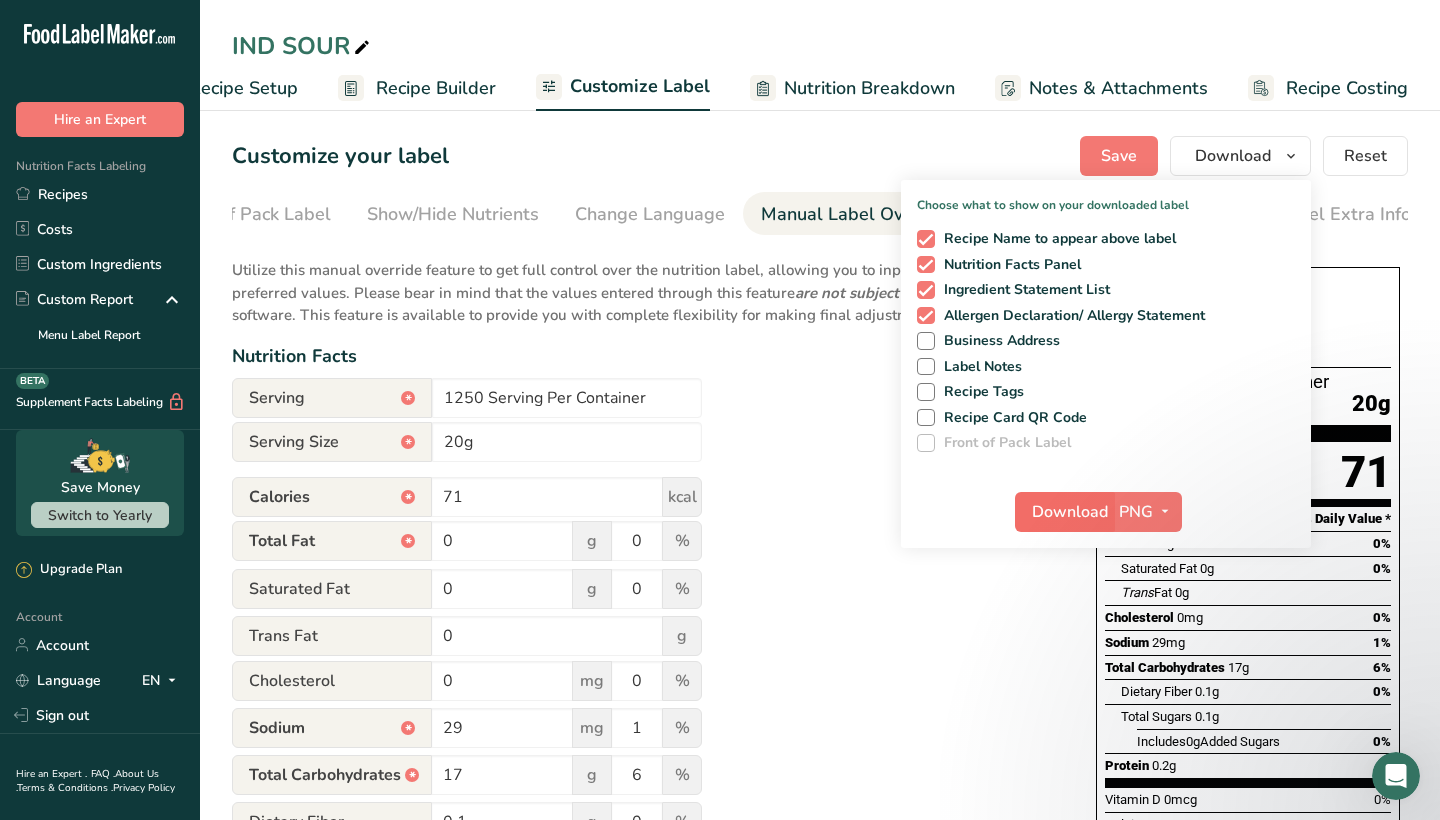click on "Download" at bounding box center (1064, 512) 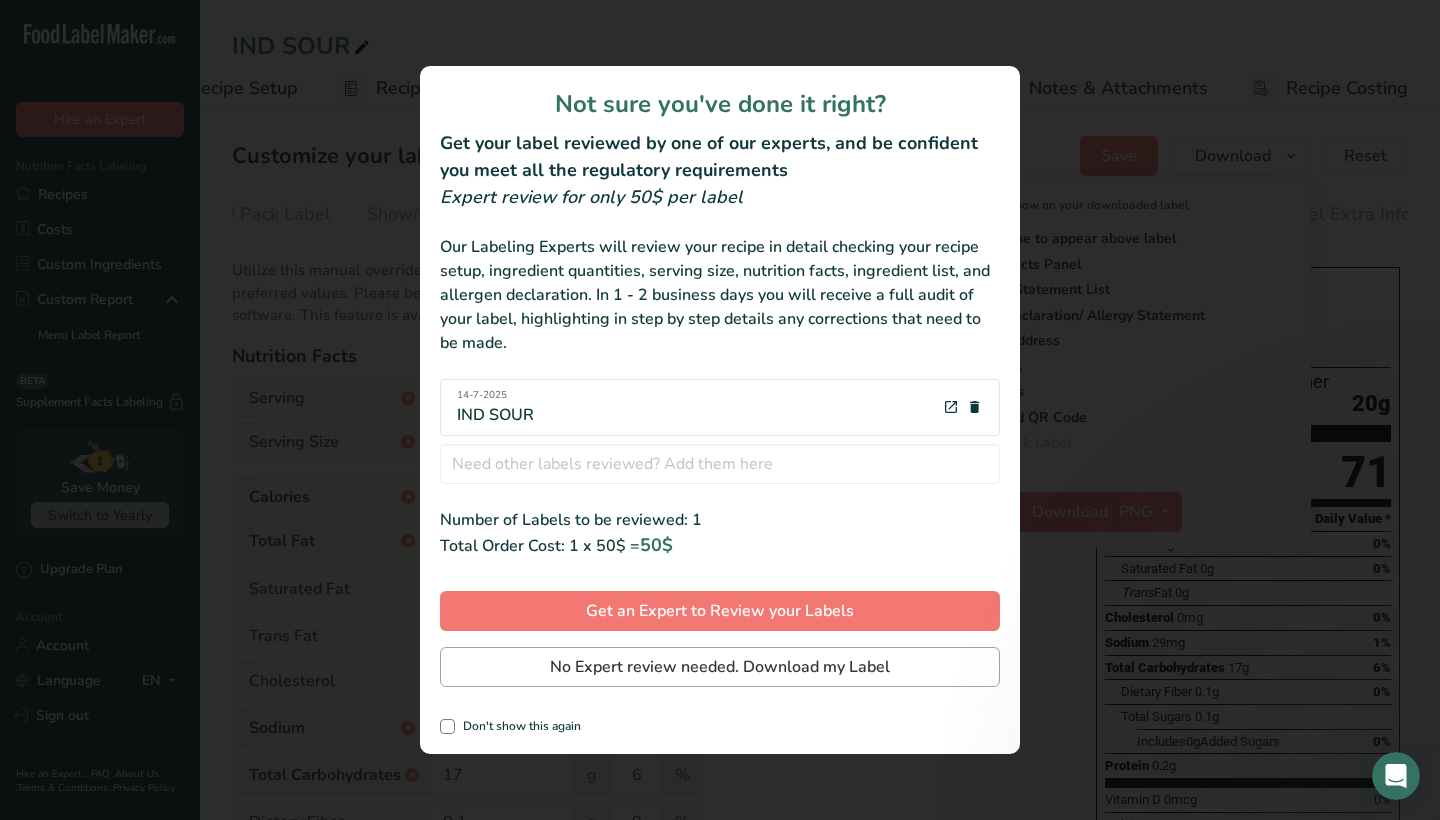 click on "No Expert review needed. Download my Label" at bounding box center (720, 667) 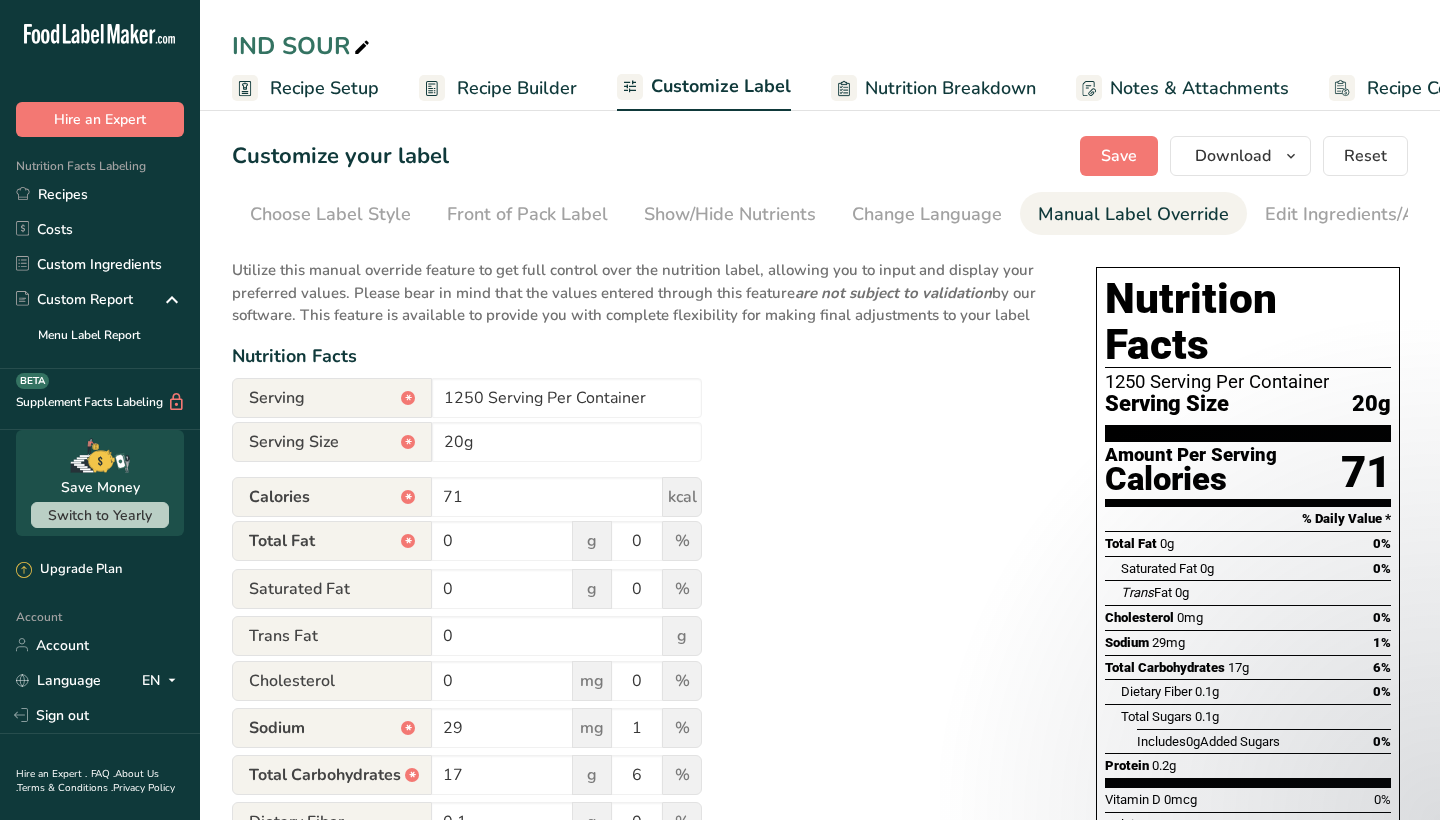 scroll, scrollTop: 0, scrollLeft: 0, axis: both 